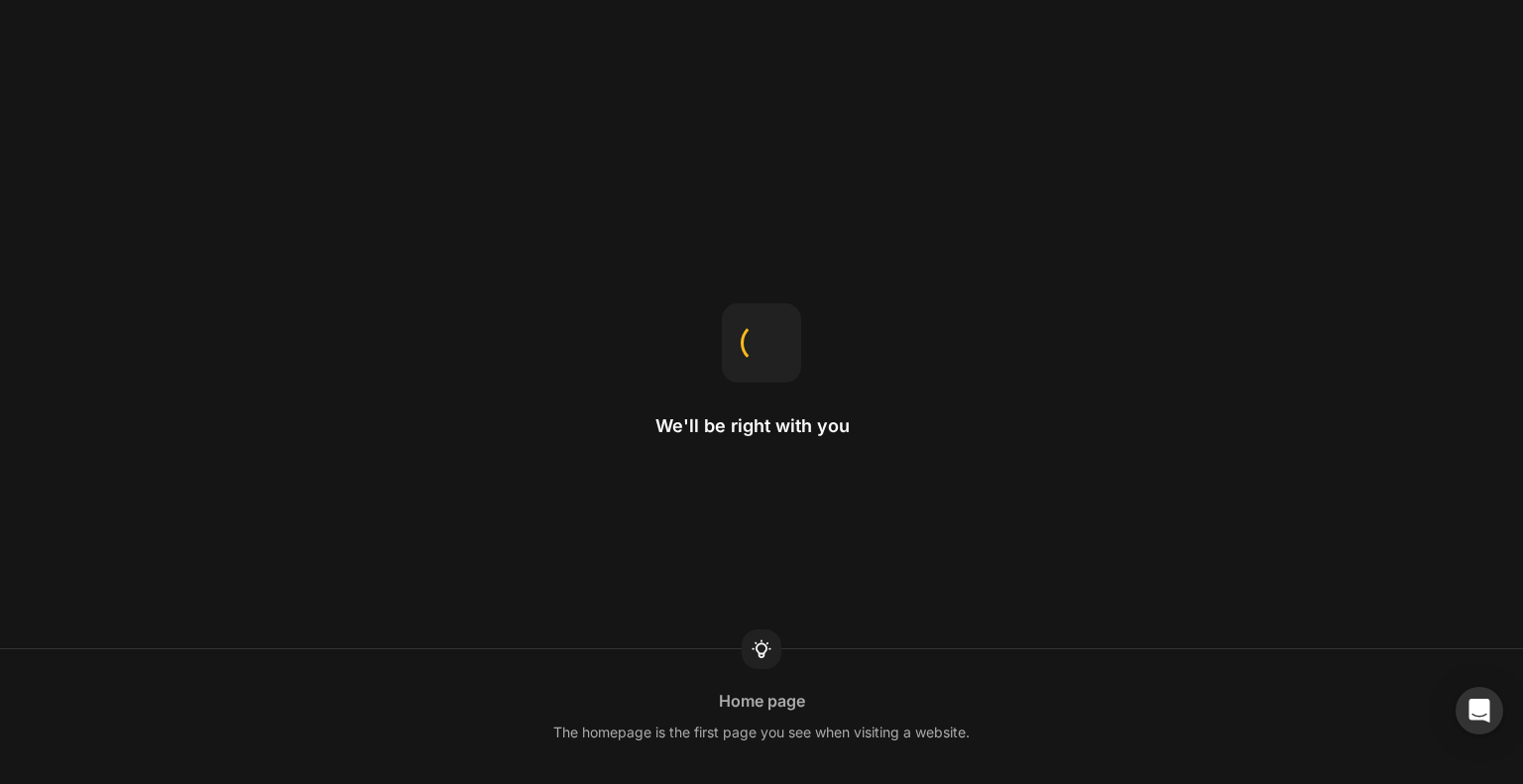 scroll, scrollTop: 0, scrollLeft: 0, axis: both 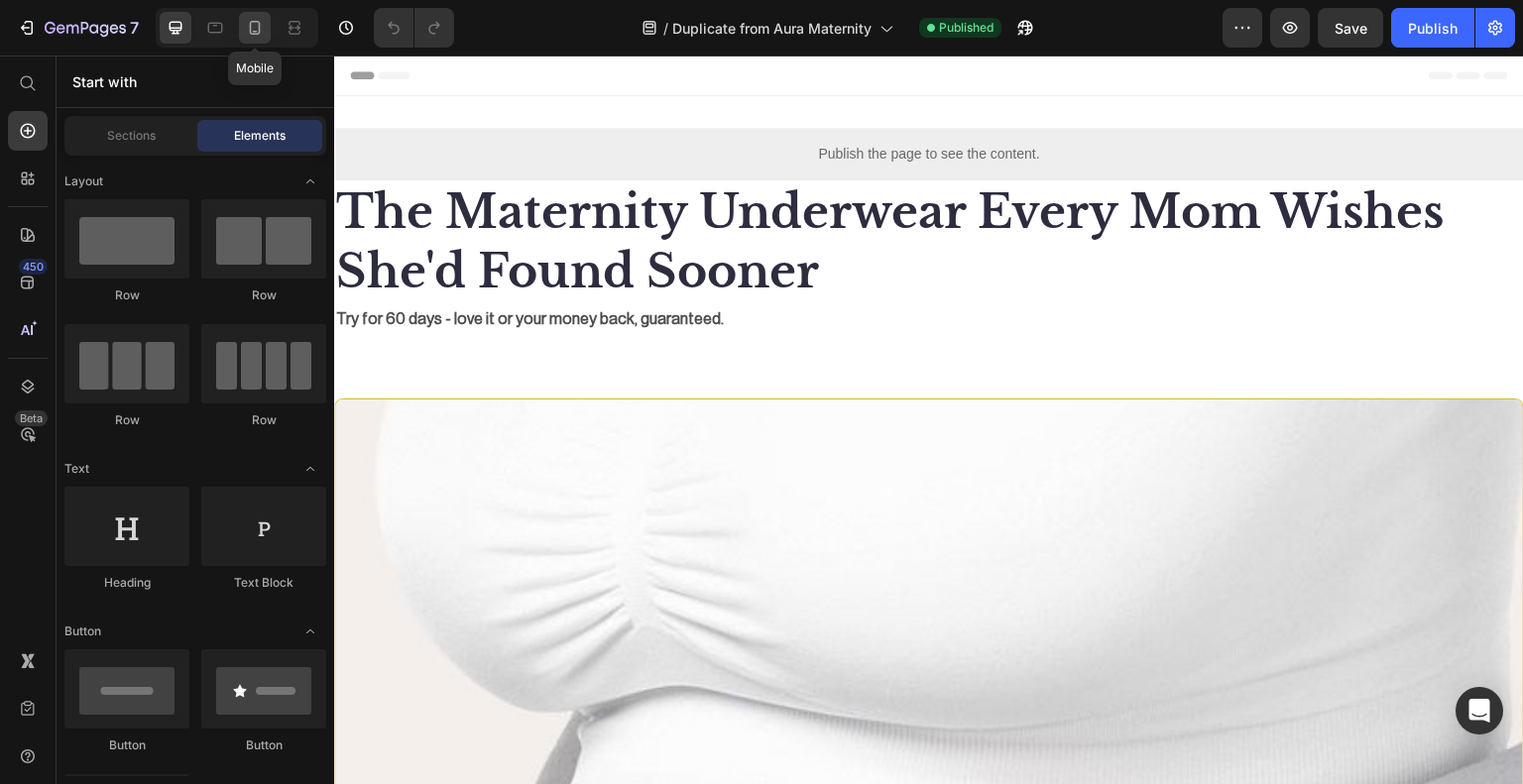 click 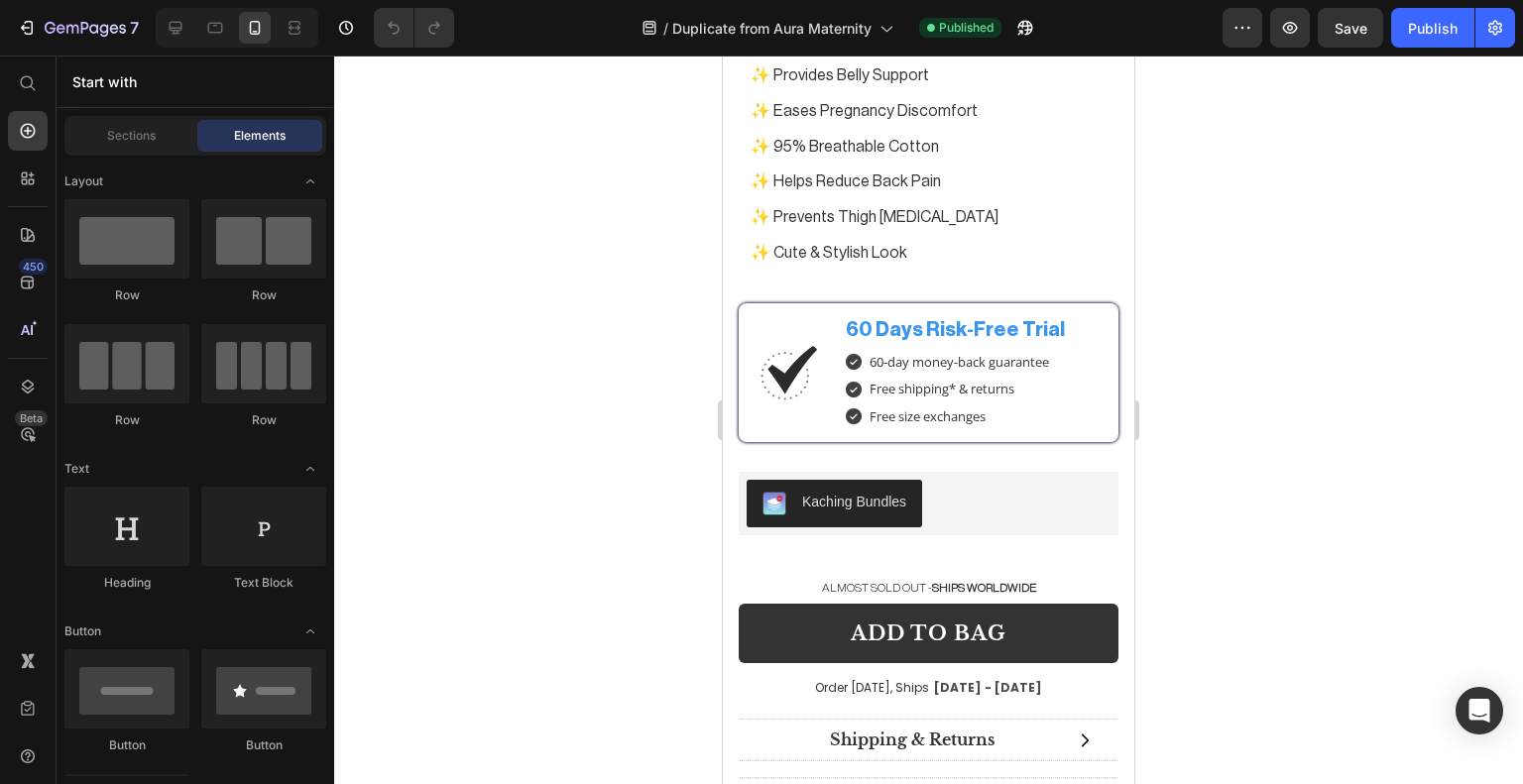 scroll, scrollTop: 13787, scrollLeft: 0, axis: vertical 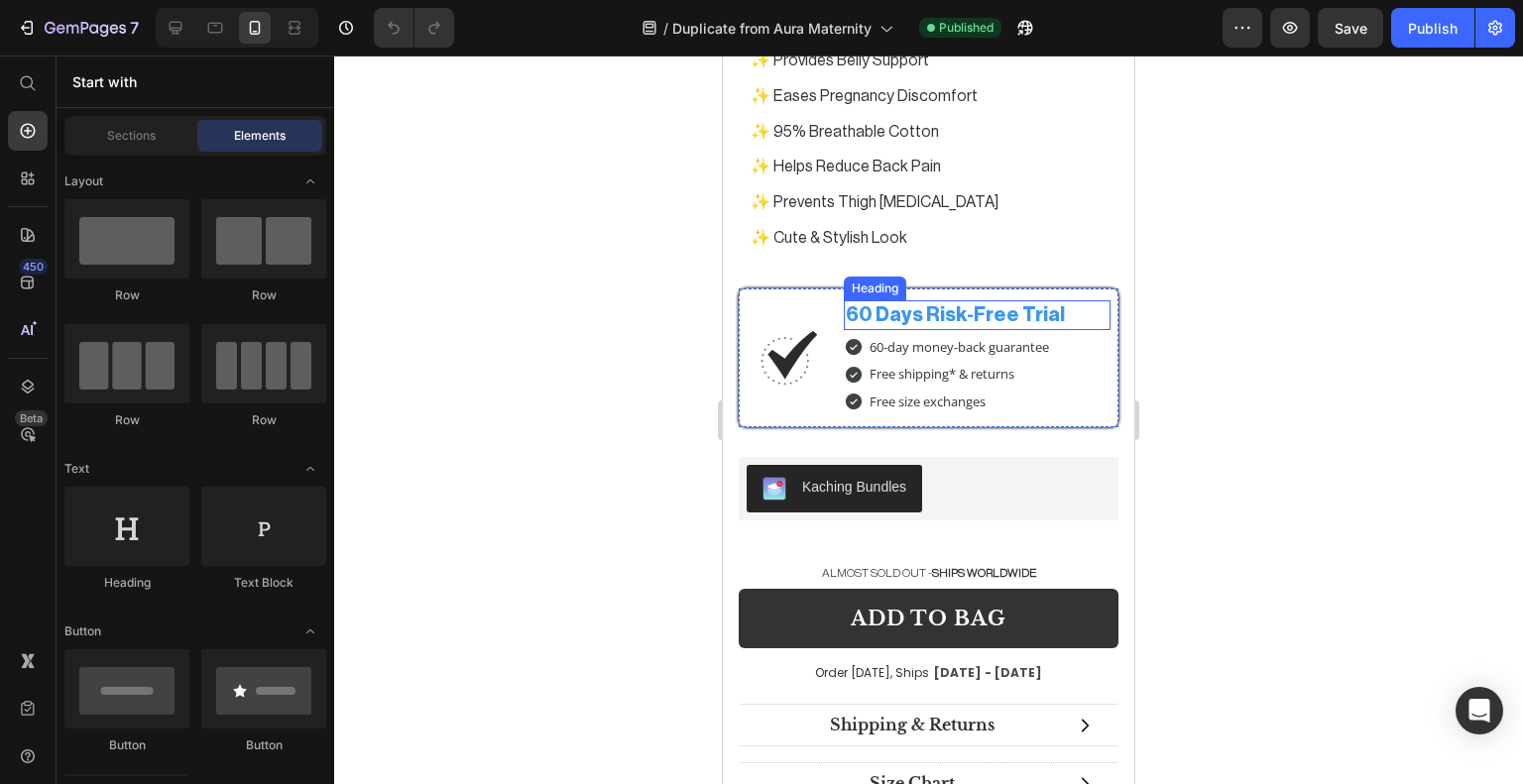 click on "60 Days Risk-Free Trial" at bounding box center [977, 315] 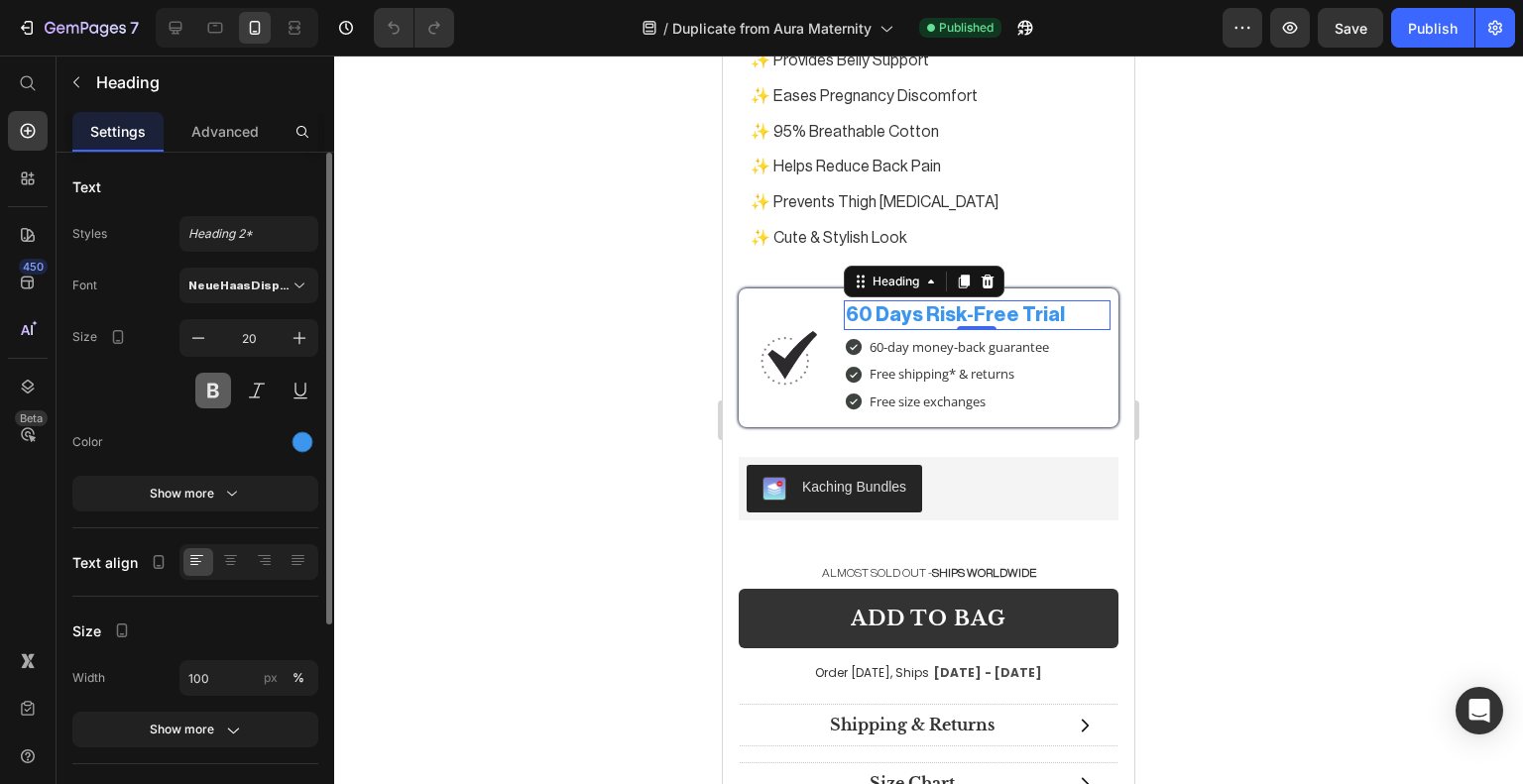 click at bounding box center (213, 391) 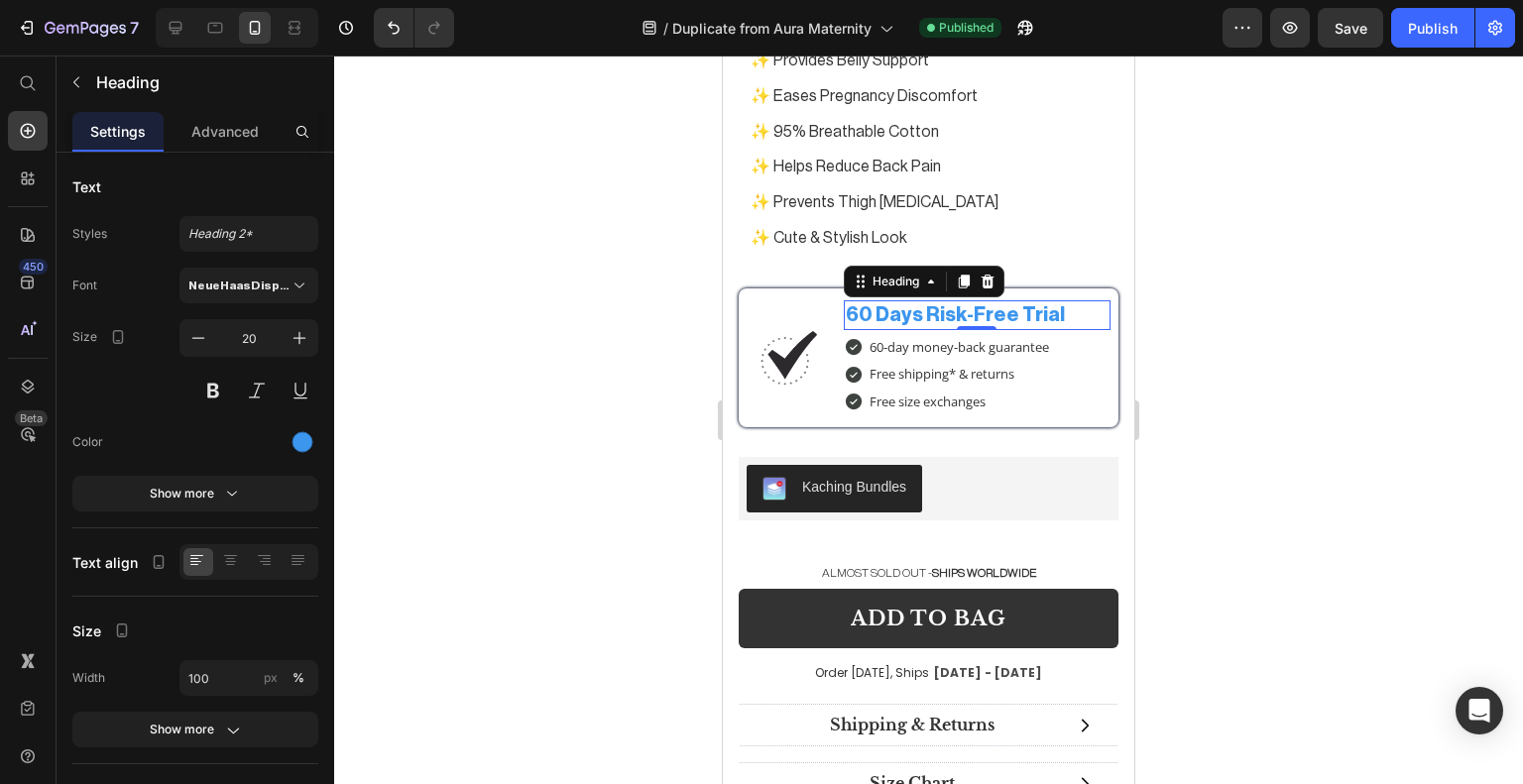 click 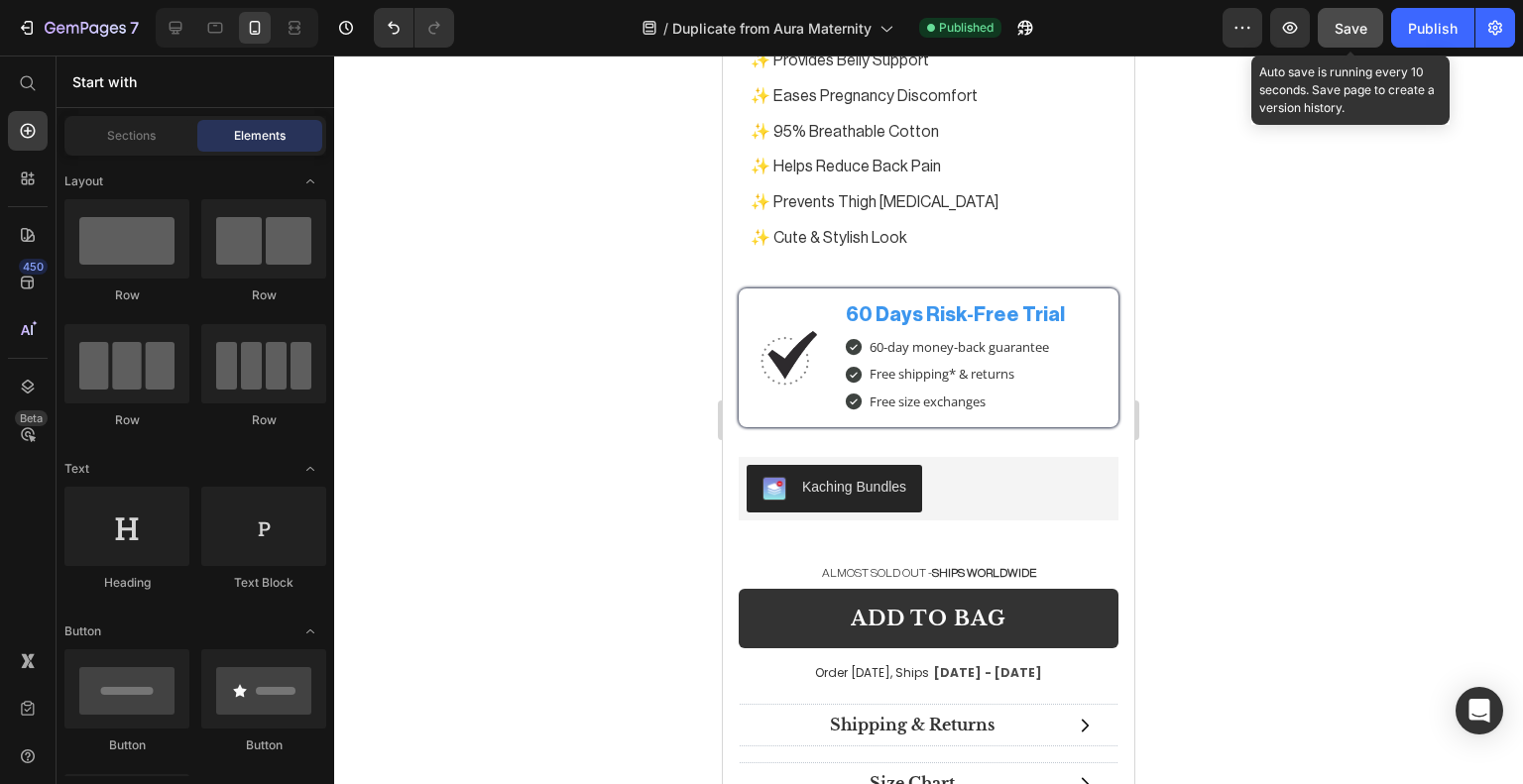 click on "Save" 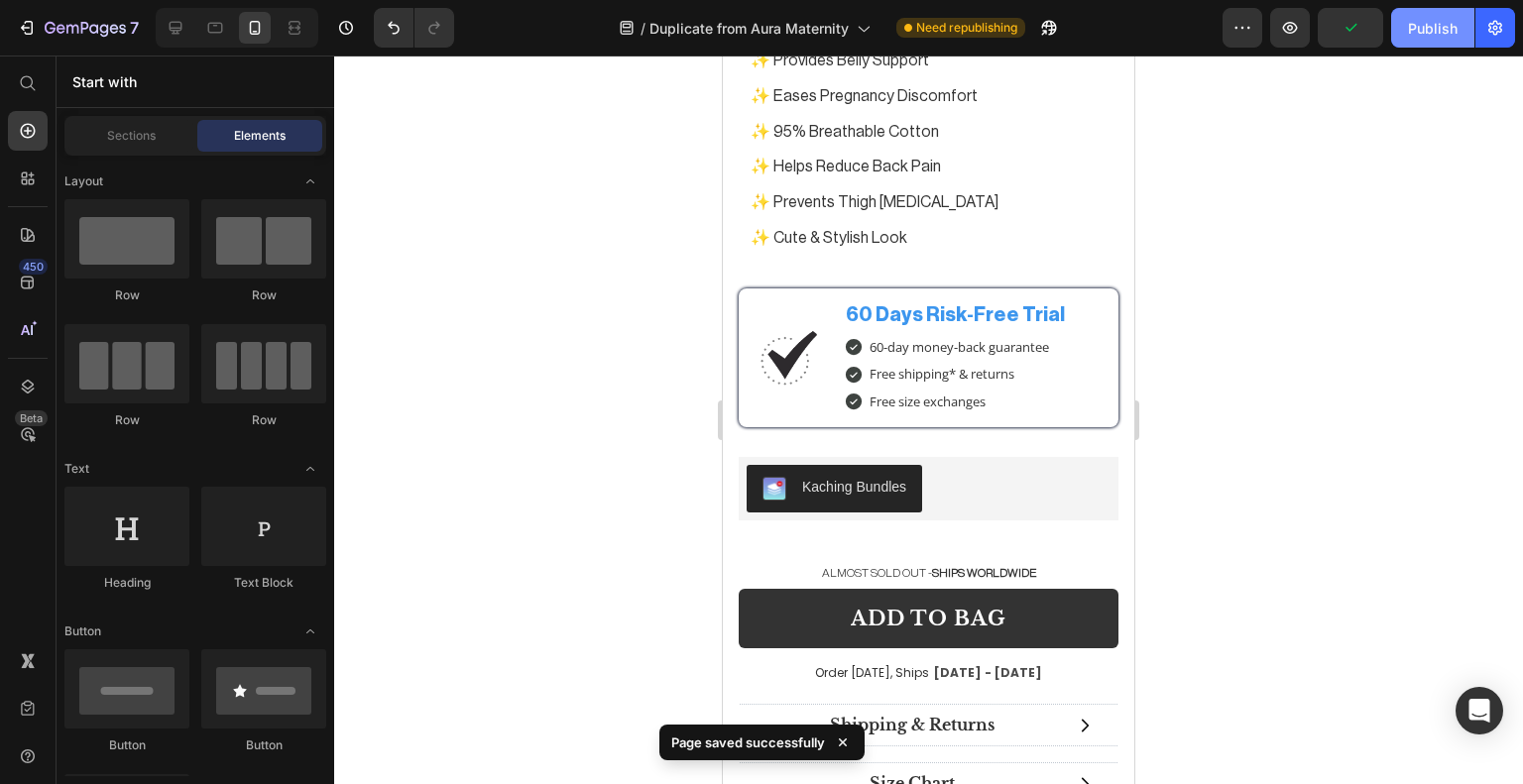 click on "Publish" 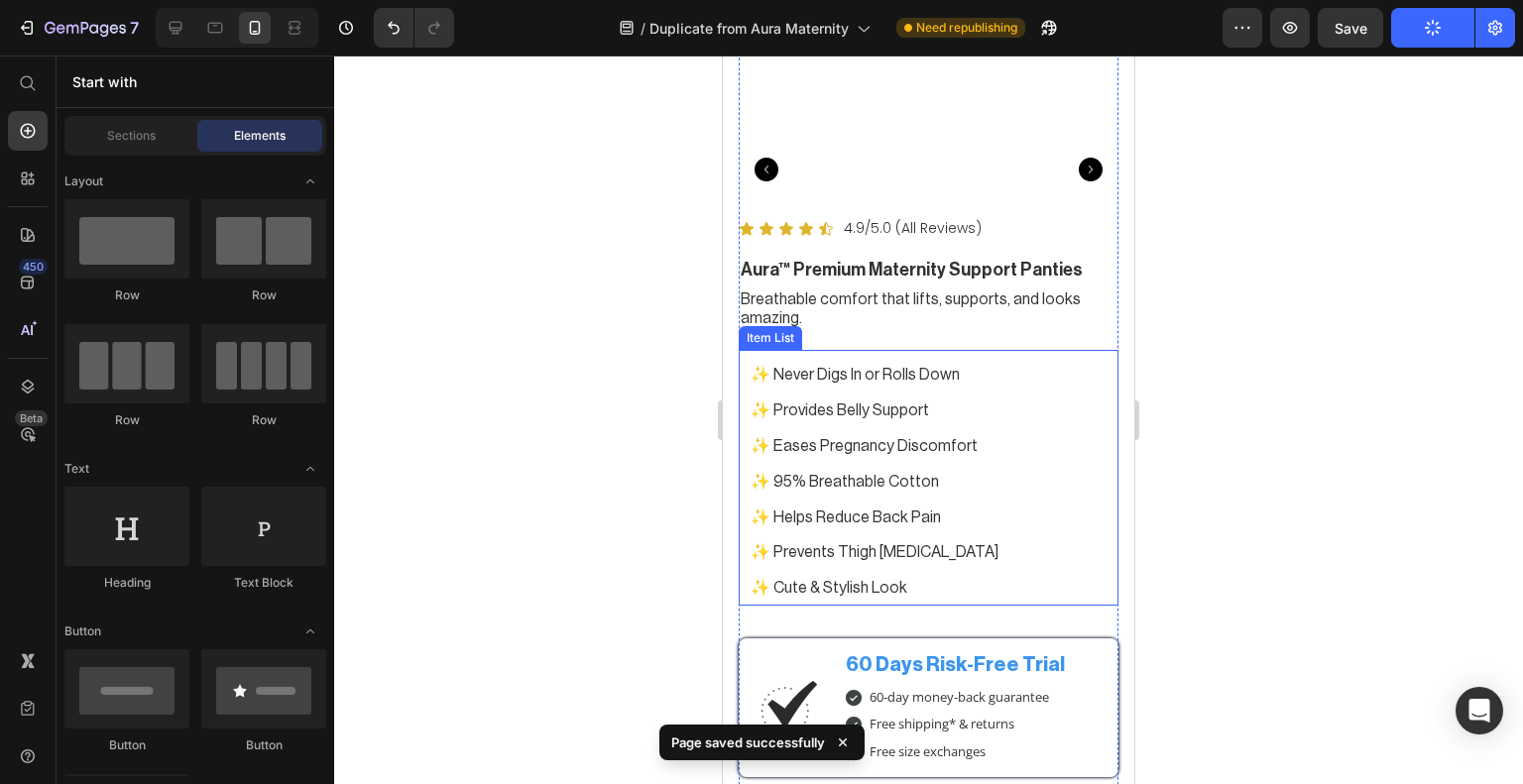 scroll, scrollTop: 14243, scrollLeft: 0, axis: vertical 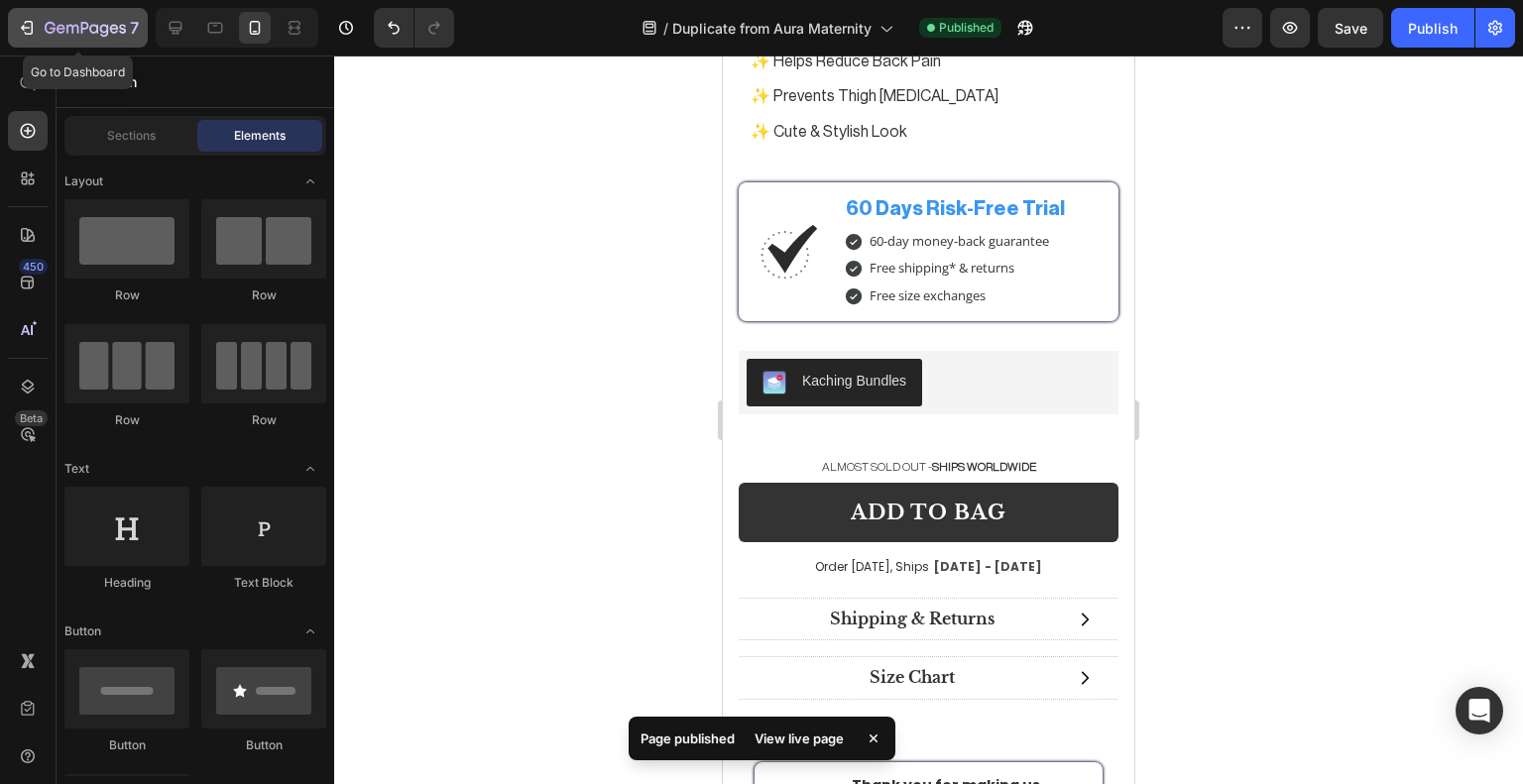 click 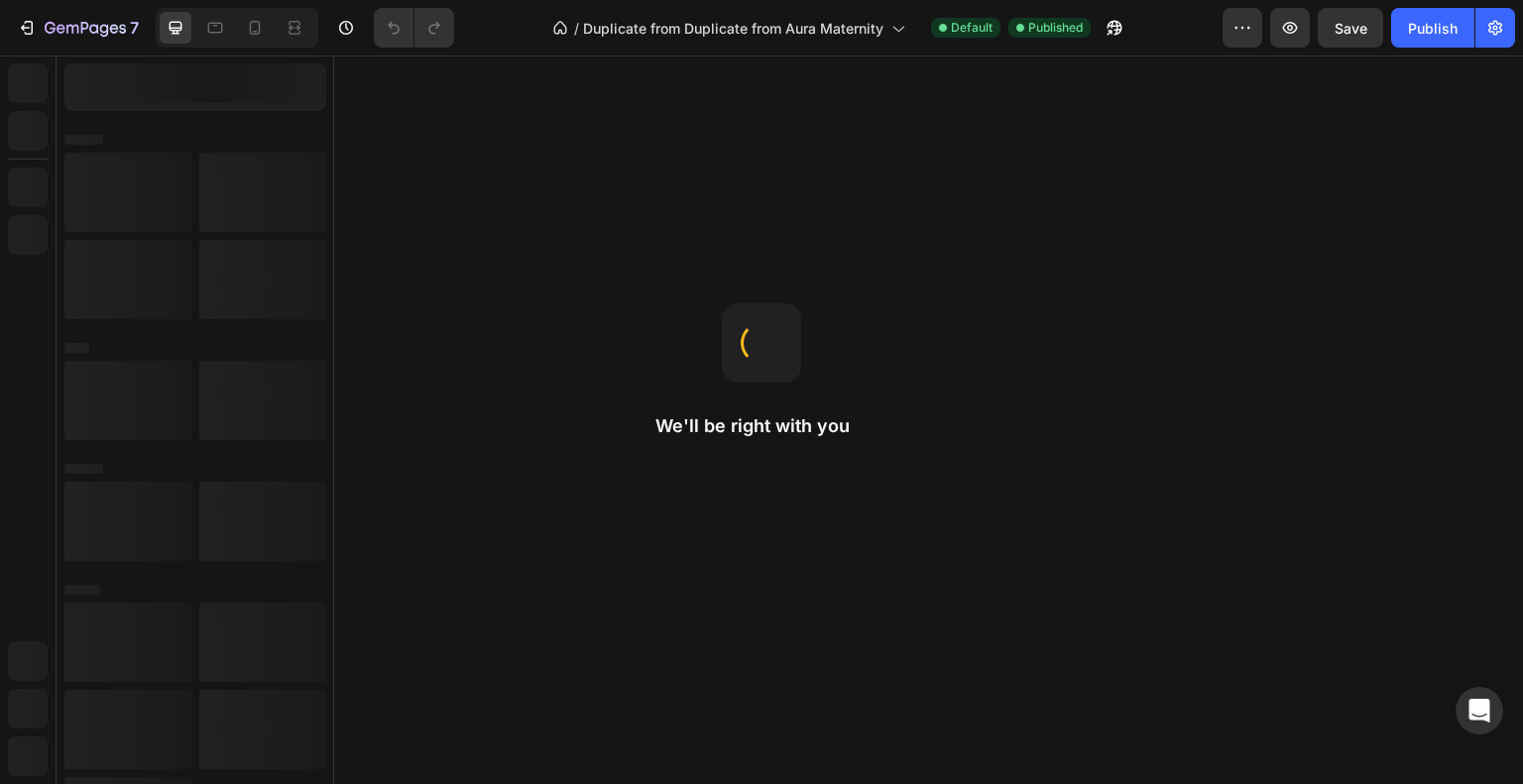 scroll, scrollTop: 0, scrollLeft: 0, axis: both 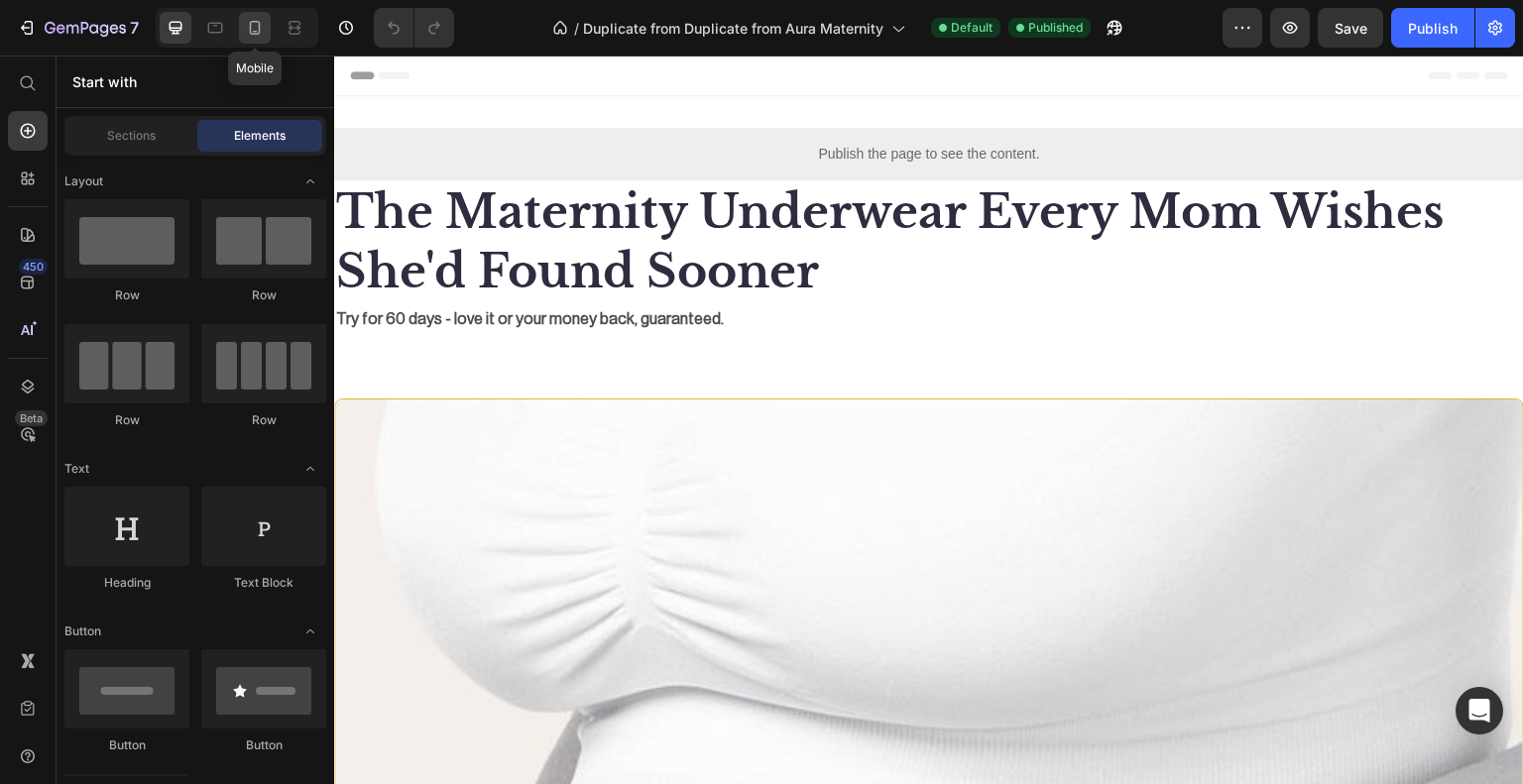 click 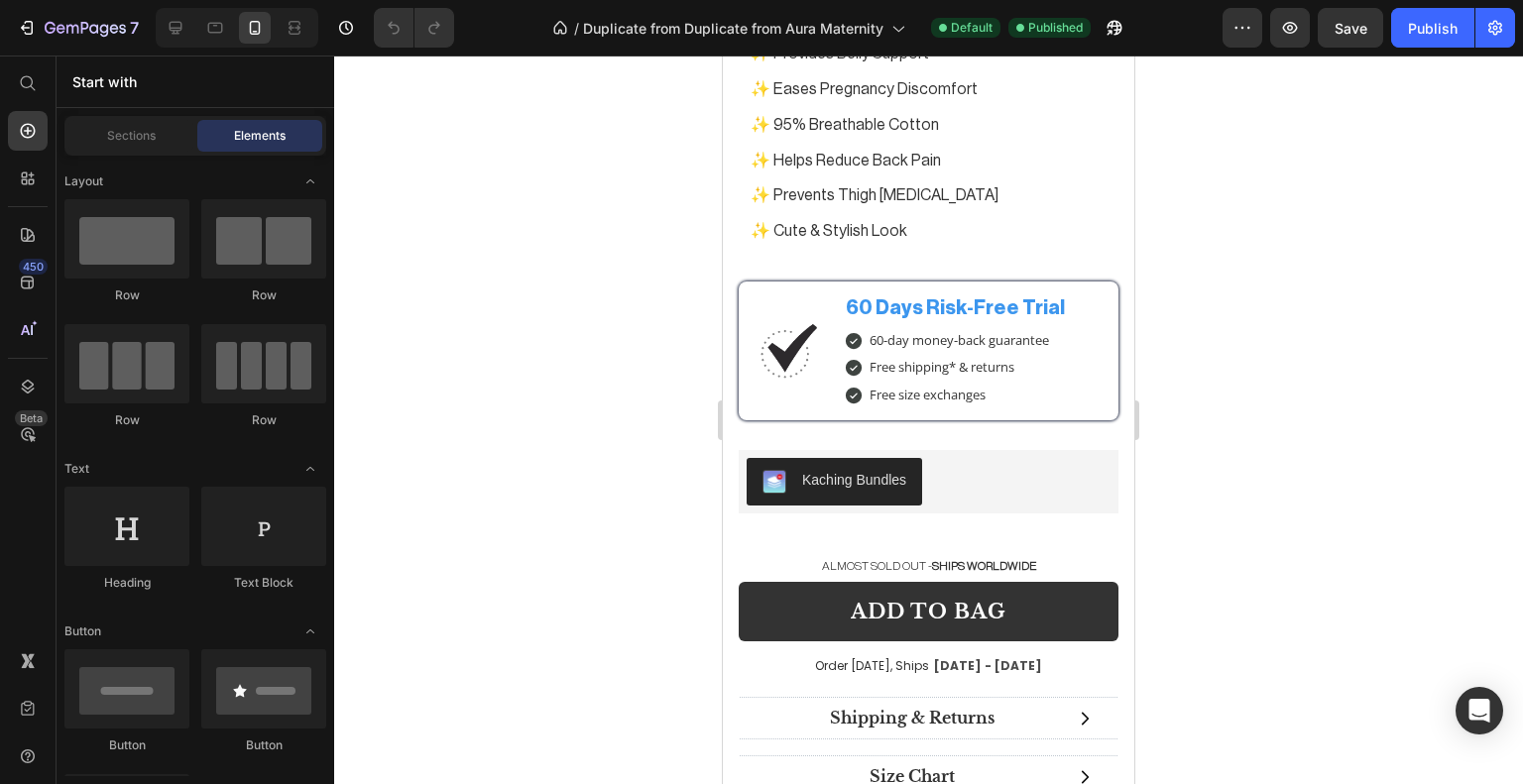 scroll, scrollTop: 14138, scrollLeft: 0, axis: vertical 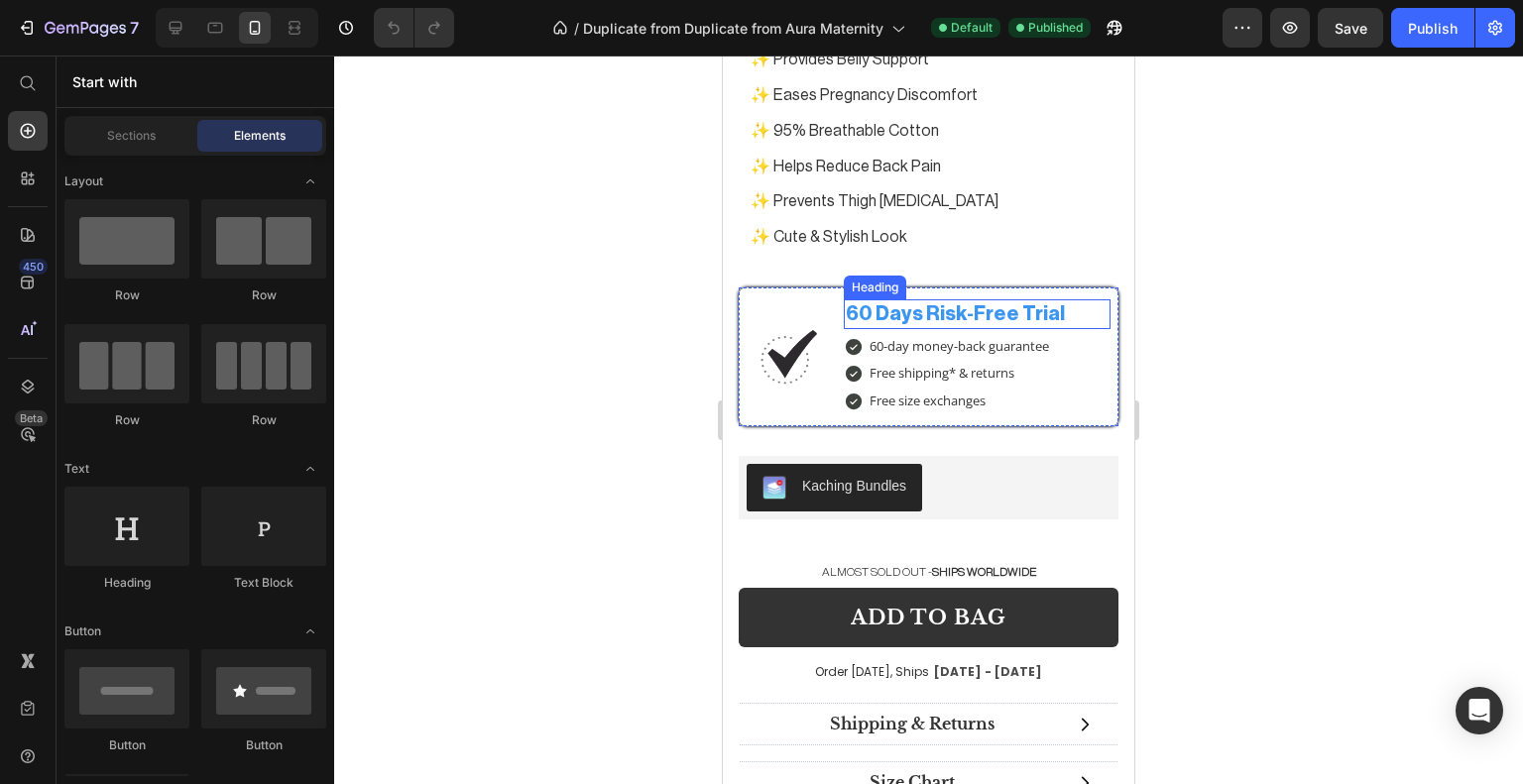 click on "60 Days Risk-Free Trial" at bounding box center (977, 314) 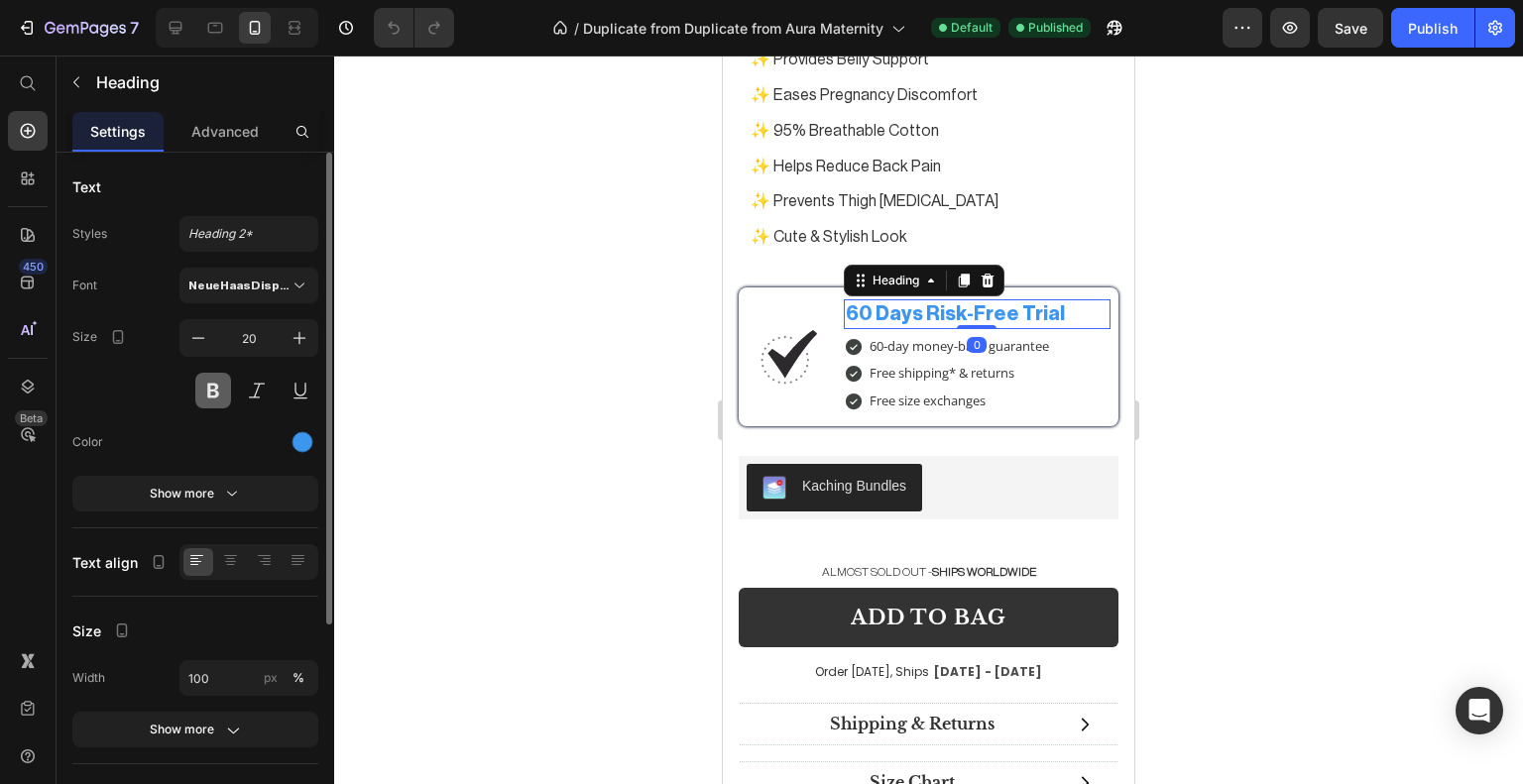 click at bounding box center (213, 391) 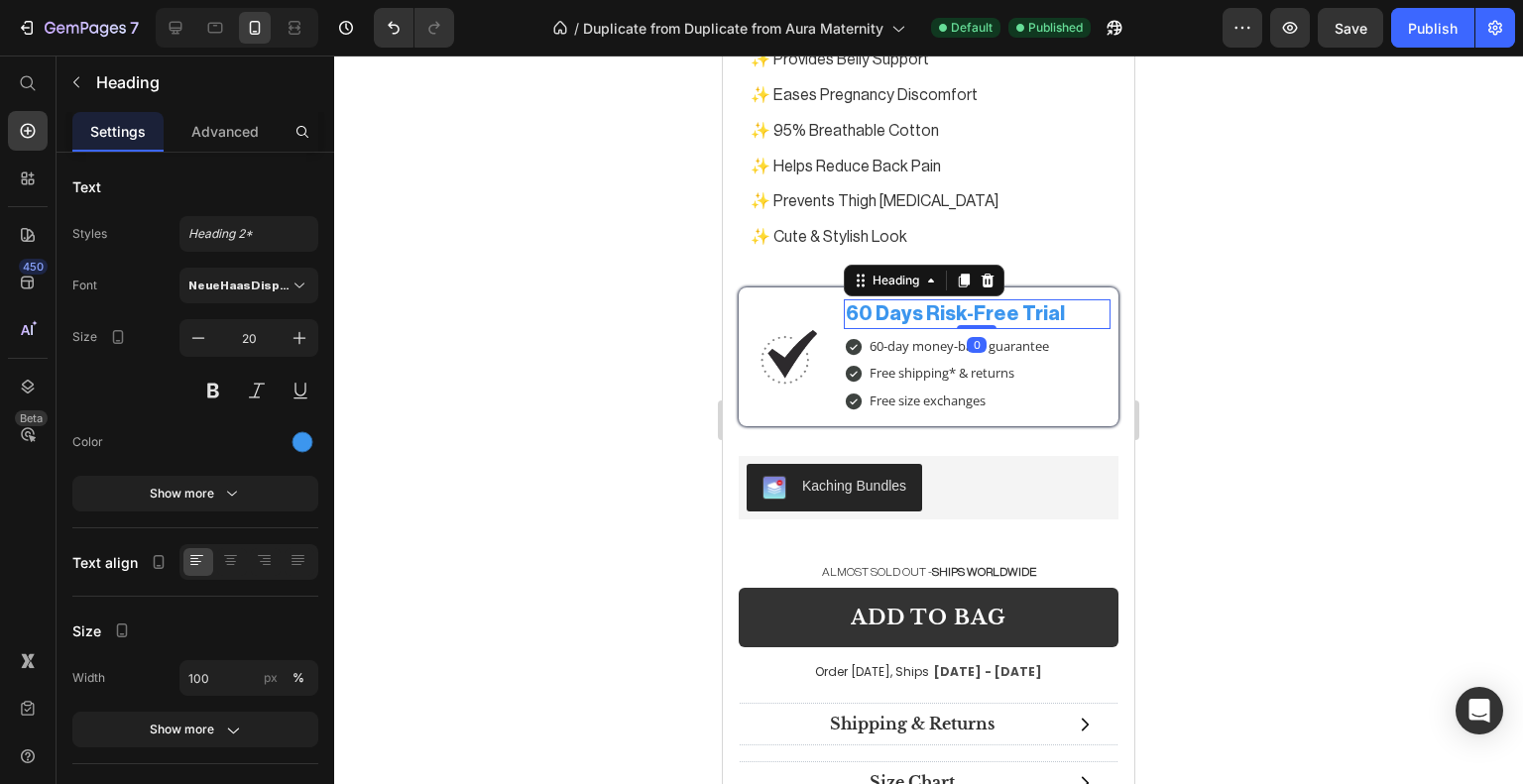 click 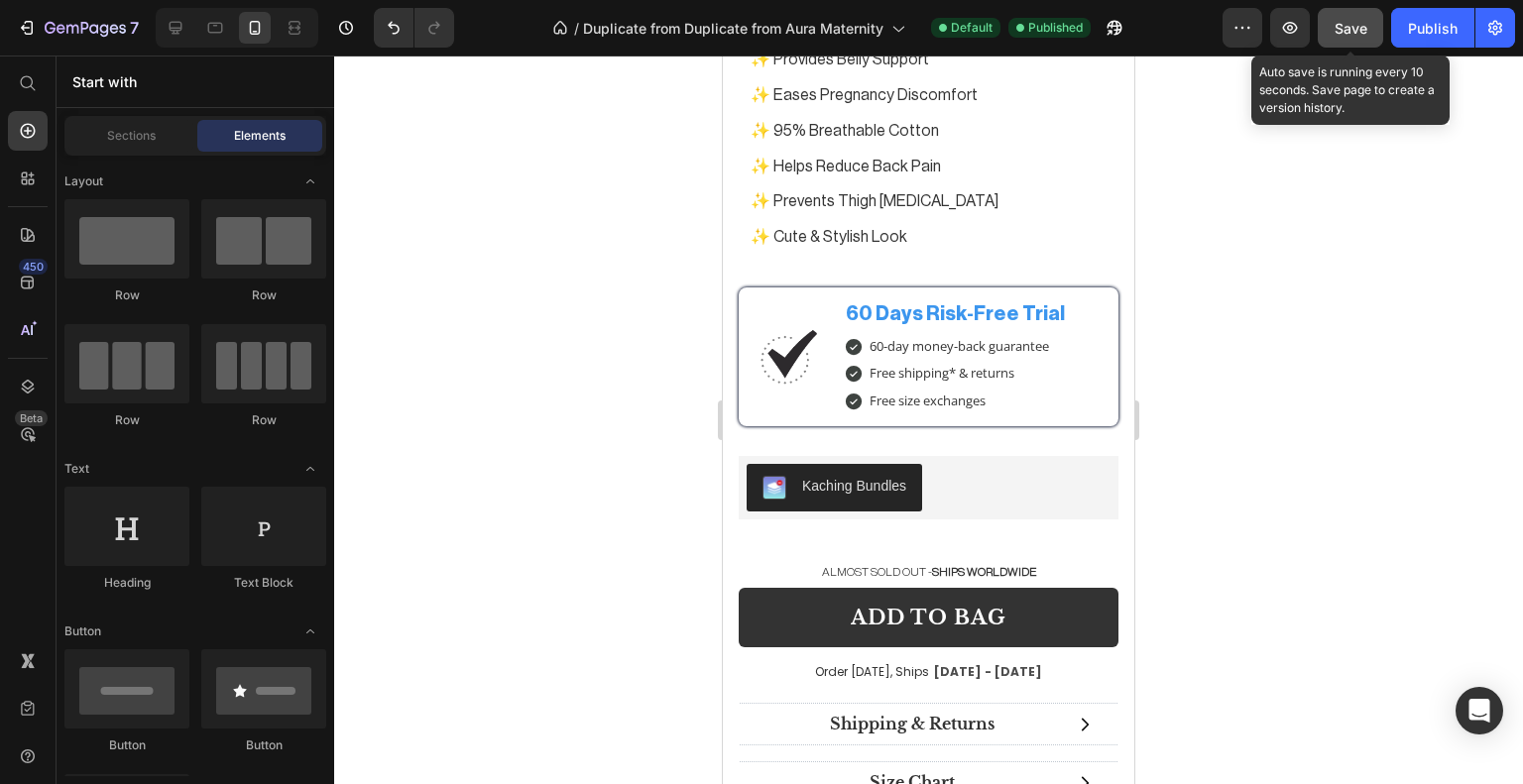 click on "Save" 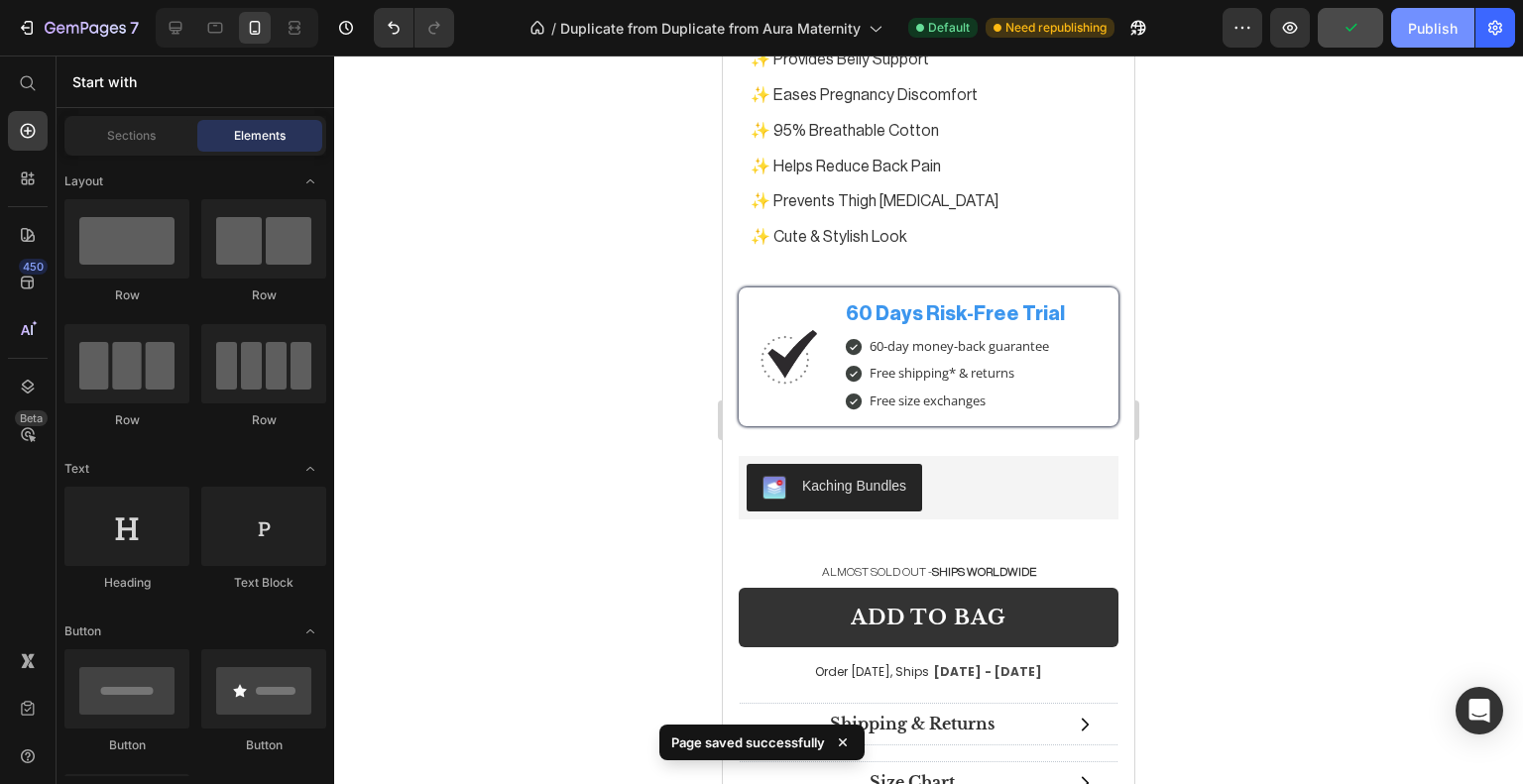 click on "Publish" at bounding box center [1433, 28] 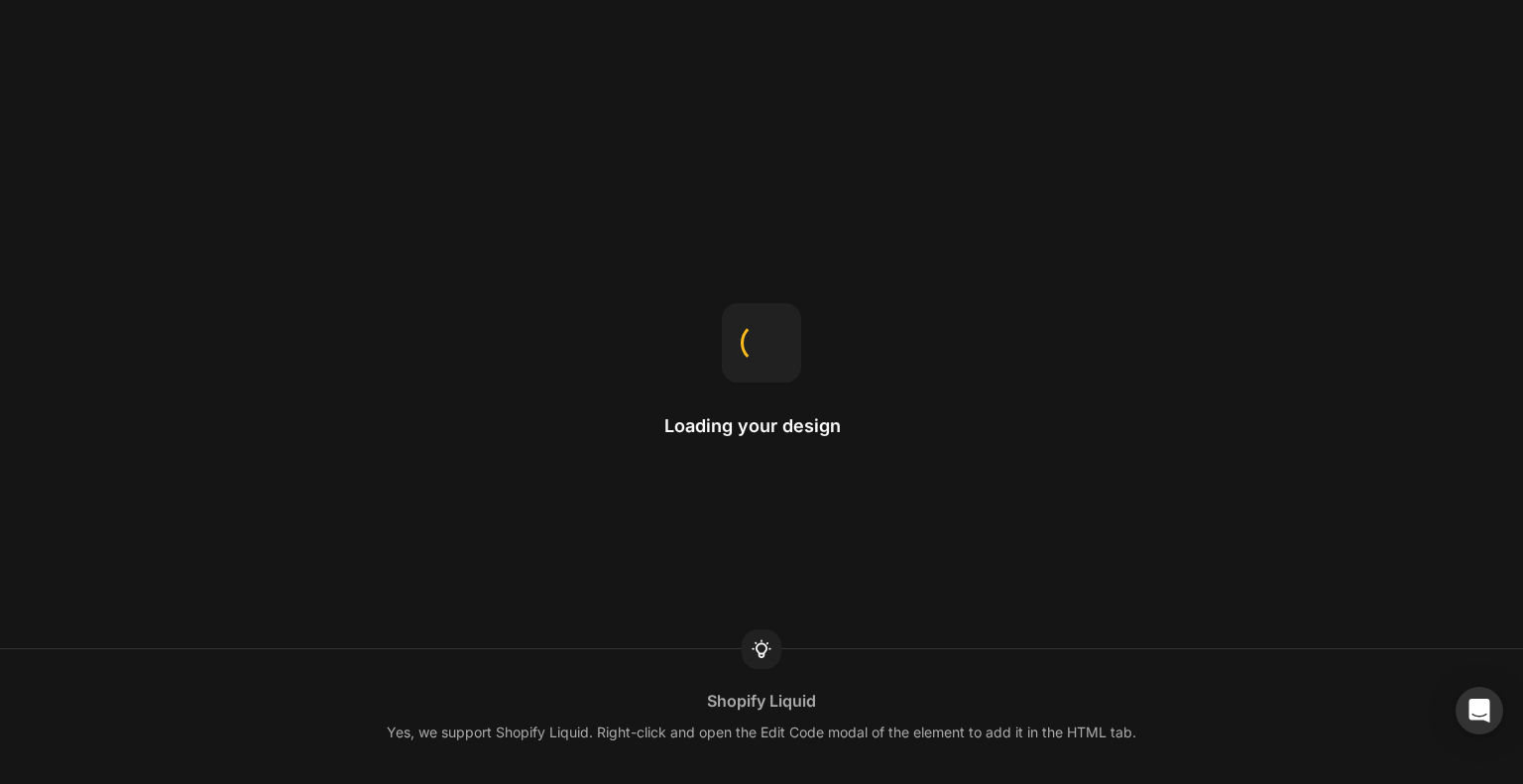 scroll, scrollTop: 0, scrollLeft: 0, axis: both 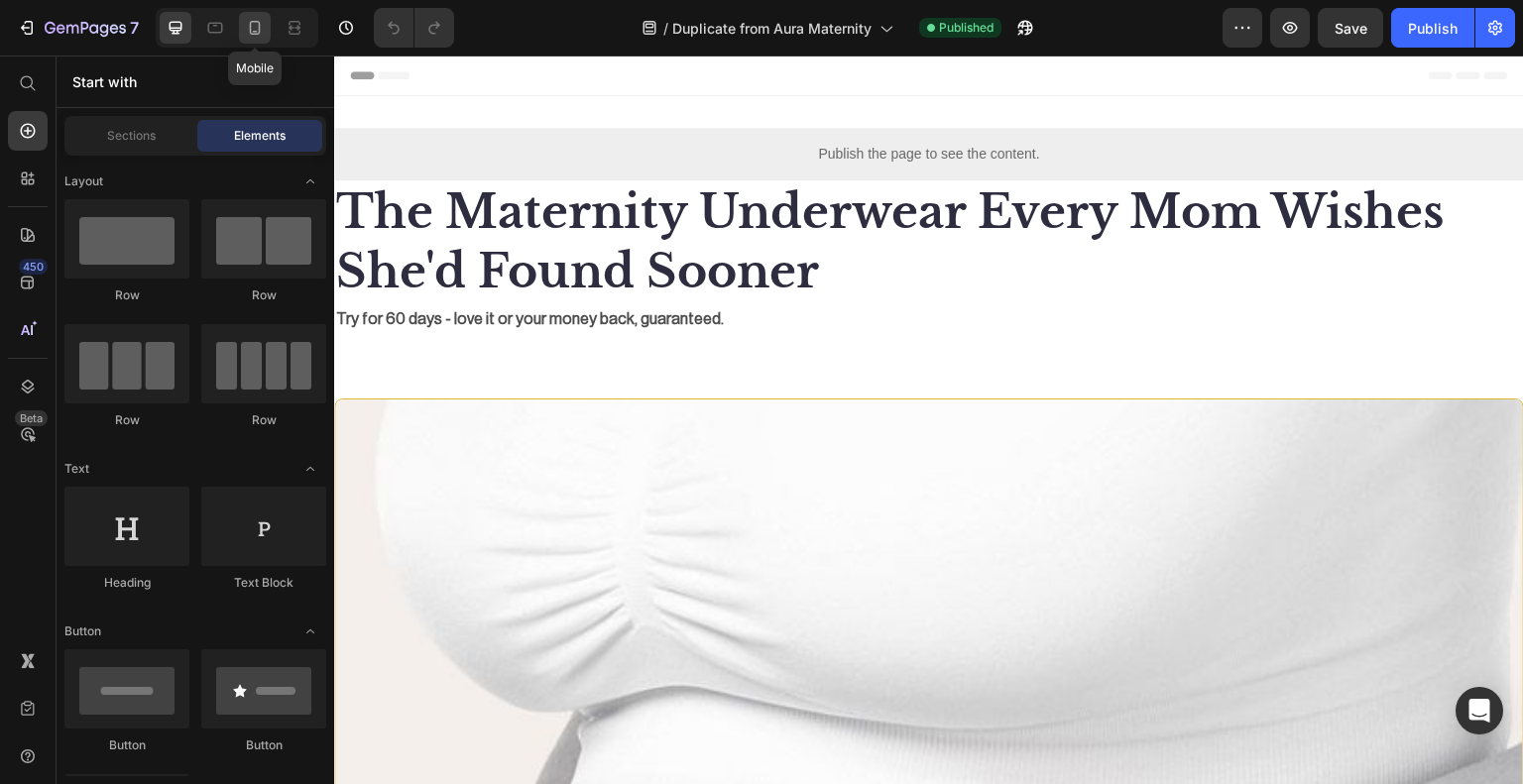 click 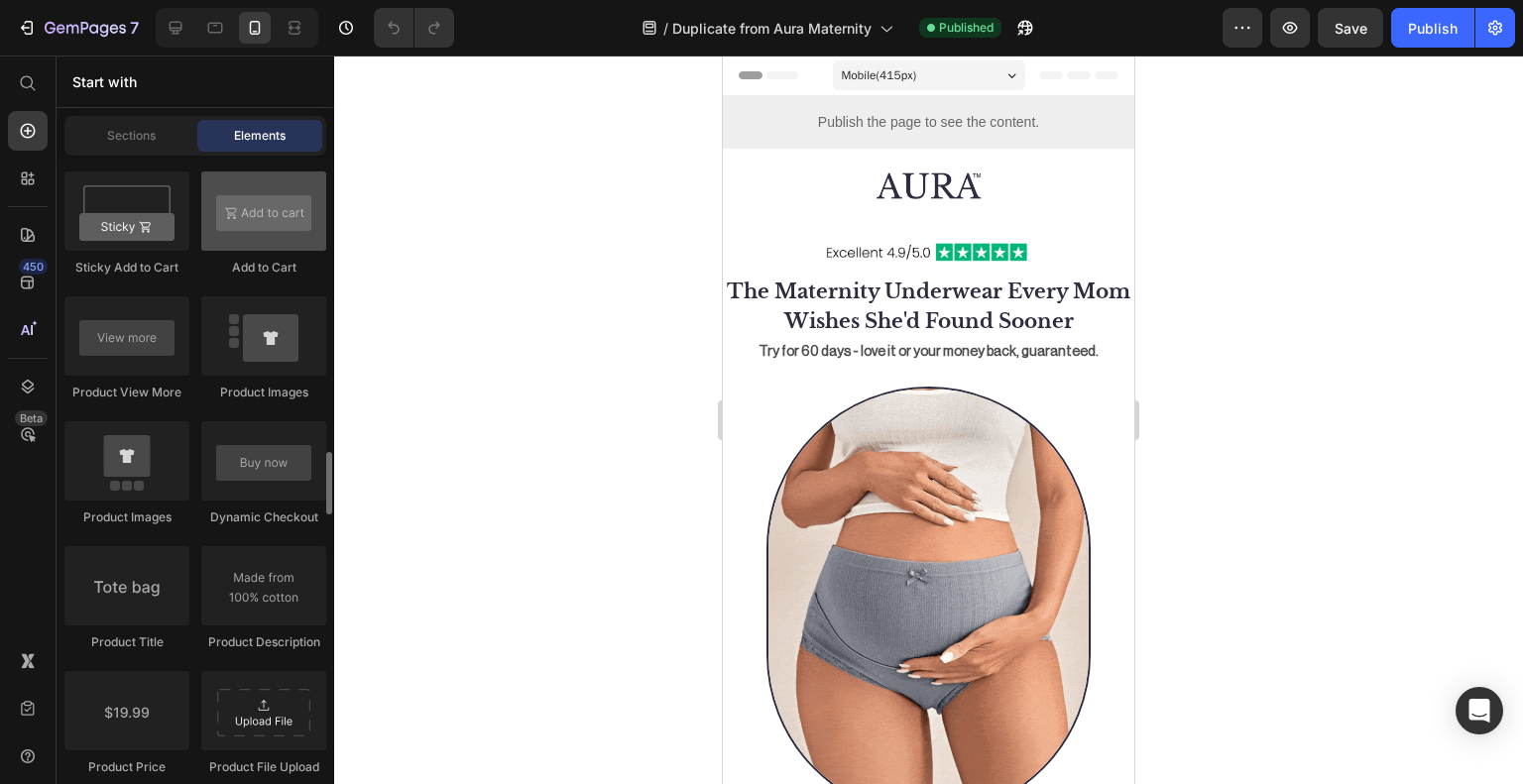 scroll, scrollTop: 2827, scrollLeft: 0, axis: vertical 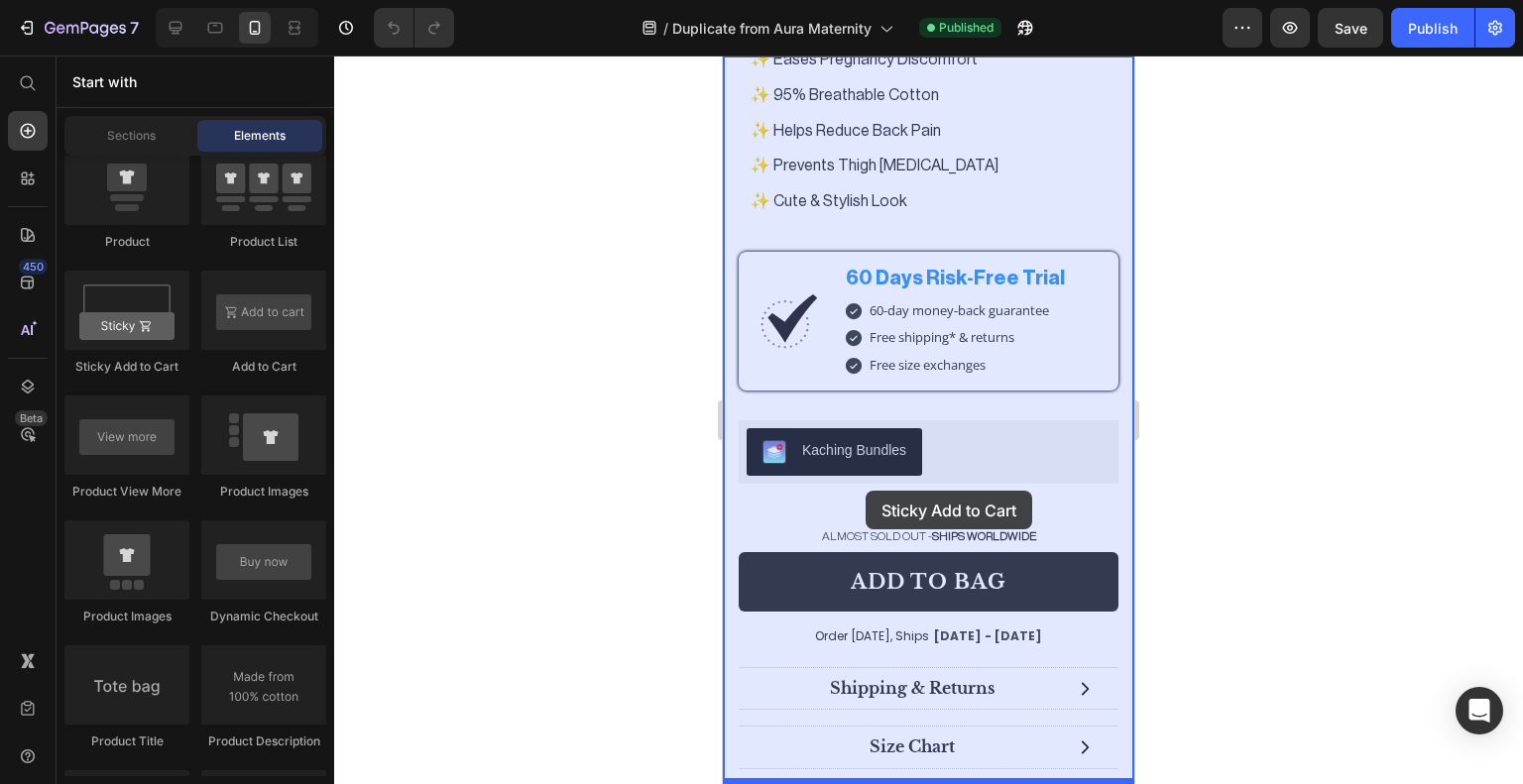 drag, startPoint x: 840, startPoint y: 367, endPoint x: 866, endPoint y: 491, distance: 126.69649 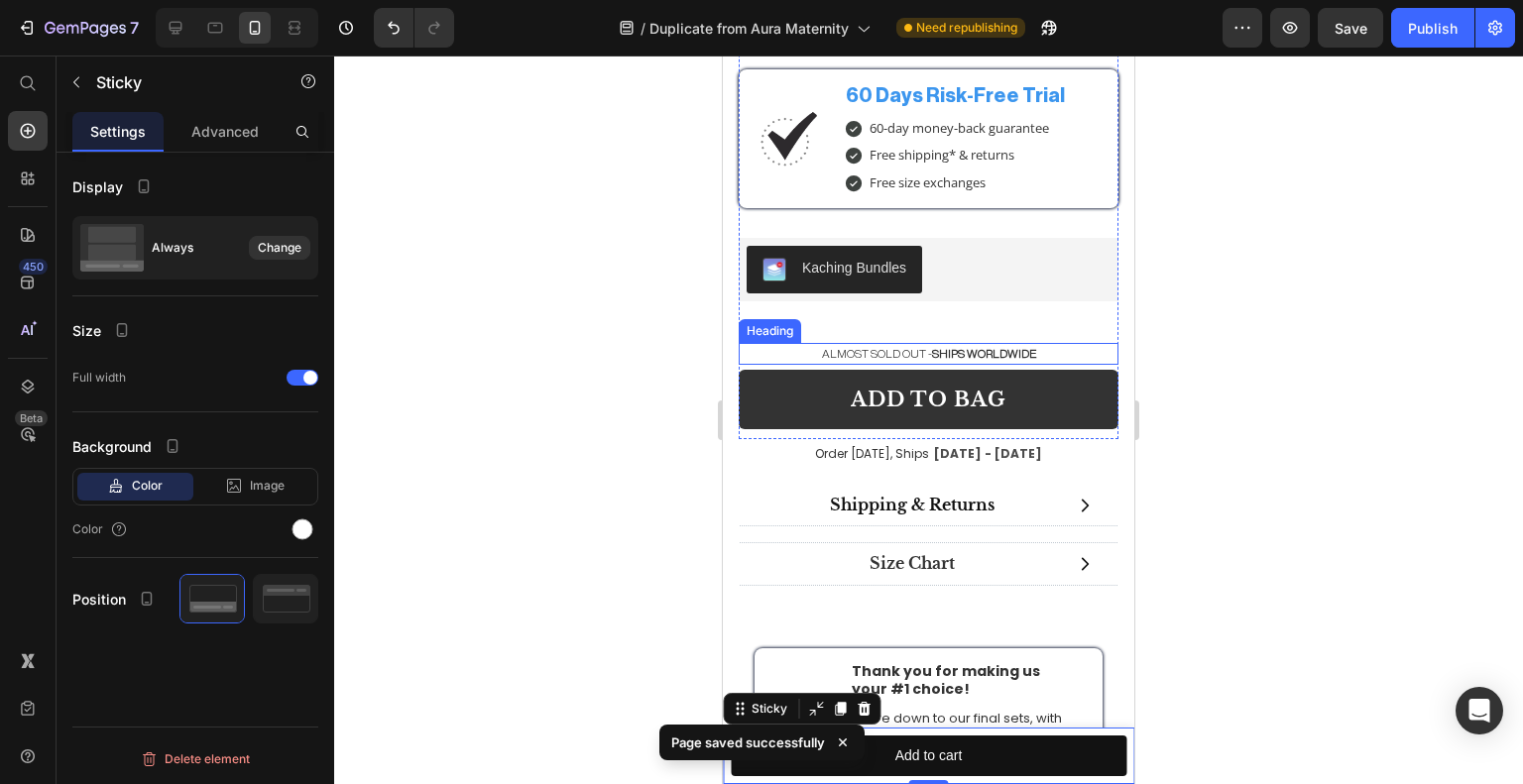 scroll, scrollTop: 14372, scrollLeft: 0, axis: vertical 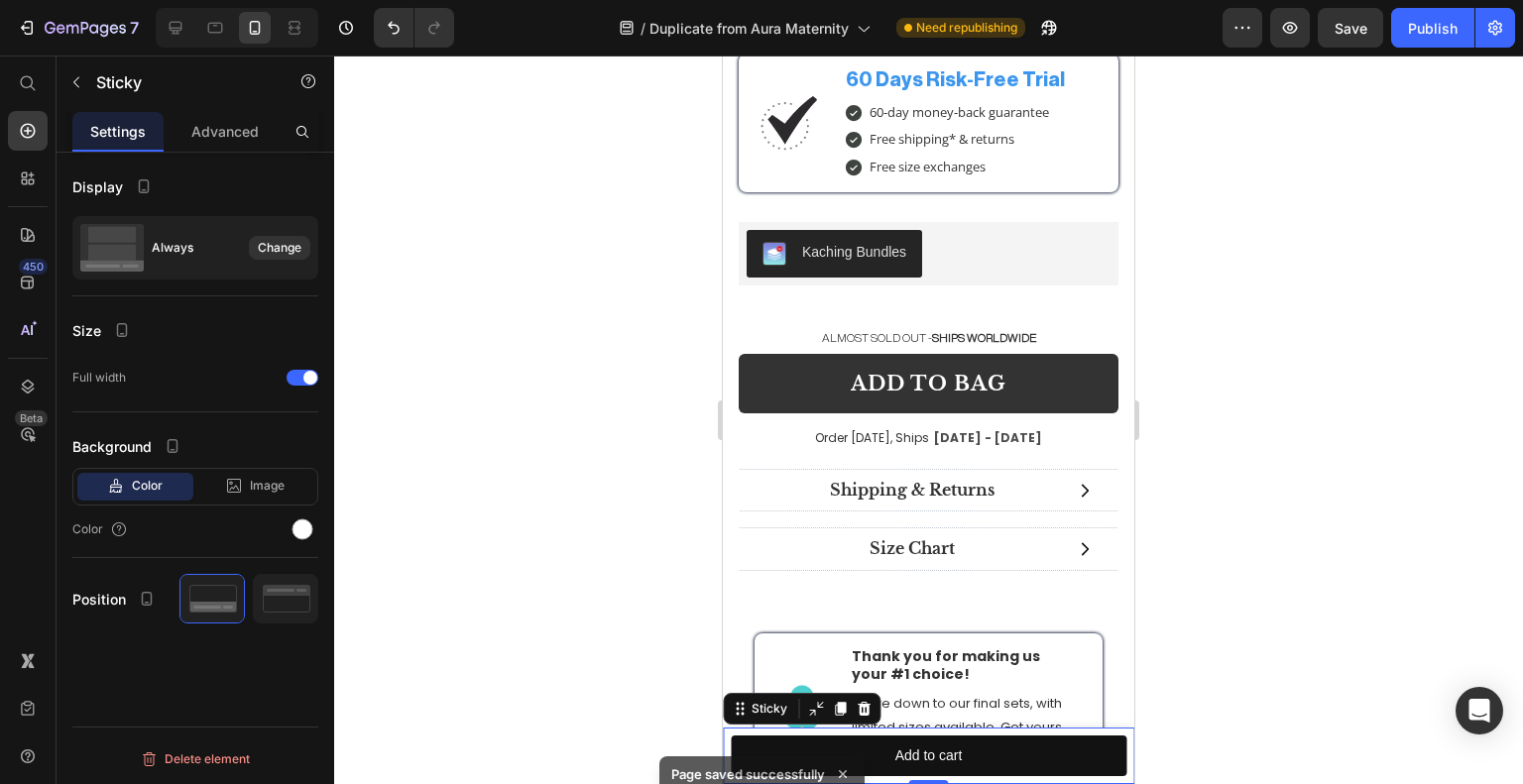click 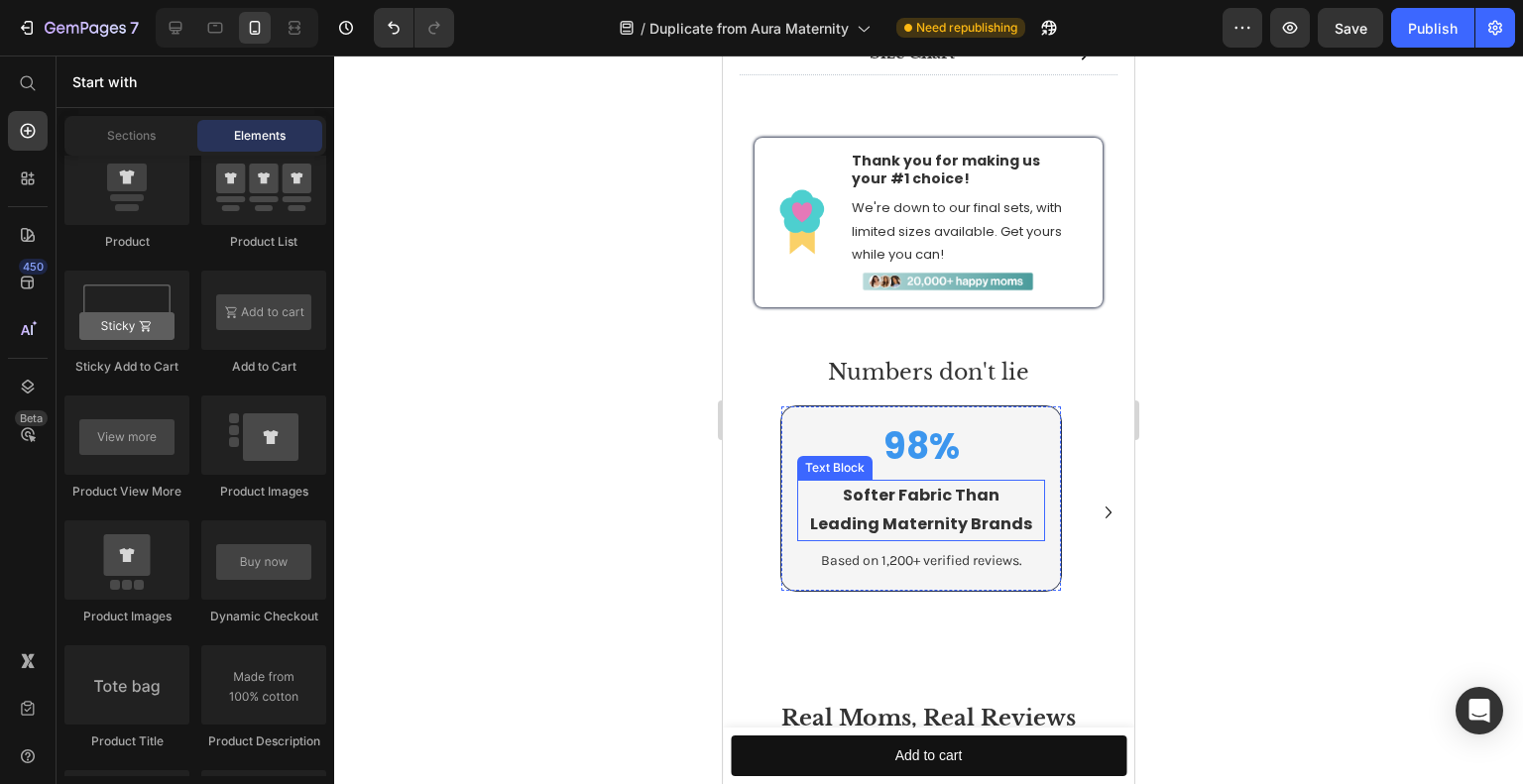 scroll, scrollTop: 14372, scrollLeft: 0, axis: vertical 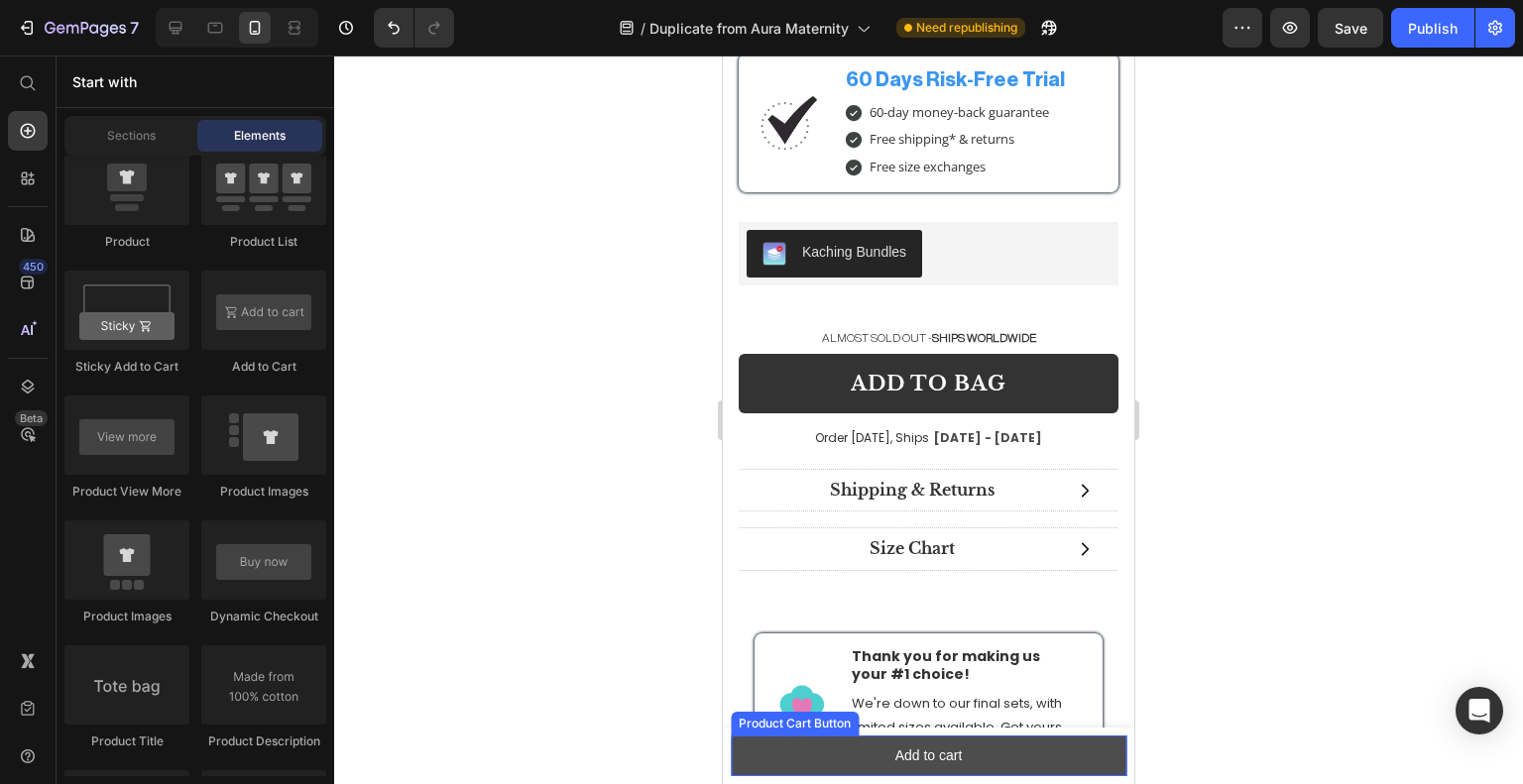 click on "Add to cart" at bounding box center [928, 755] 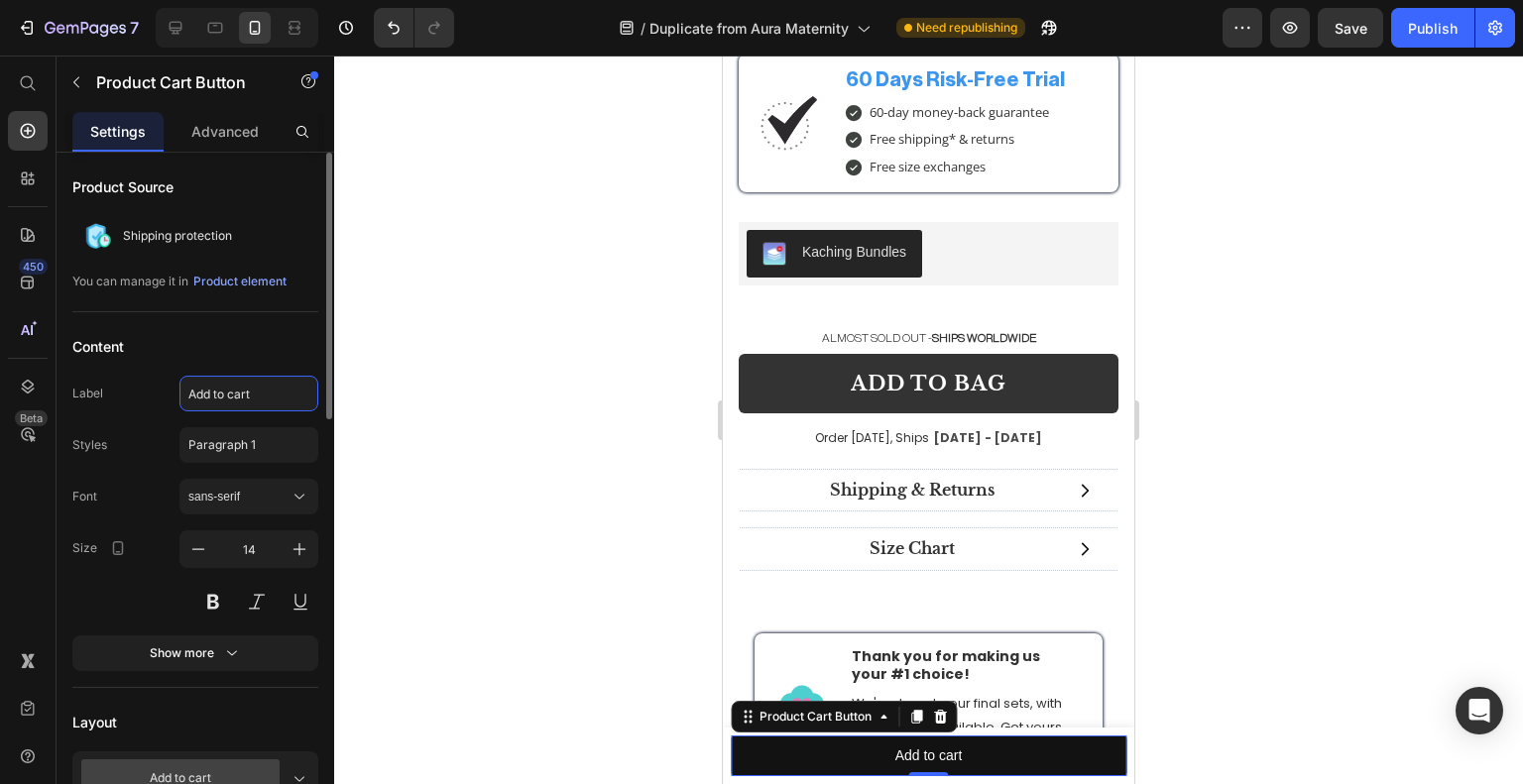 click on "Add to cart" 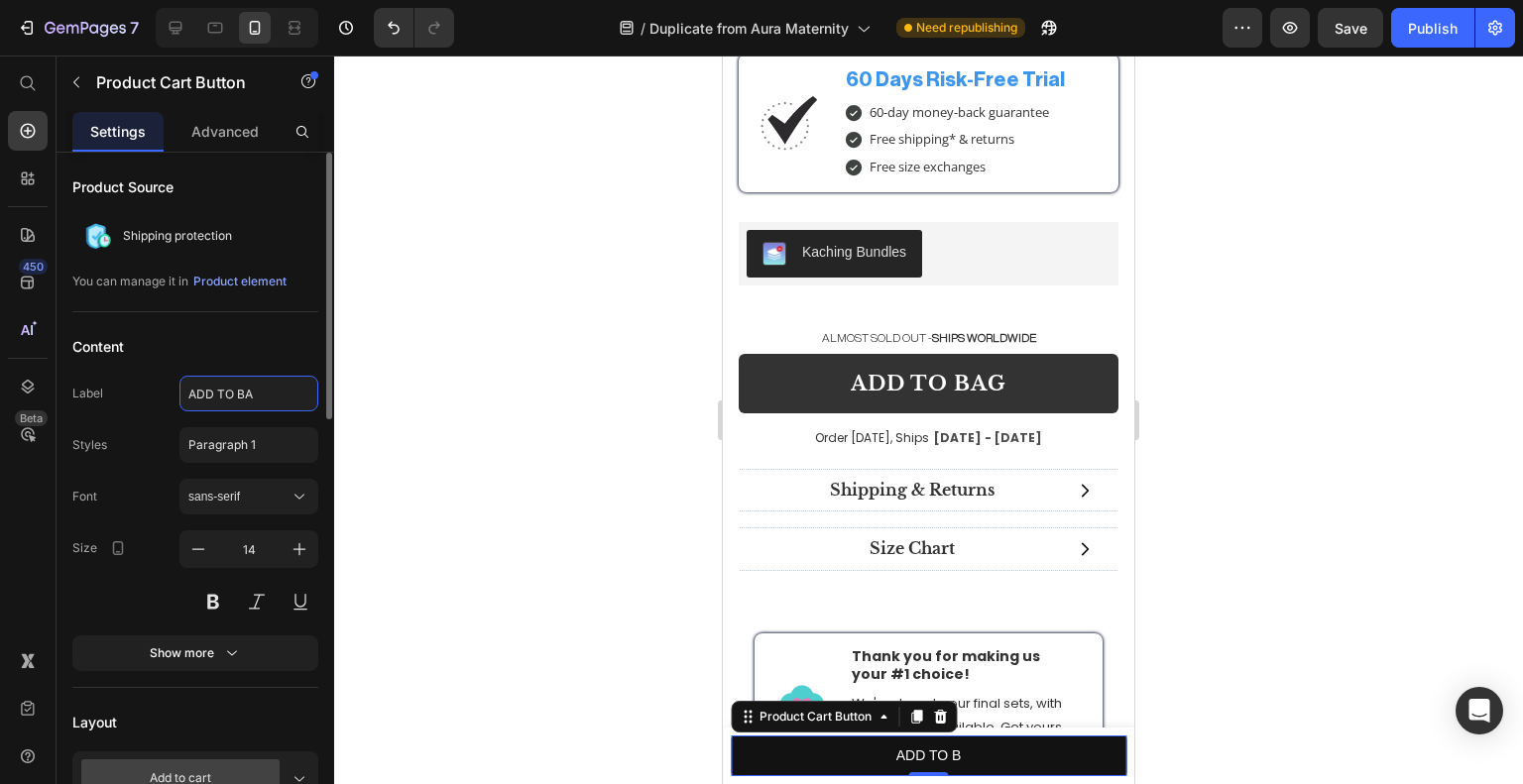 type on "ADD TO BAG" 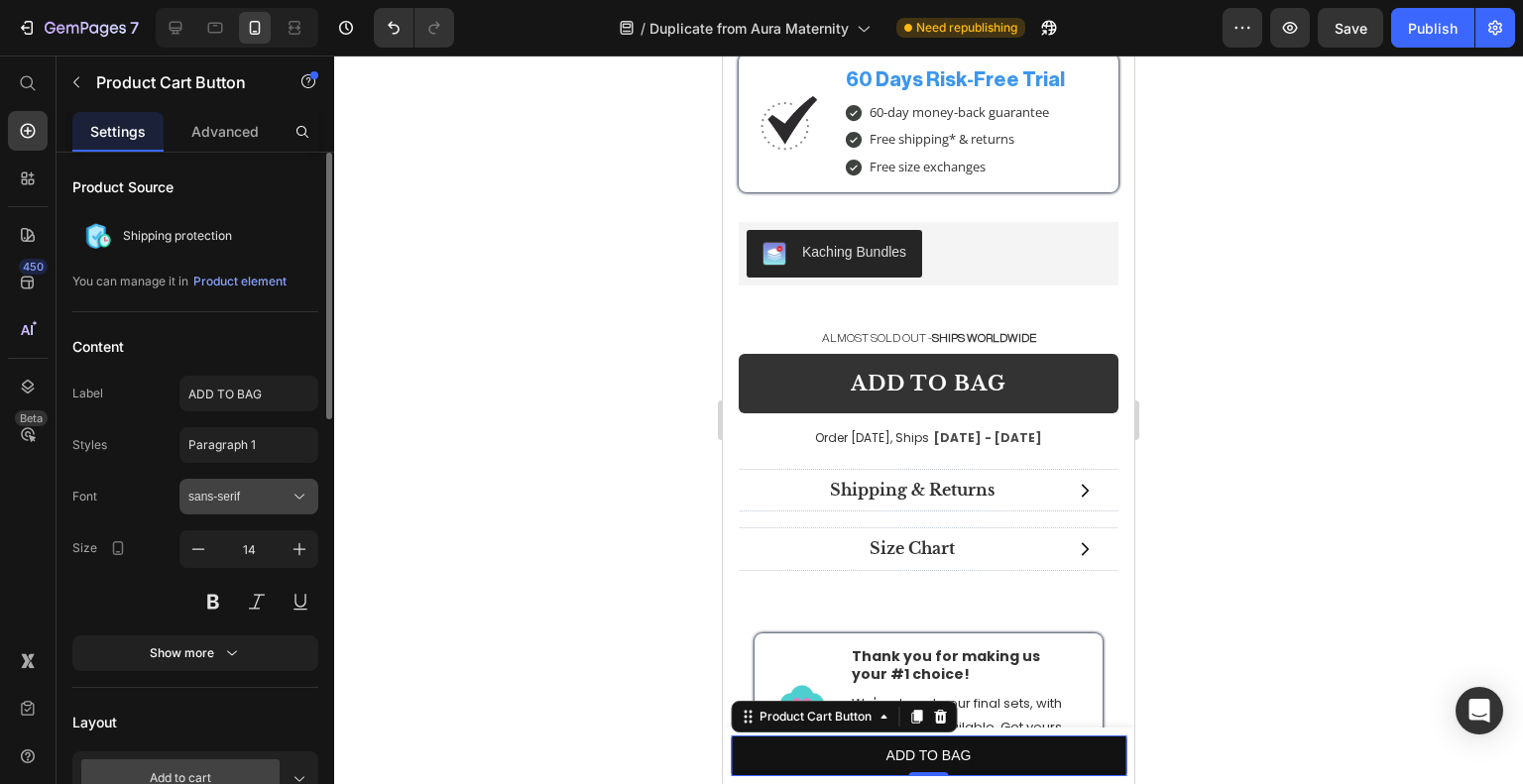 click on "sans-serif" at bounding box center (239, 497) 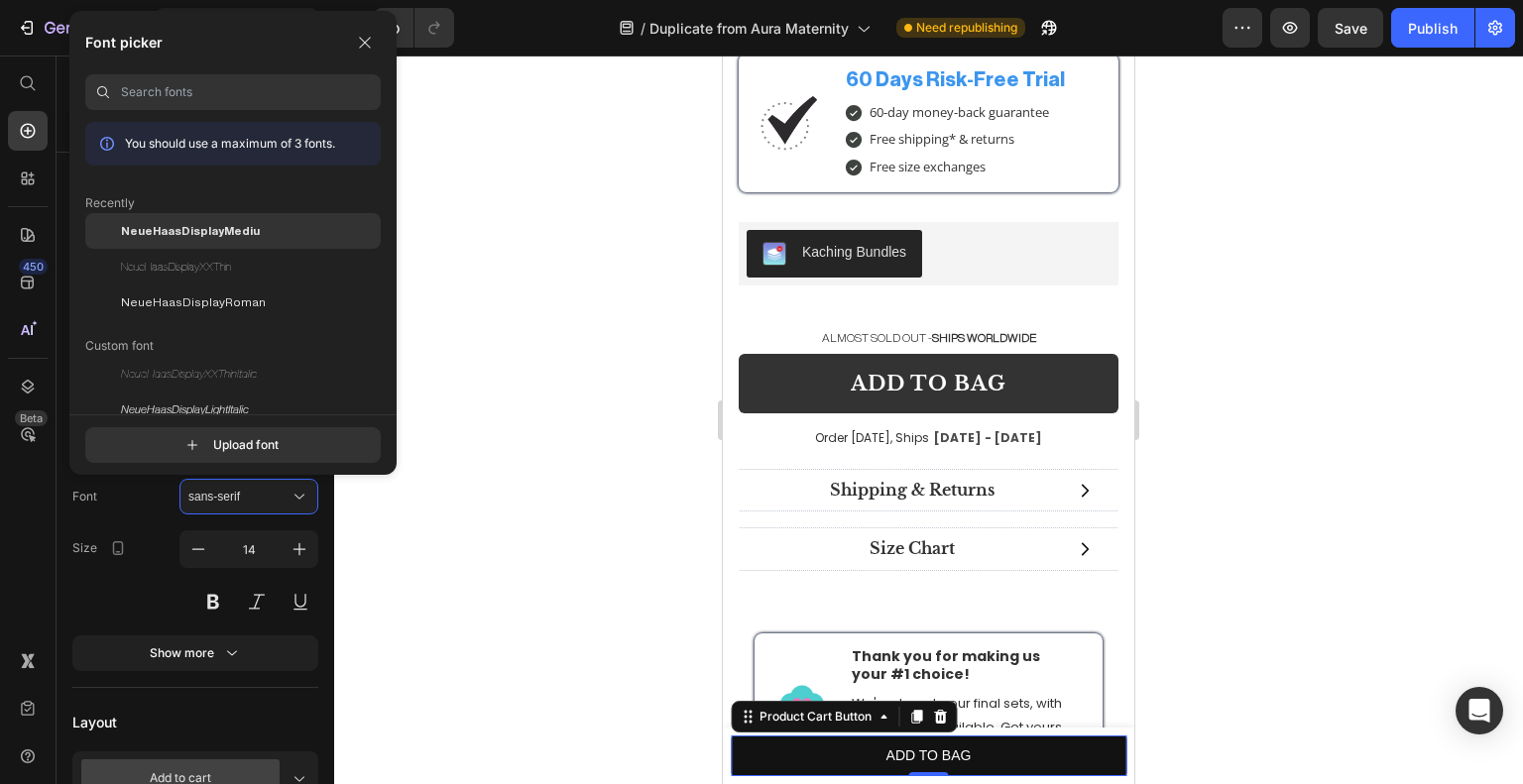 click on "NeueHaasDisplayMediu" 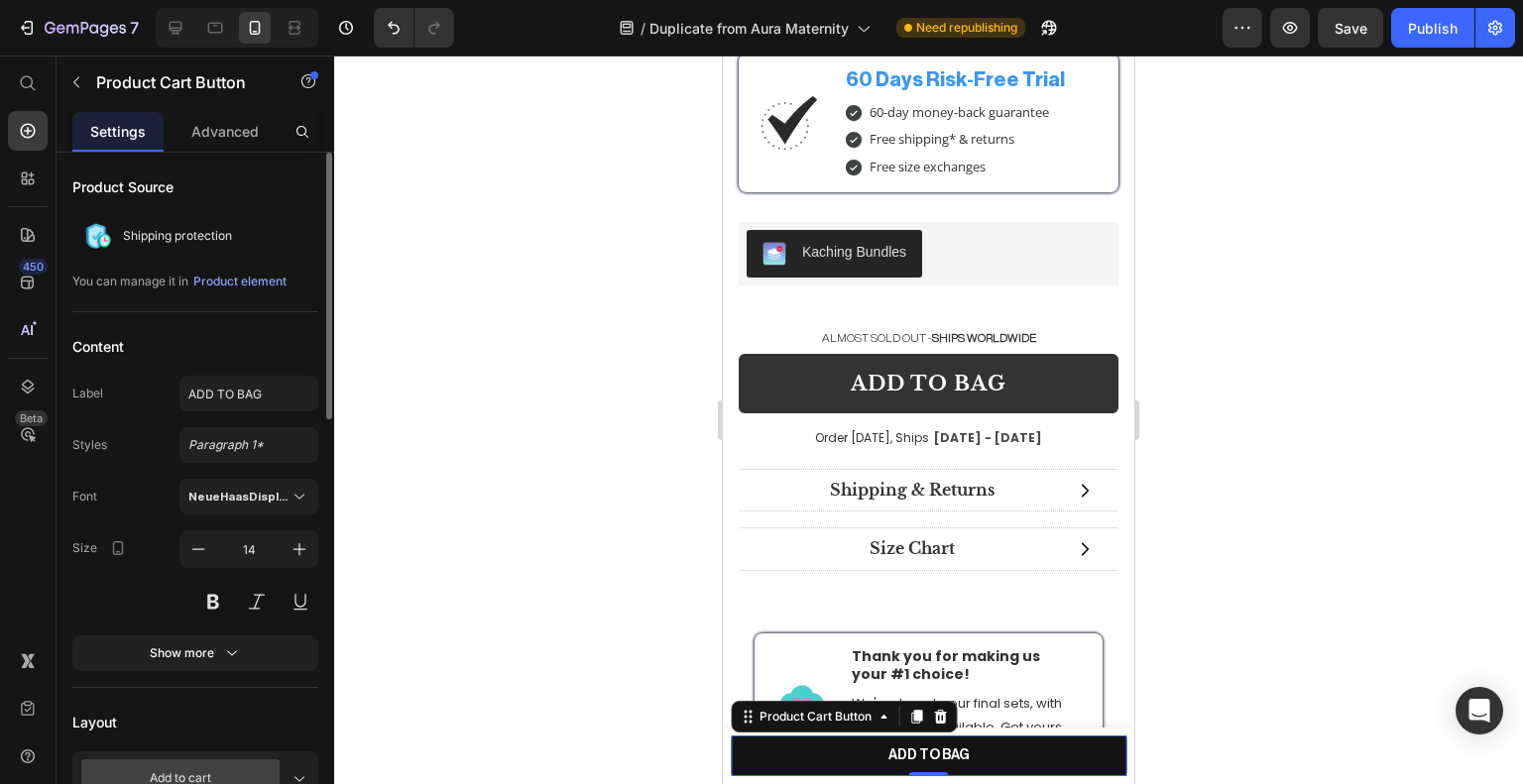click on "Size 14" at bounding box center (195, 575) 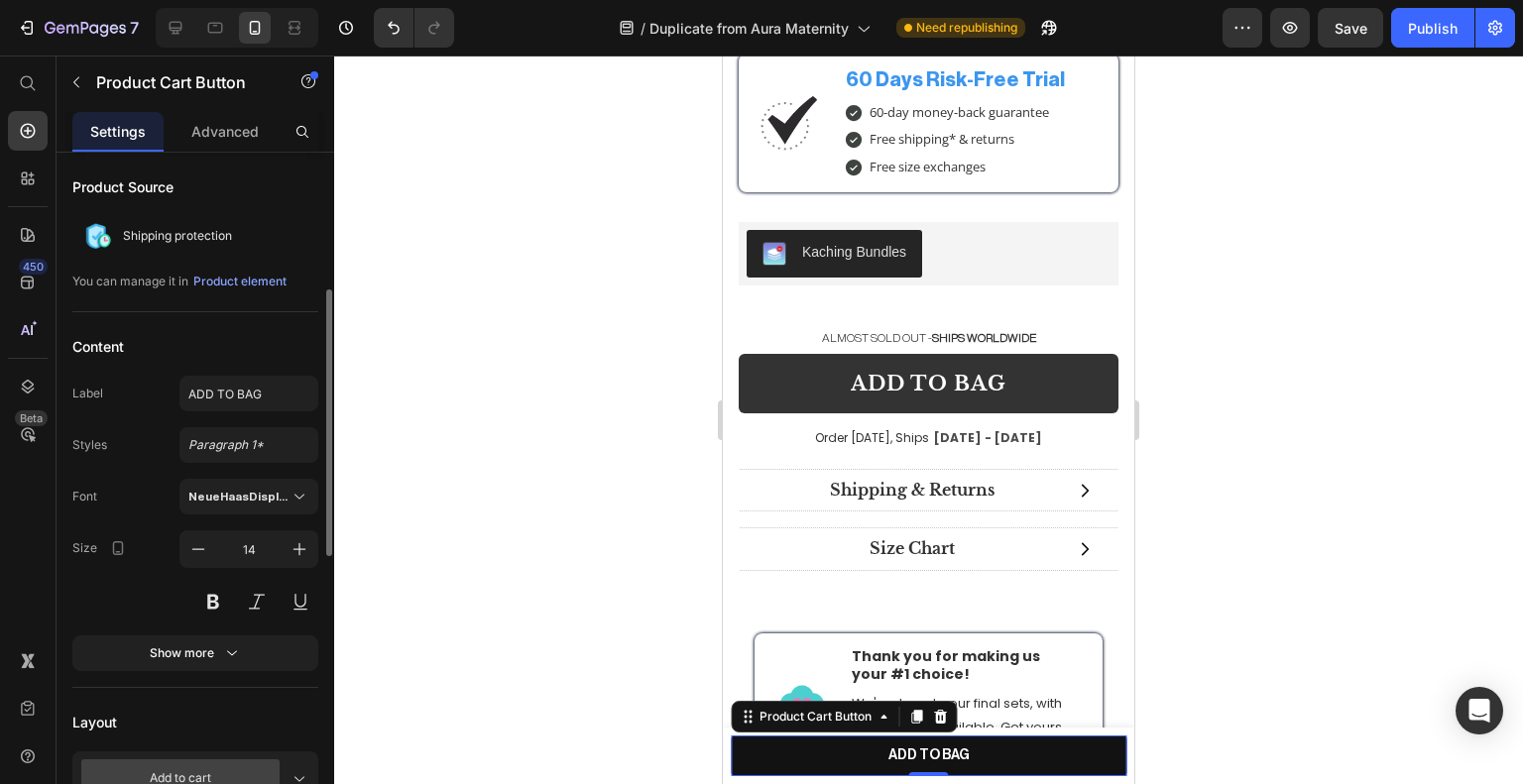 scroll, scrollTop: 198, scrollLeft: 0, axis: vertical 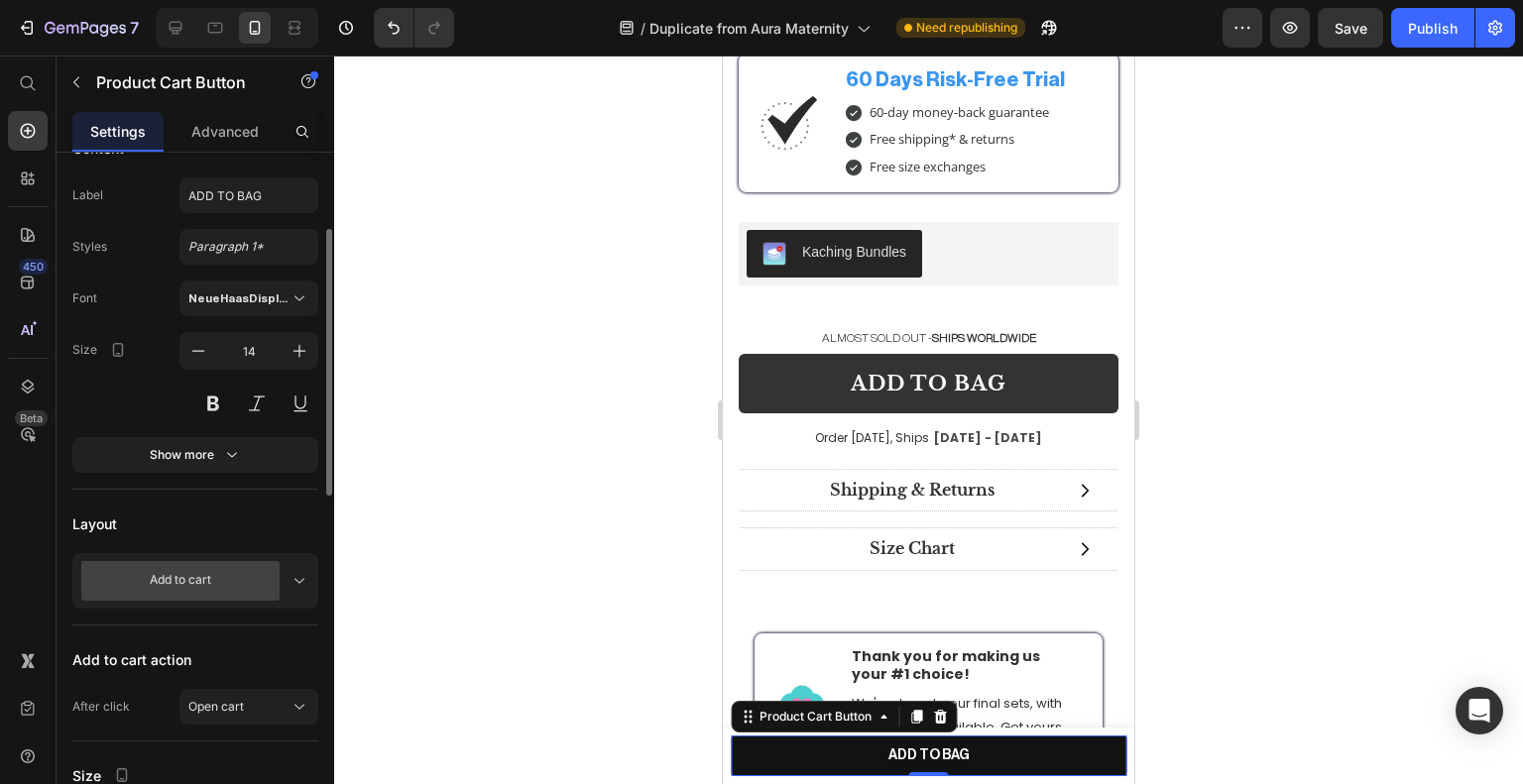 click on "Add to cart" at bounding box center [183, 581] 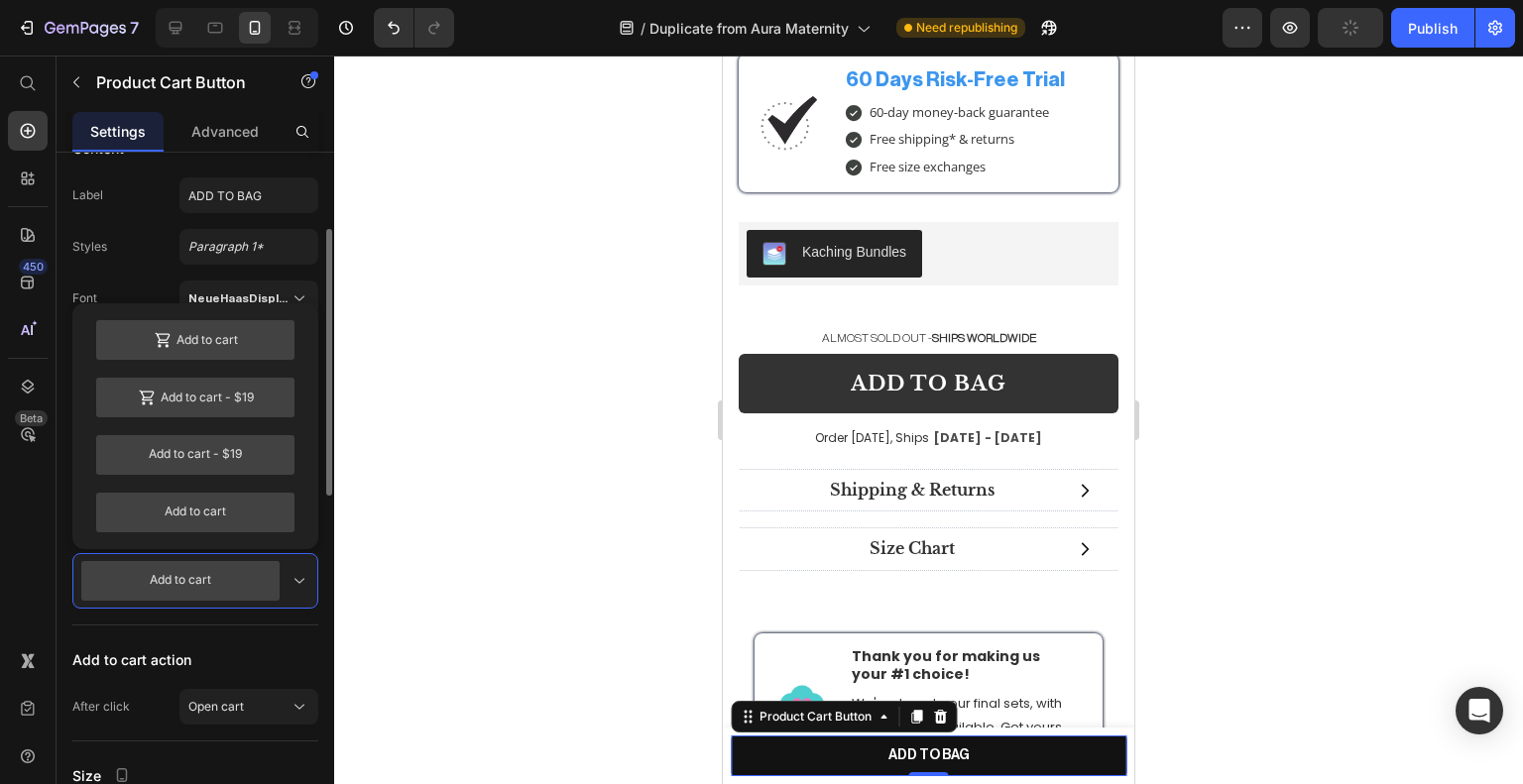 click on "Add to cart" at bounding box center (183, 581) 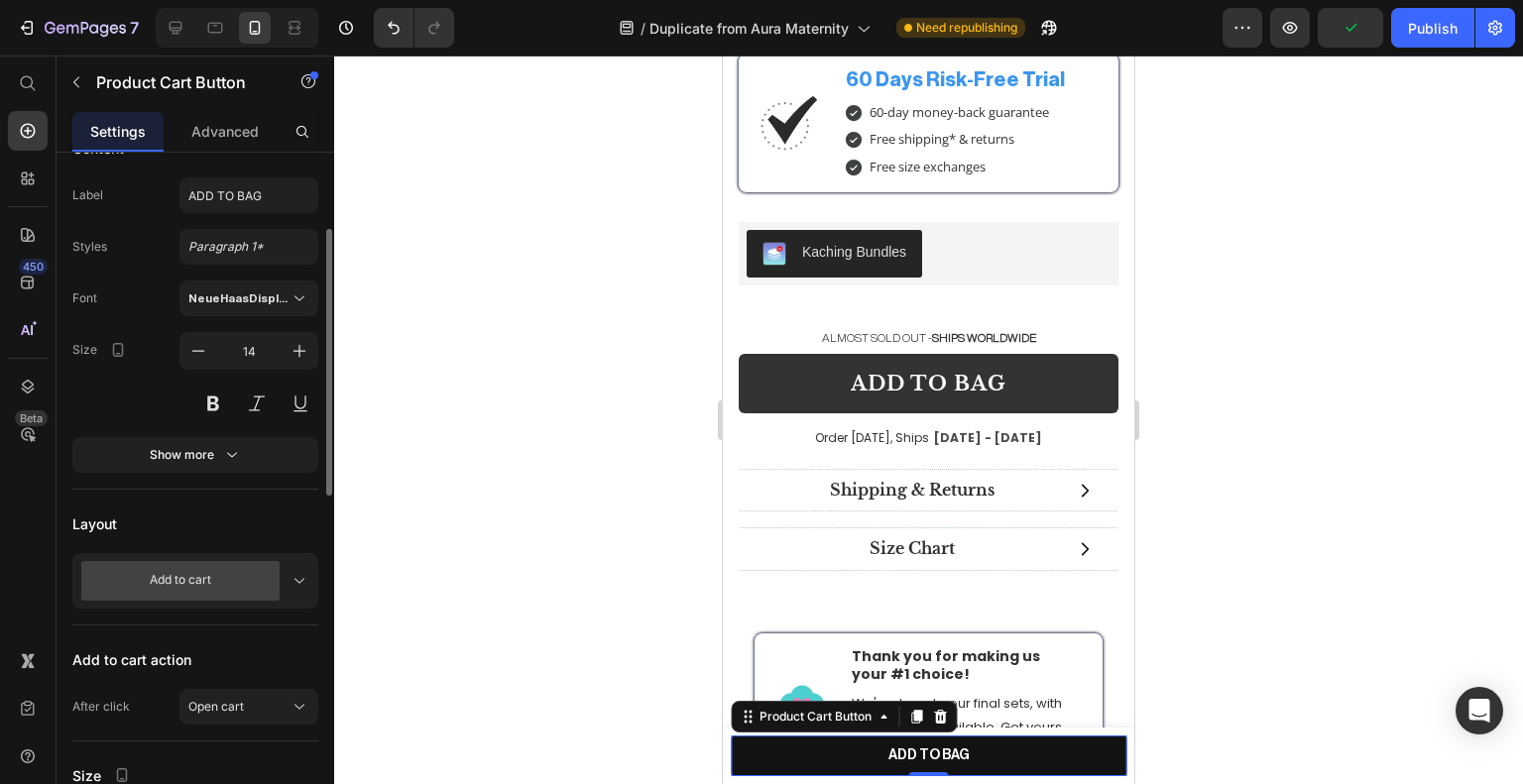 scroll, scrollTop: 297, scrollLeft: 0, axis: vertical 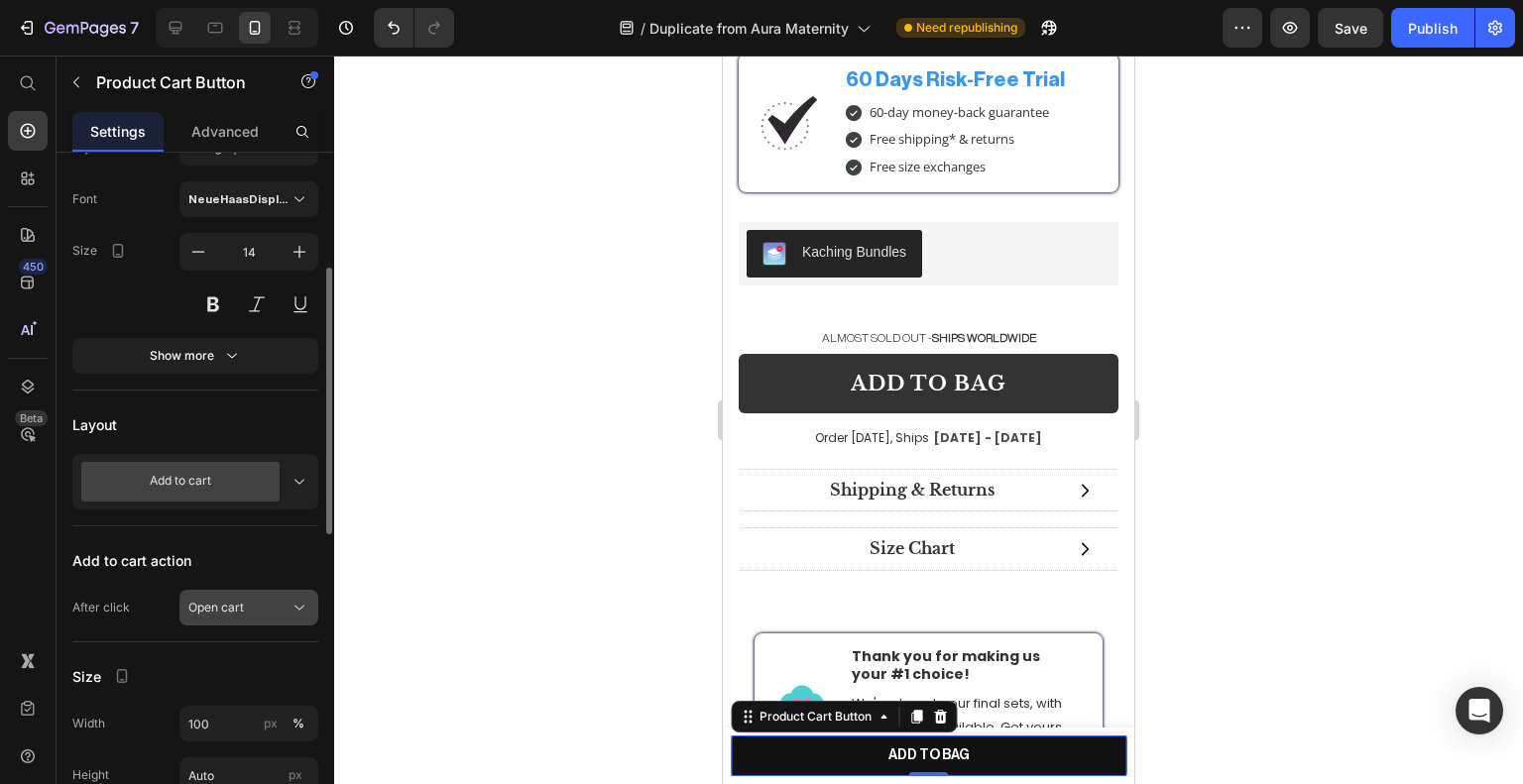 click on "Open cart" at bounding box center [249, 608] 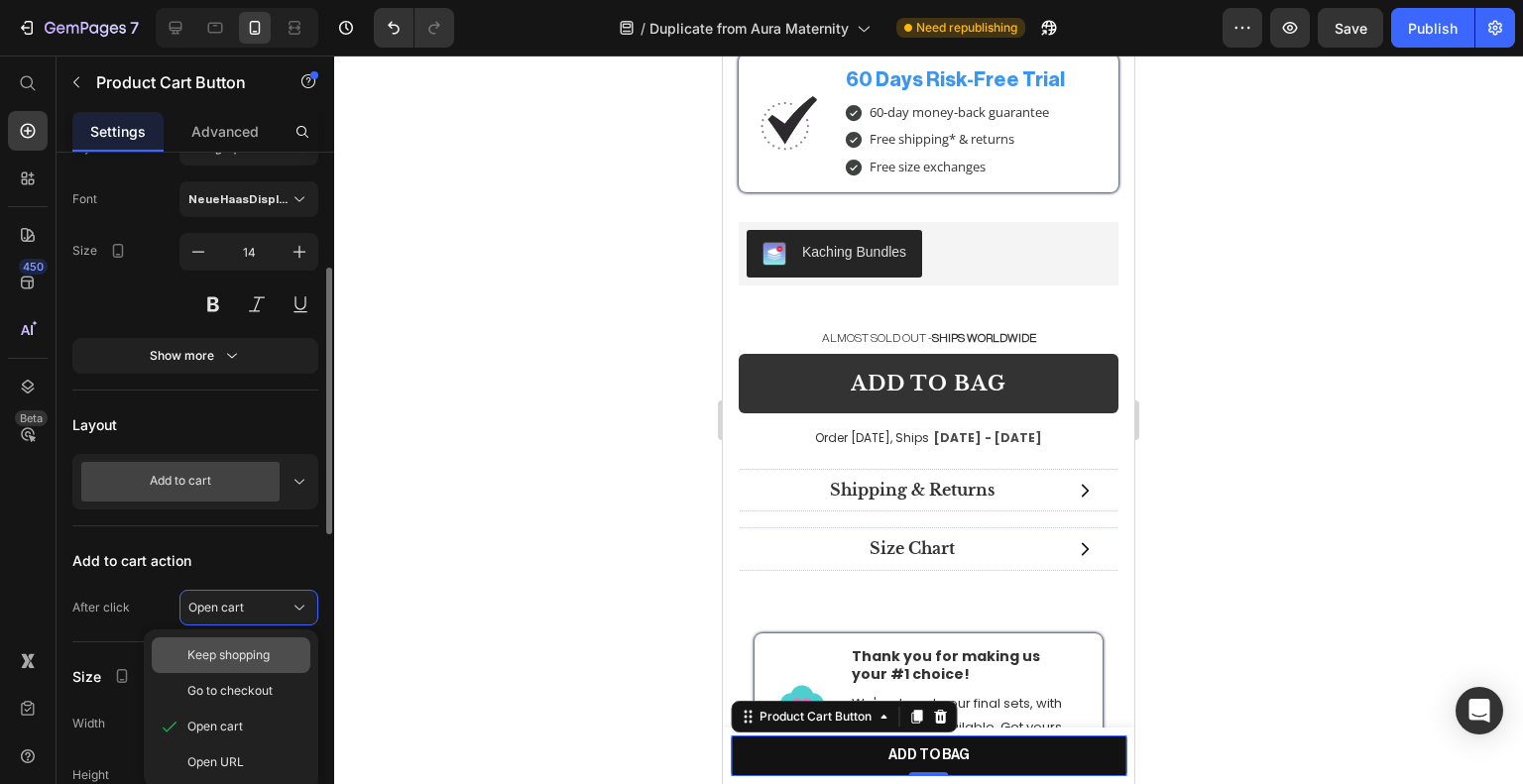 scroll, scrollTop: 396, scrollLeft: 0, axis: vertical 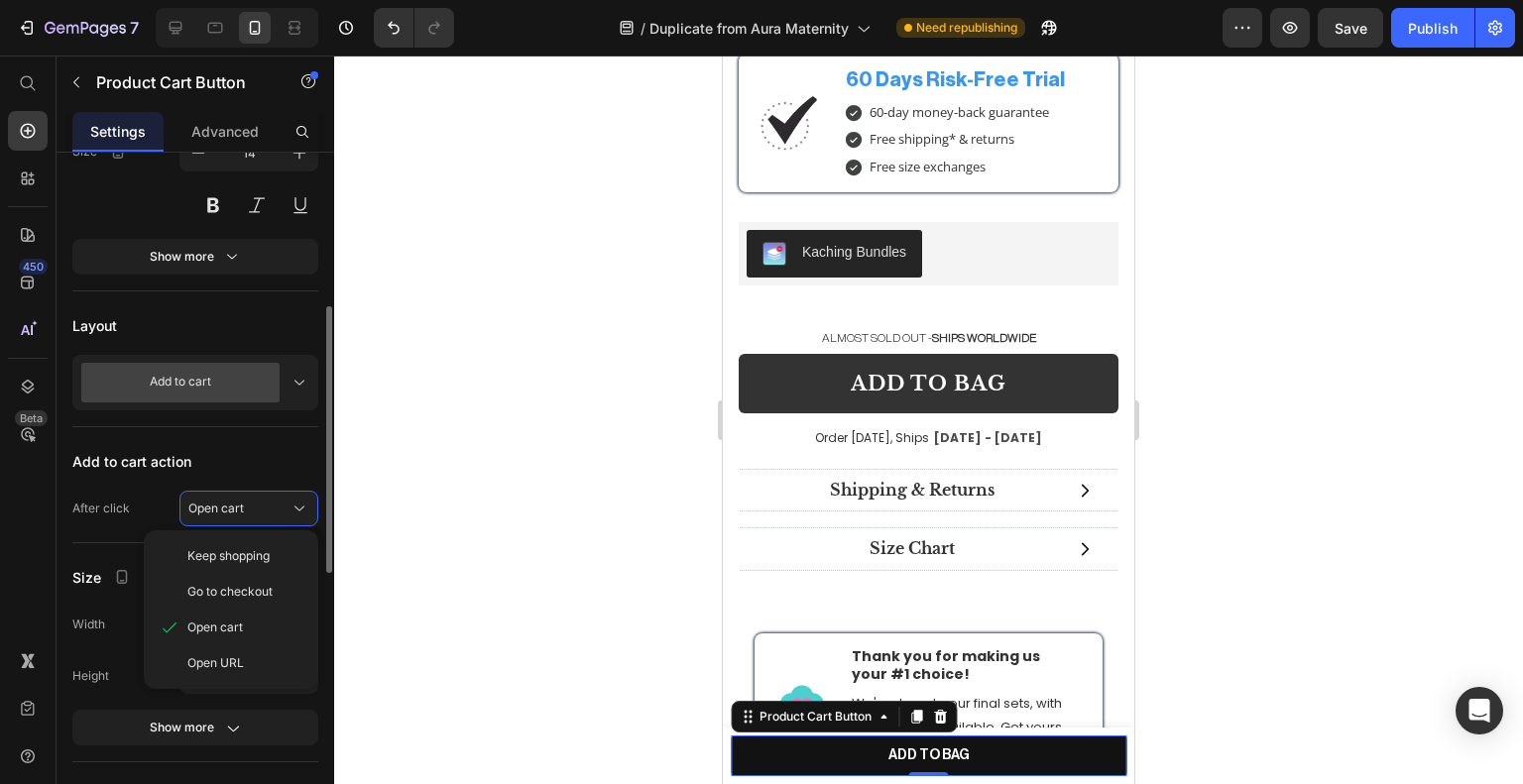 drag, startPoint x: 270, startPoint y: 642, endPoint x: 89, endPoint y: 534, distance: 210.77239 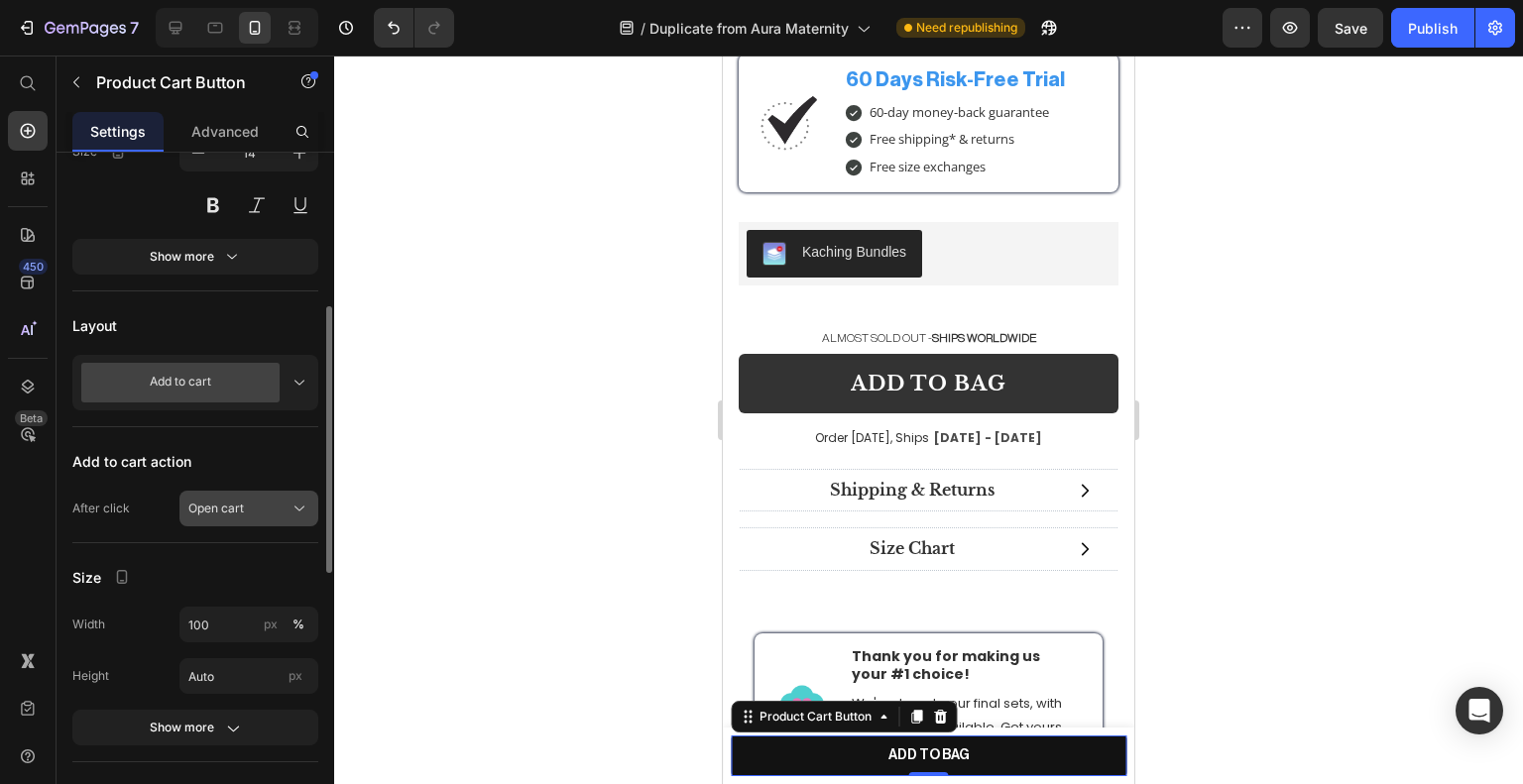 click on "Open cart" 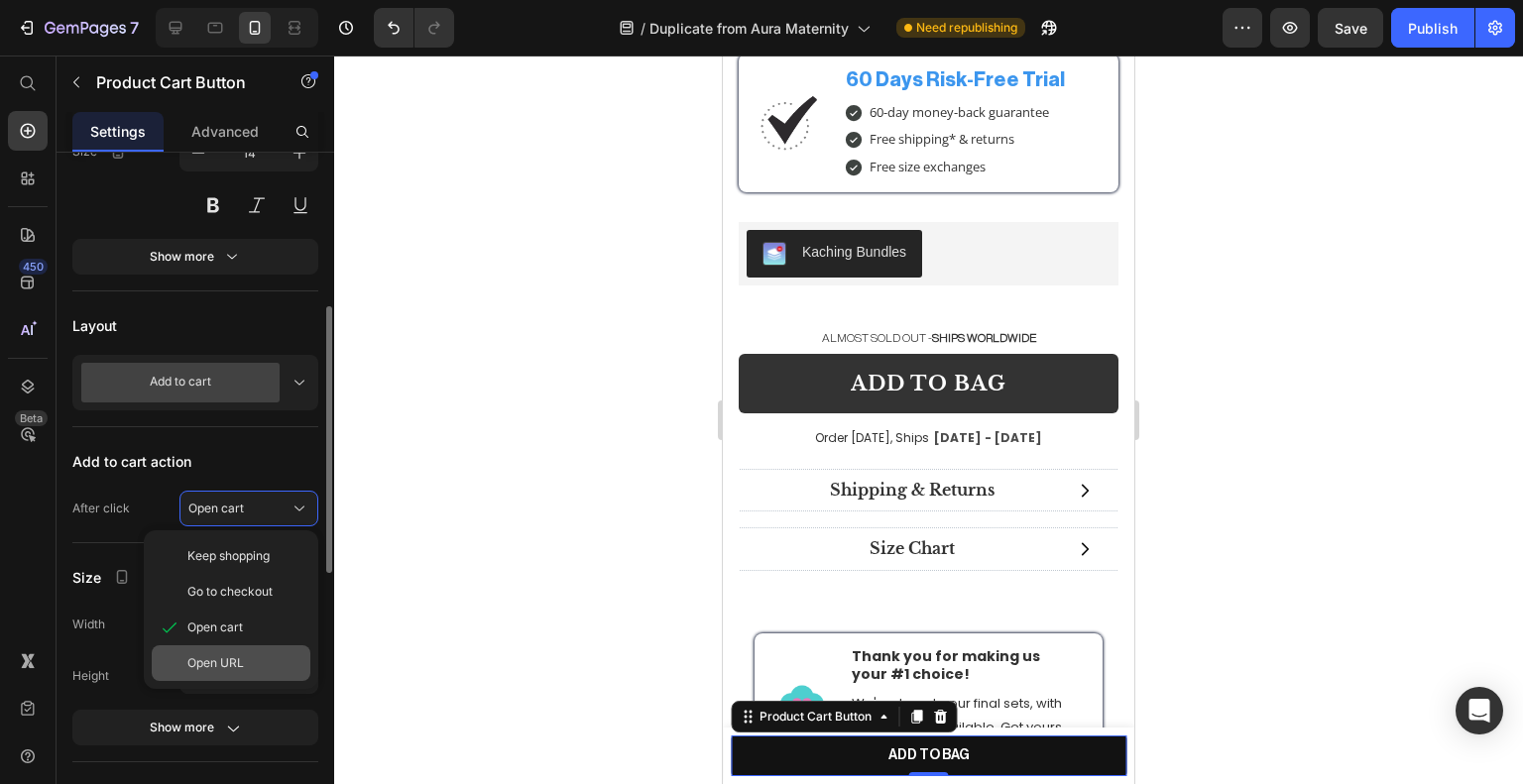 click on "Open URL" at bounding box center (245, 663) 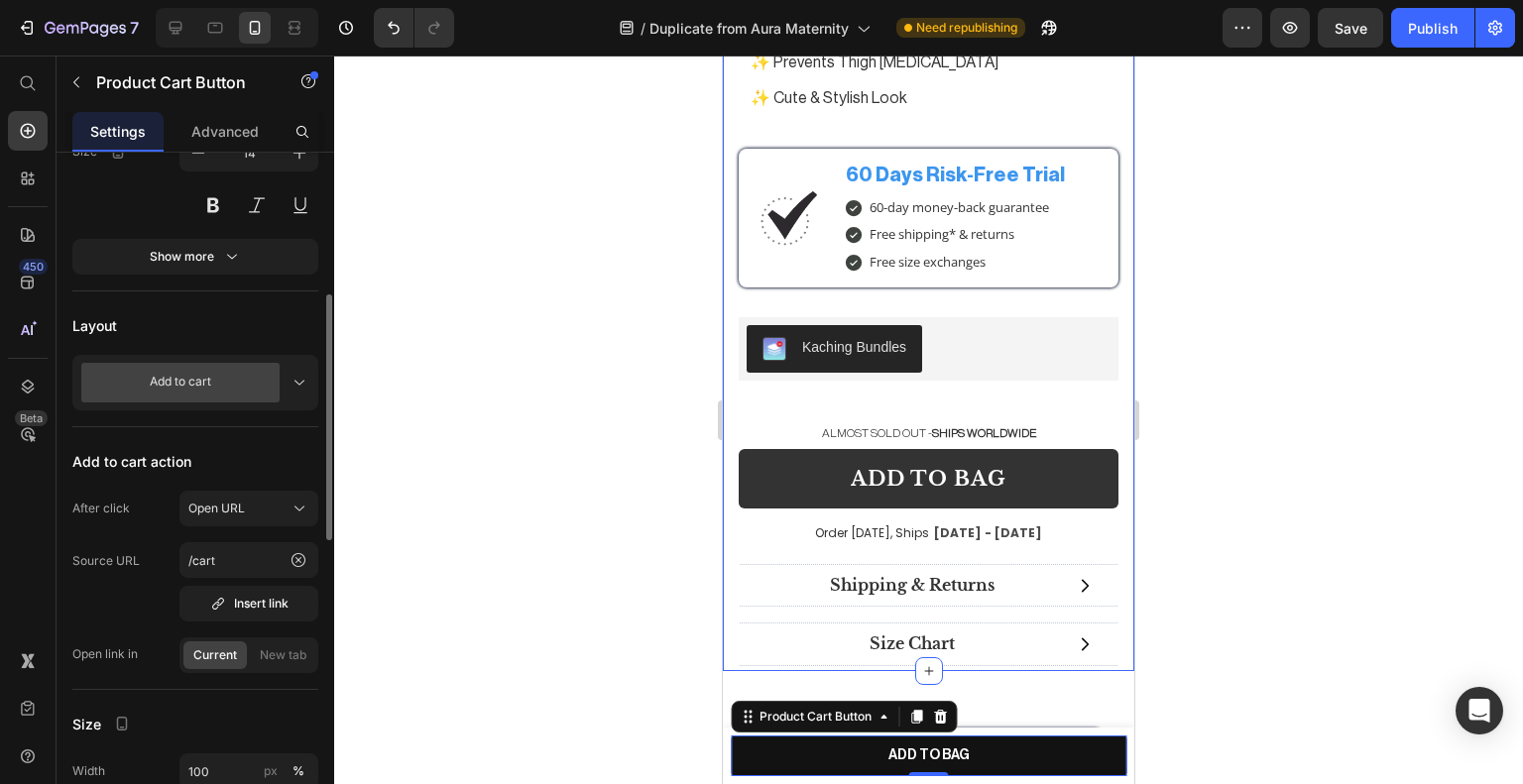 scroll, scrollTop: 14273, scrollLeft: 0, axis: vertical 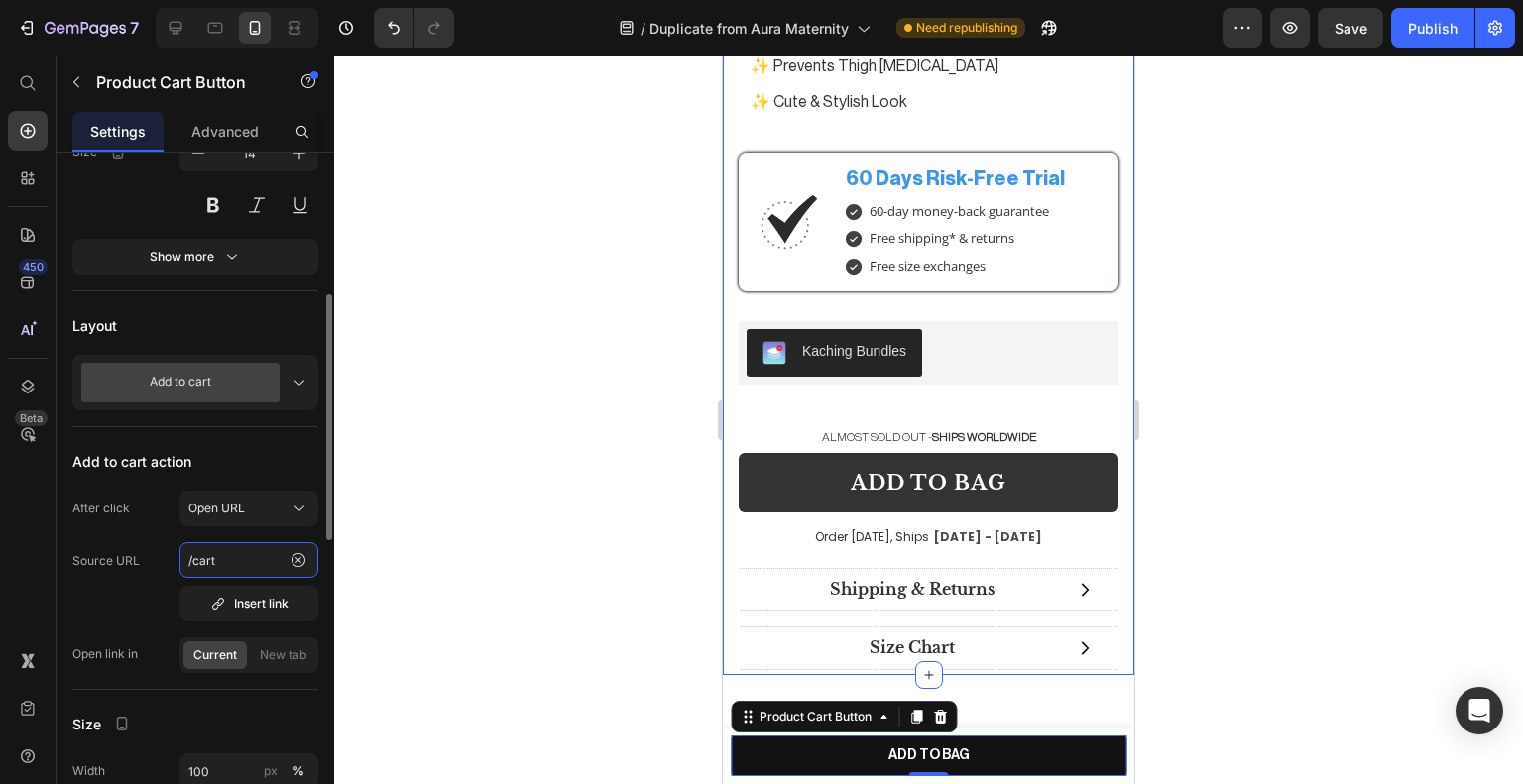 click on "/cart" 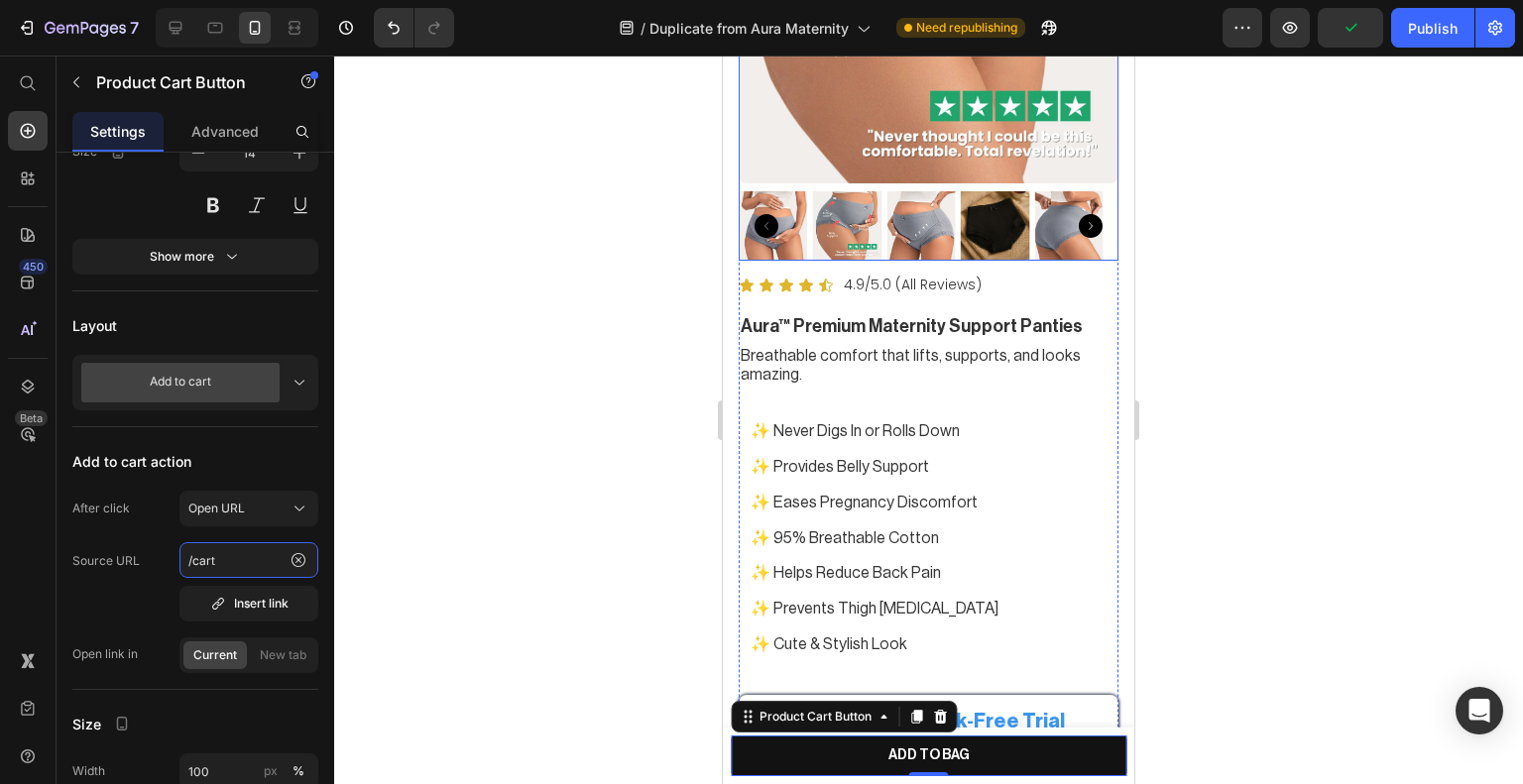 scroll, scrollTop: 13083, scrollLeft: 0, axis: vertical 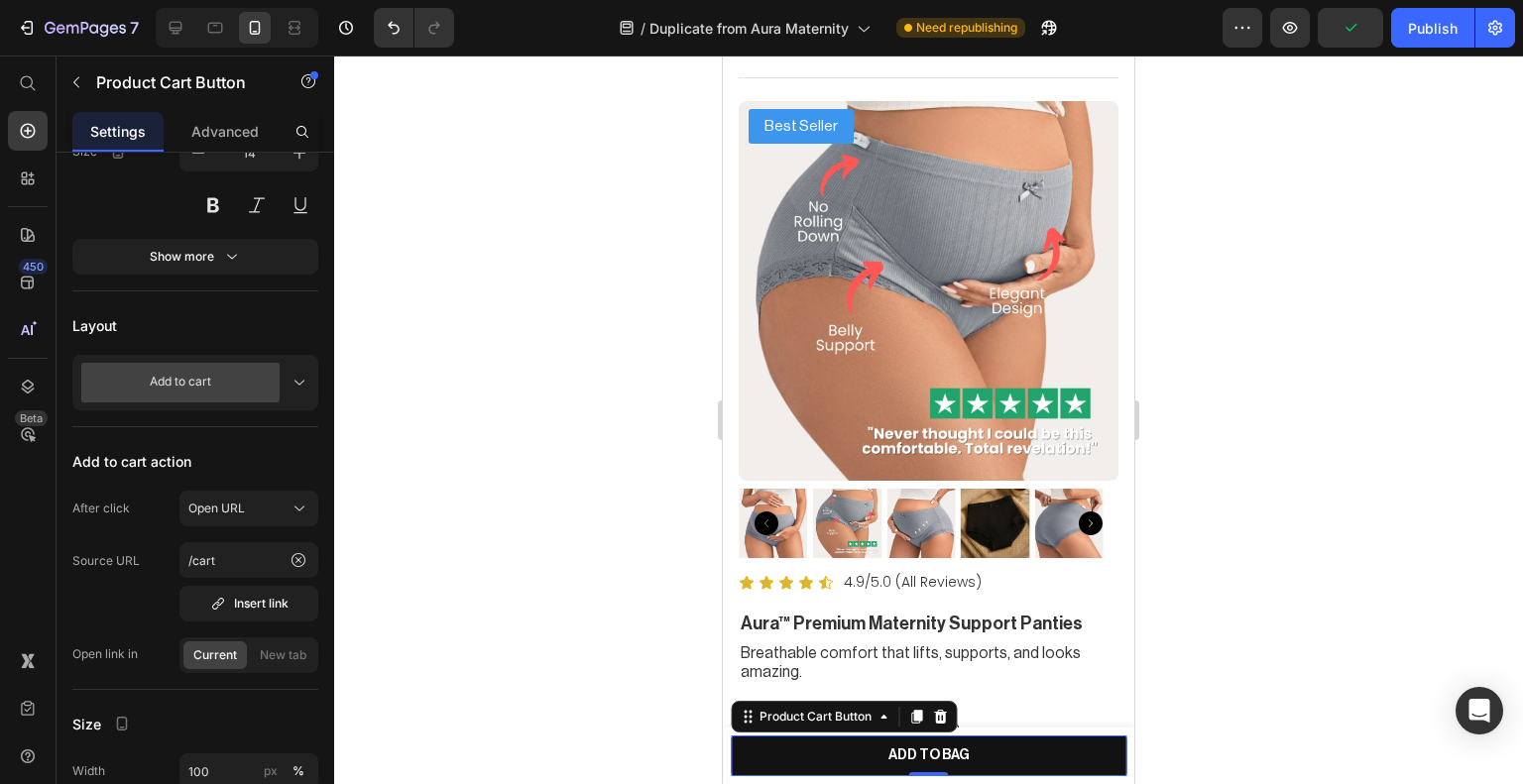 click on "GET YOUR PERFECT FIT" at bounding box center [929, -54] 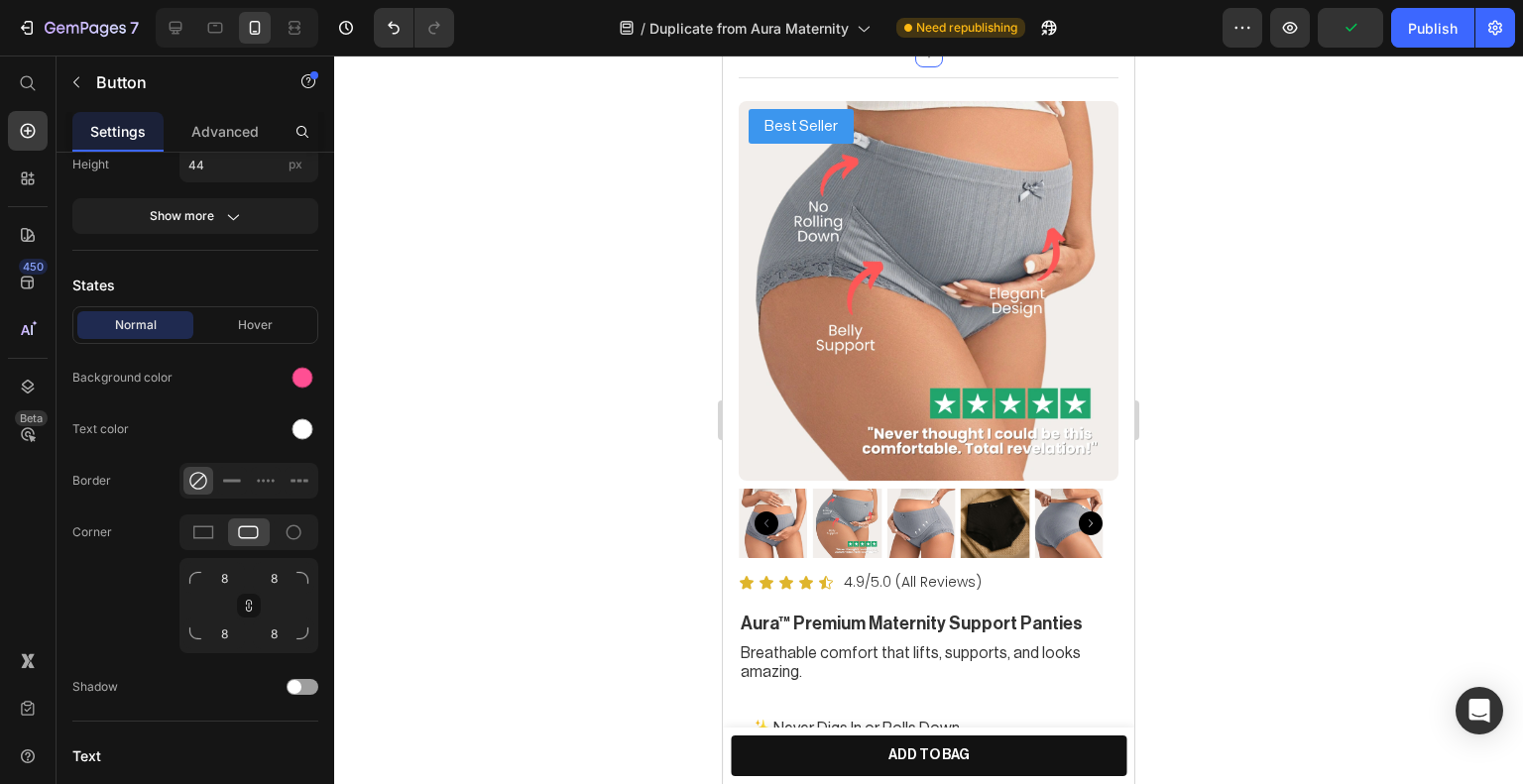 scroll, scrollTop: 0, scrollLeft: 0, axis: both 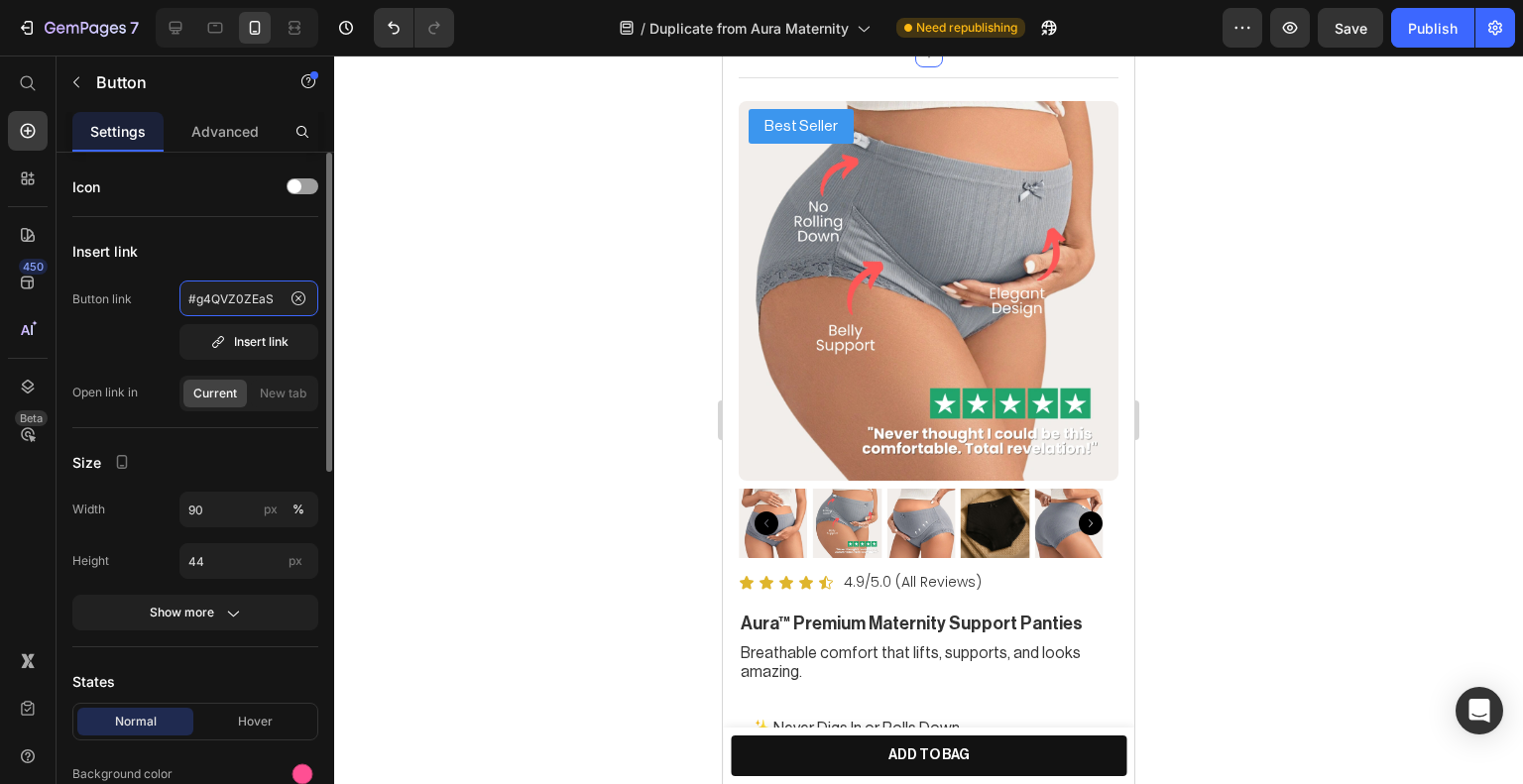 click on "#g4QVZ0ZEaS" 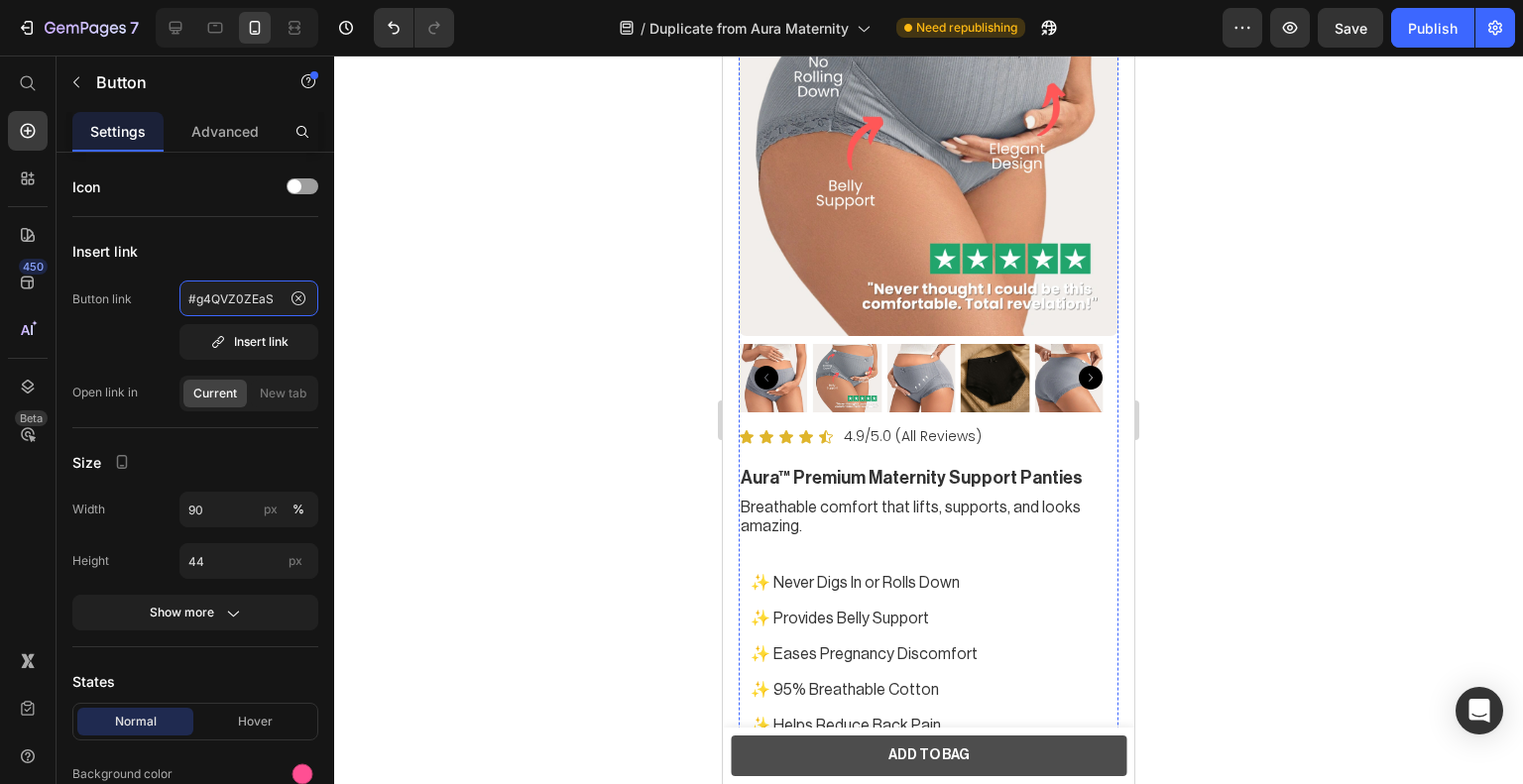 scroll, scrollTop: 13975, scrollLeft: 0, axis: vertical 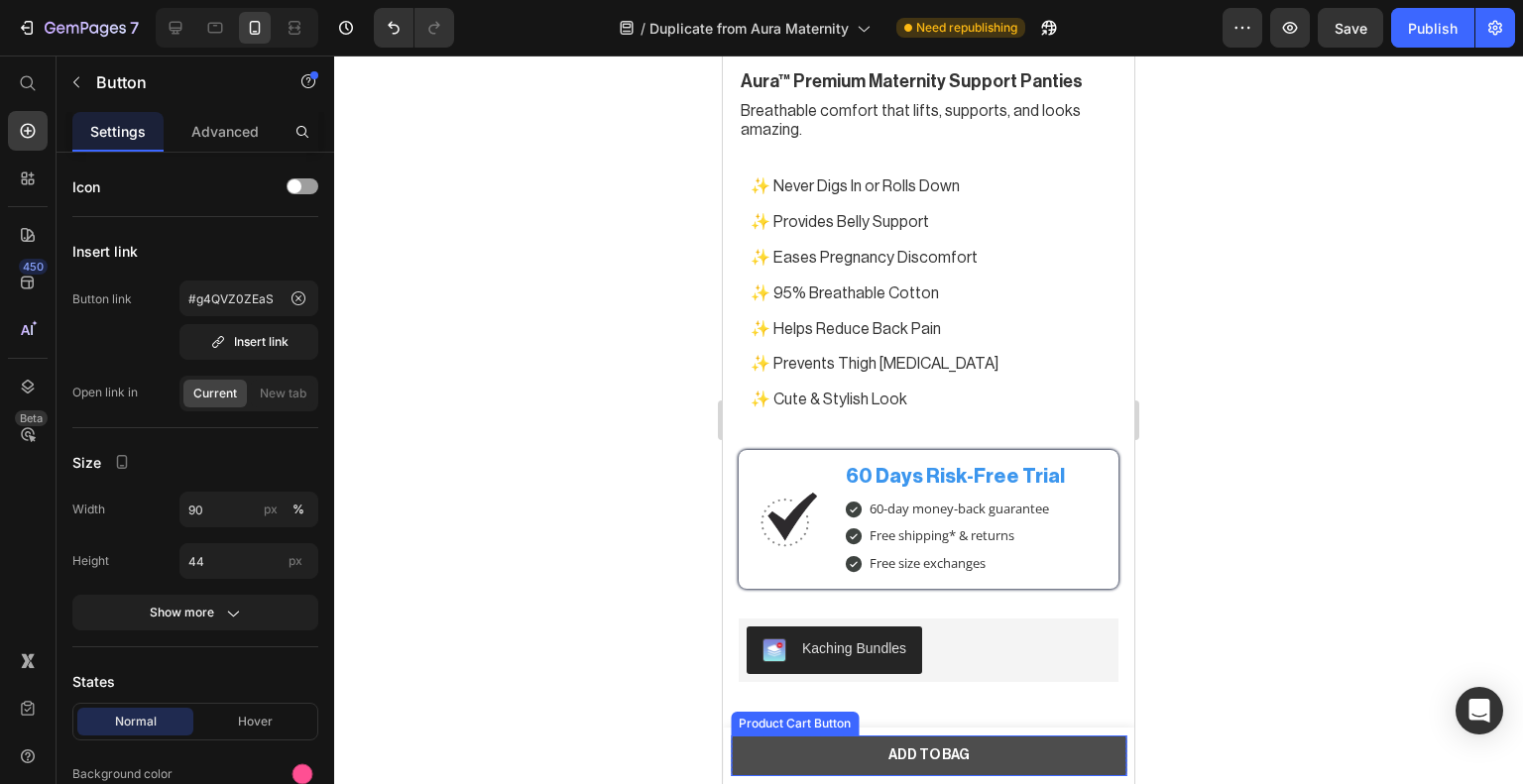 click on "ADD TO BAG" at bounding box center (928, 755) 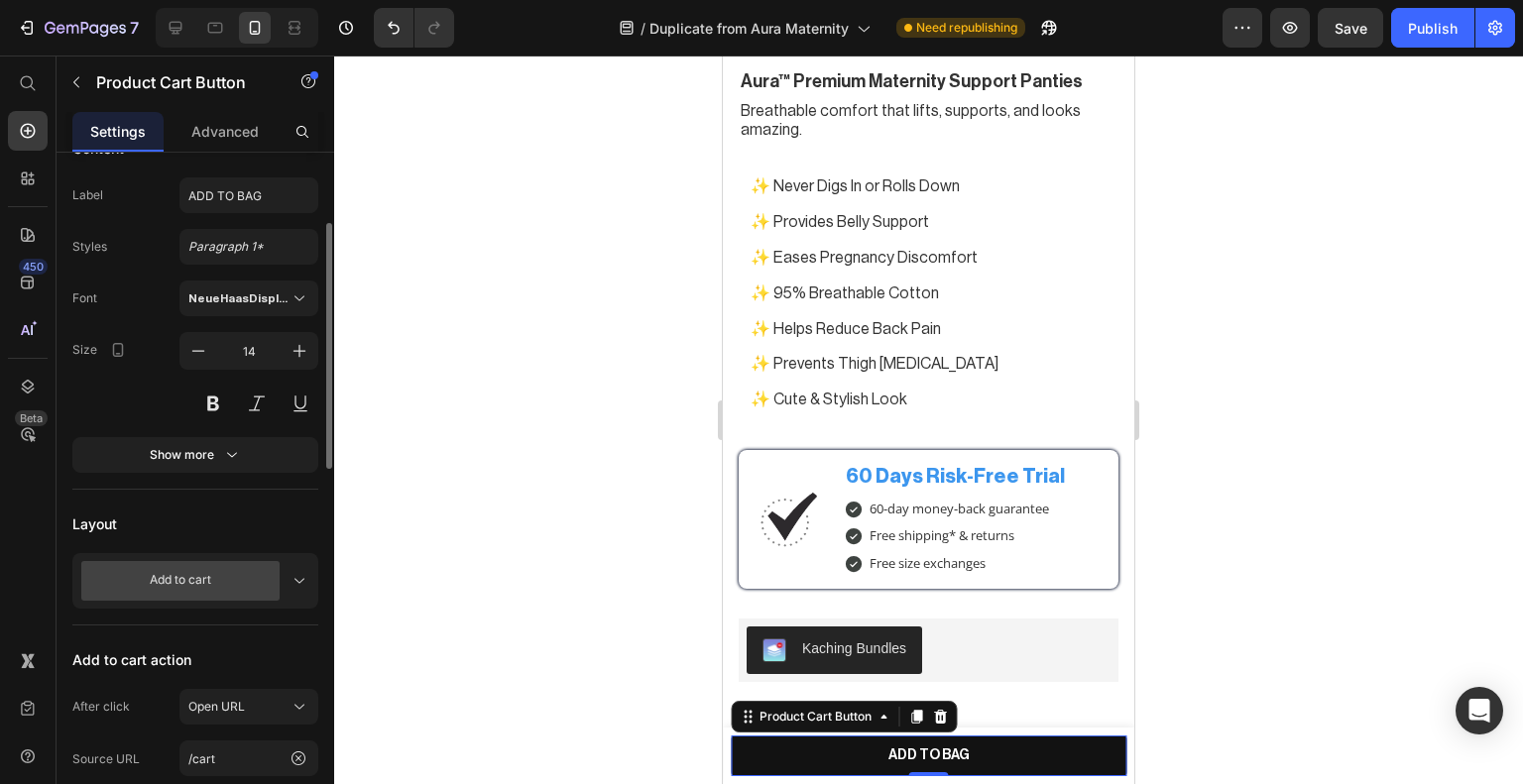 scroll, scrollTop: 297, scrollLeft: 0, axis: vertical 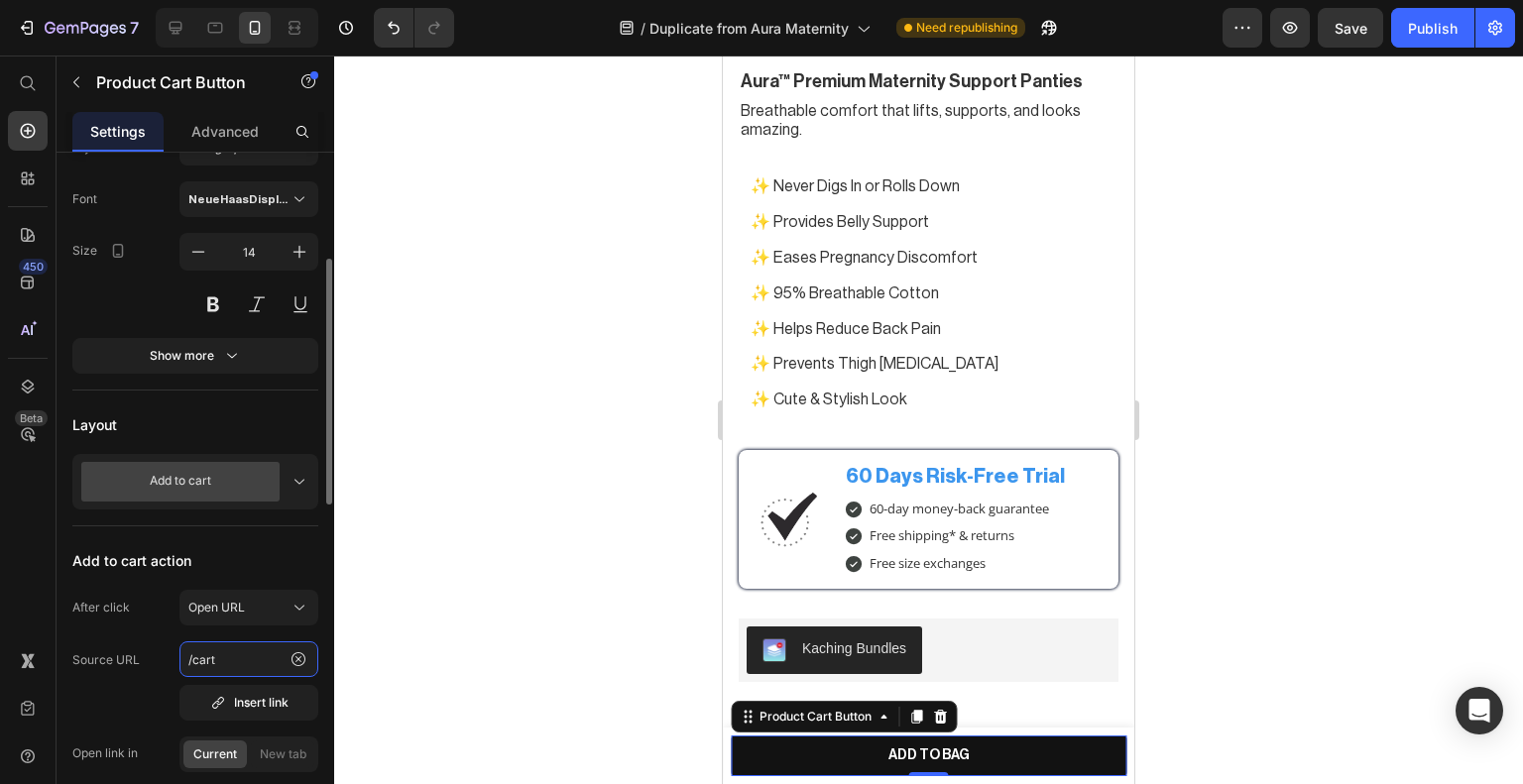 click on "/cart" 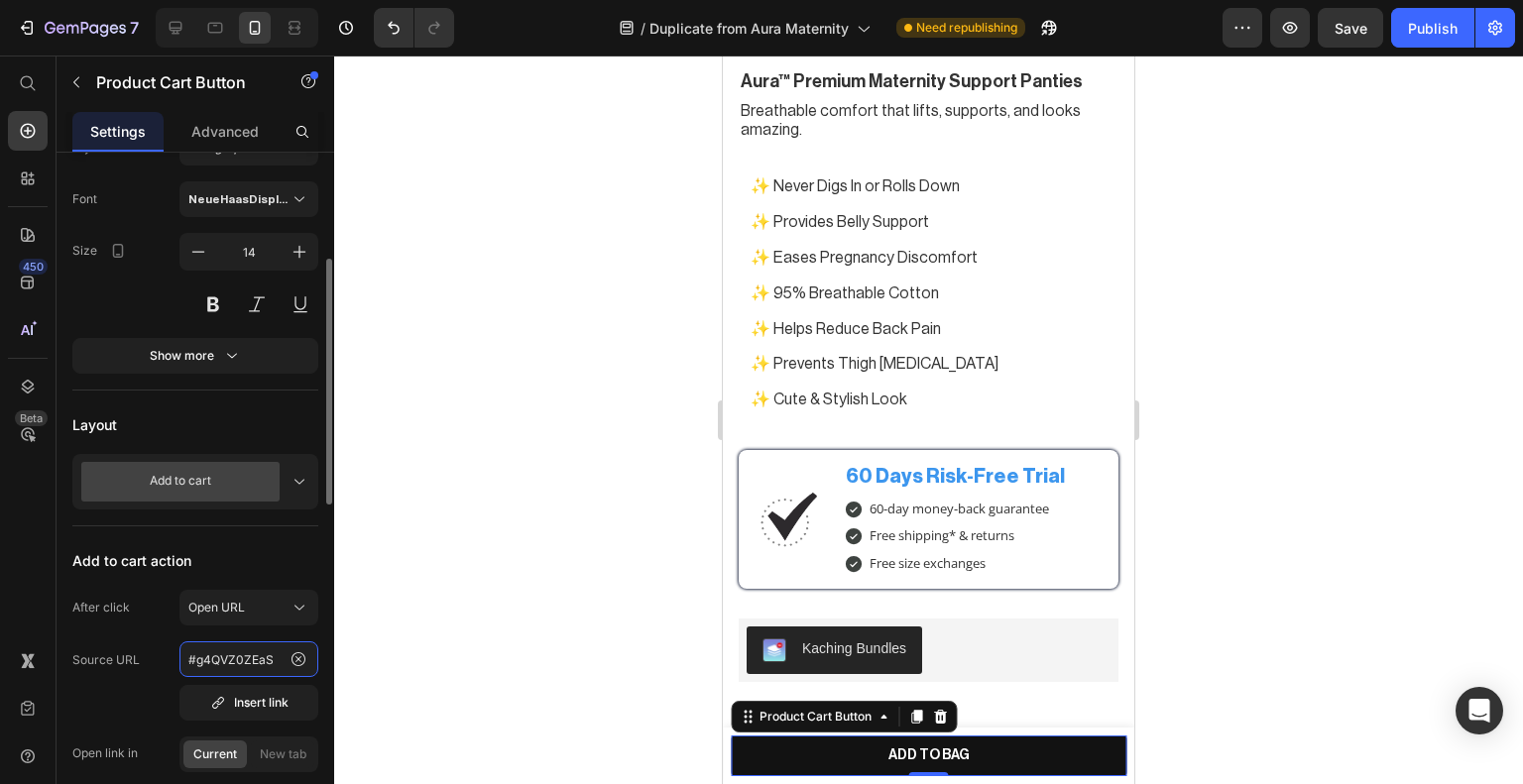 type on "#g4QVZ0ZEaS" 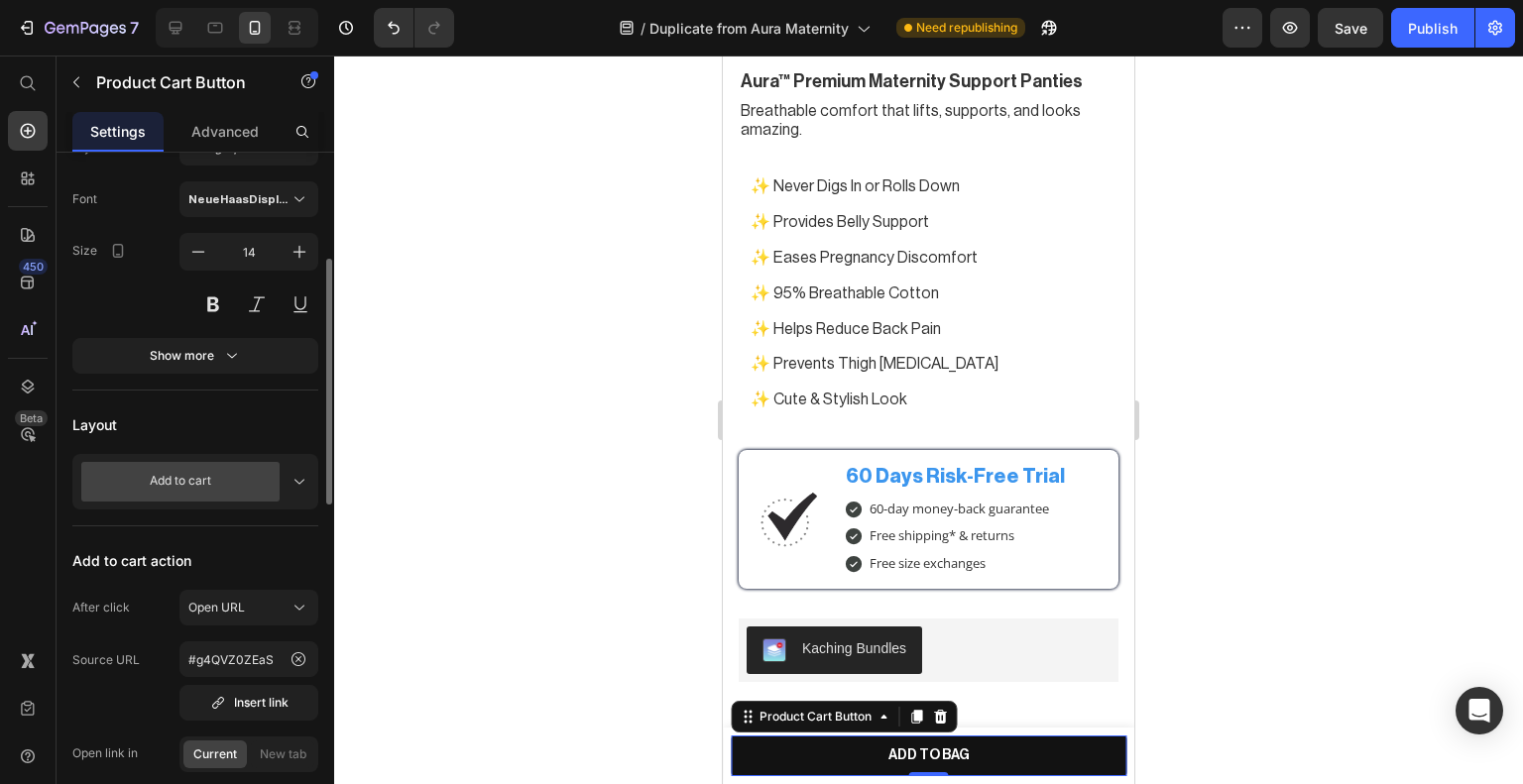 click on "Add to cart action After click Open URL Source URL #g4QVZ0ZEaS  Insert link   Open link in  Current New tab" 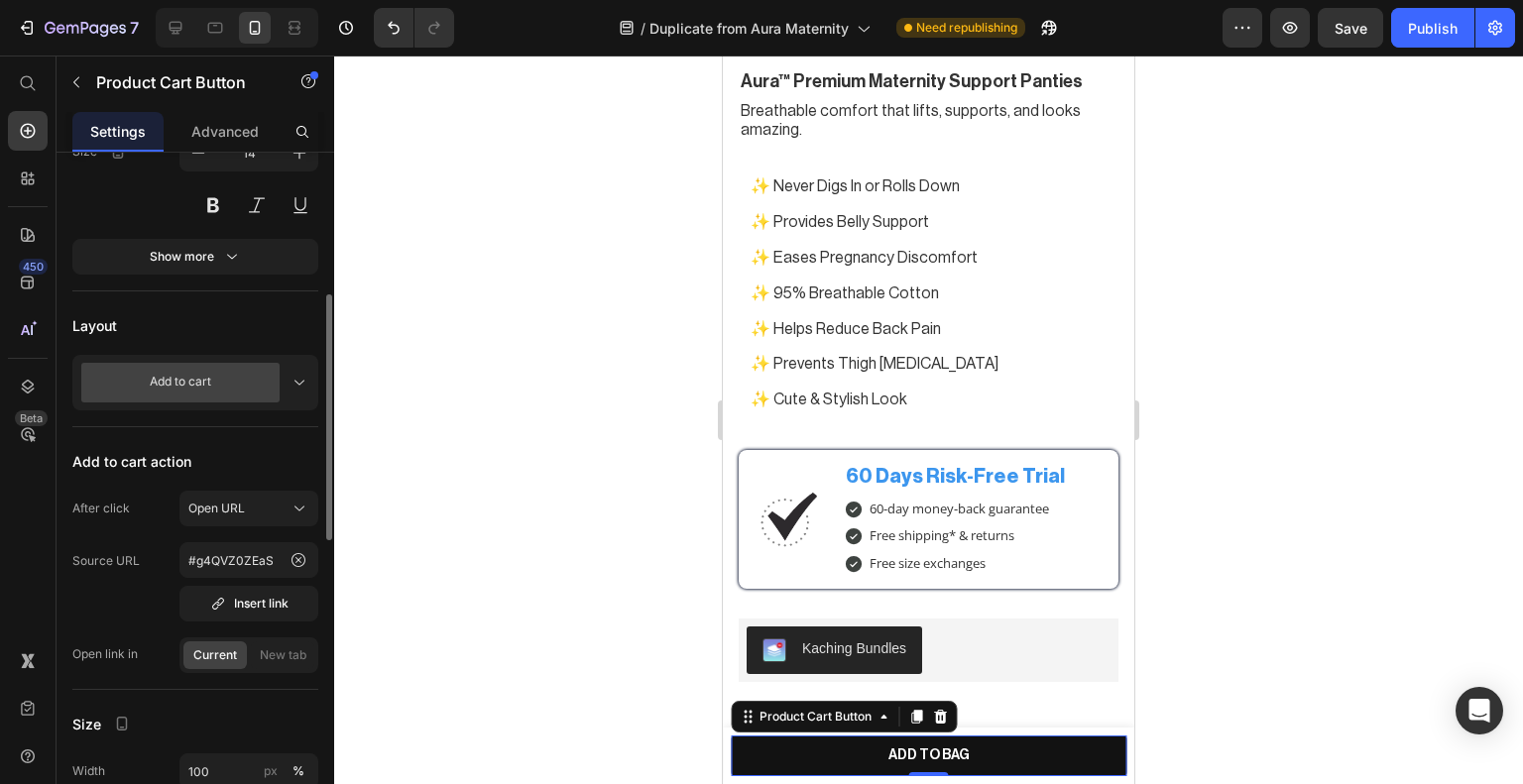 scroll, scrollTop: 496, scrollLeft: 0, axis: vertical 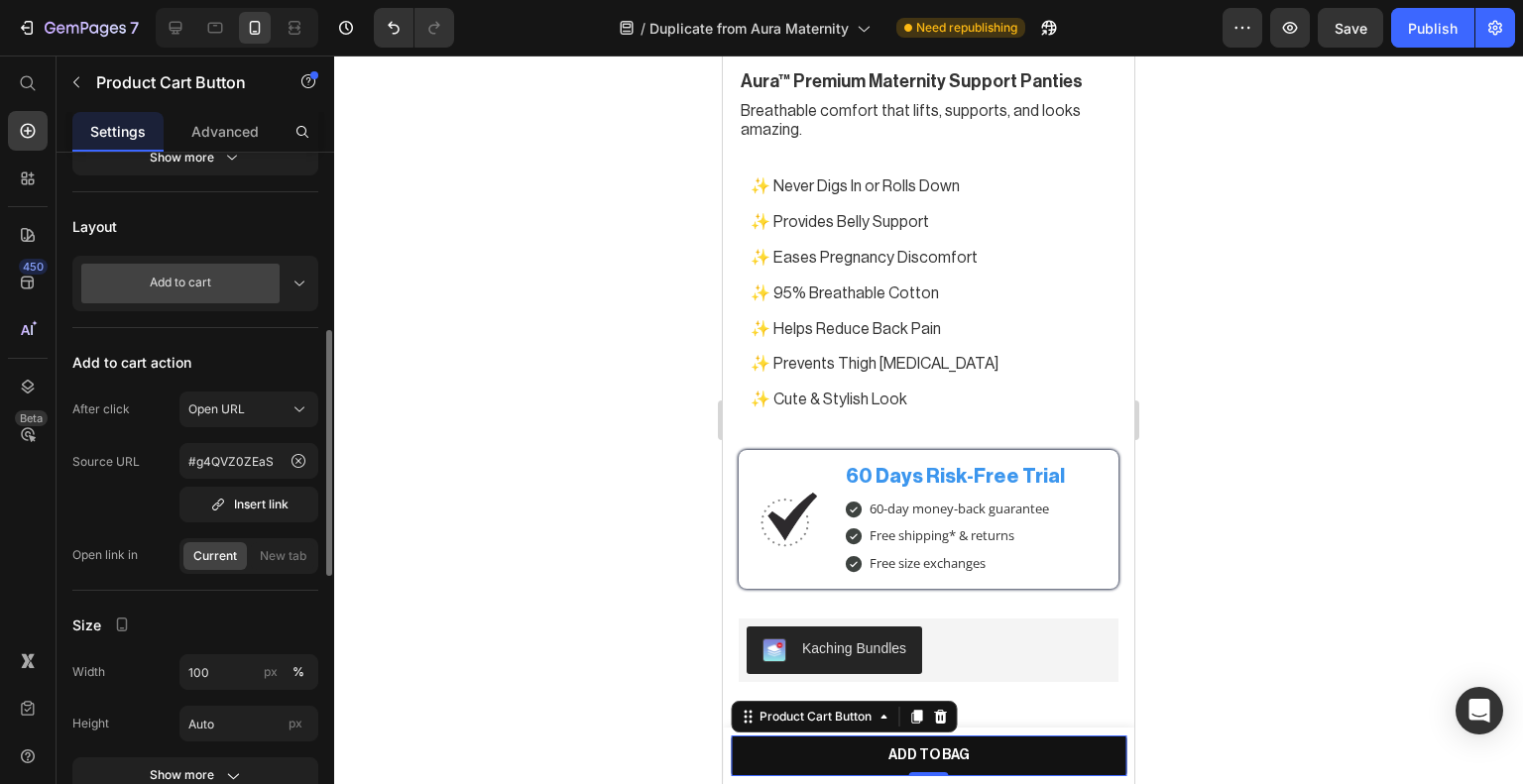 click on "Size" at bounding box center [195, 624] 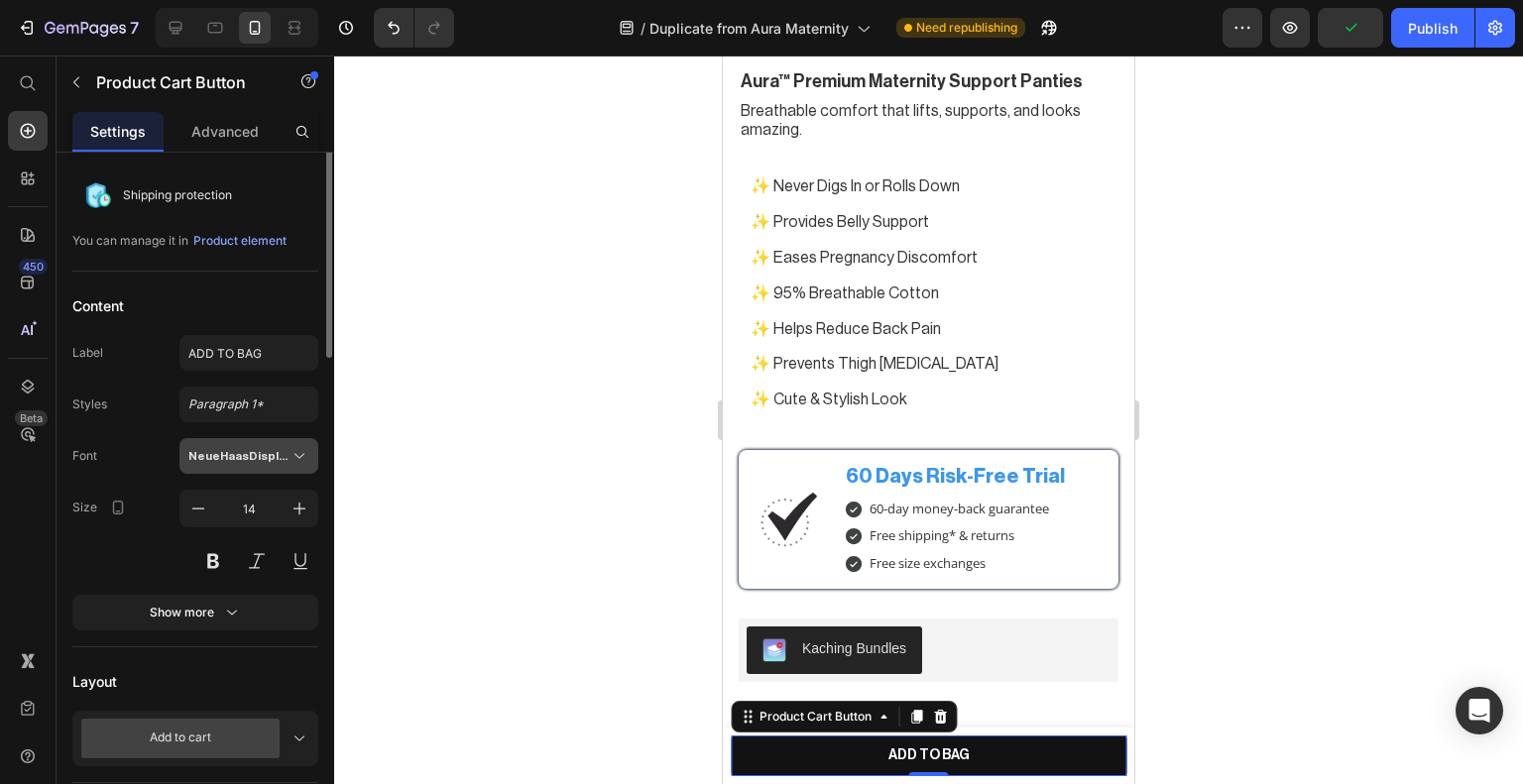 scroll, scrollTop: 0, scrollLeft: 0, axis: both 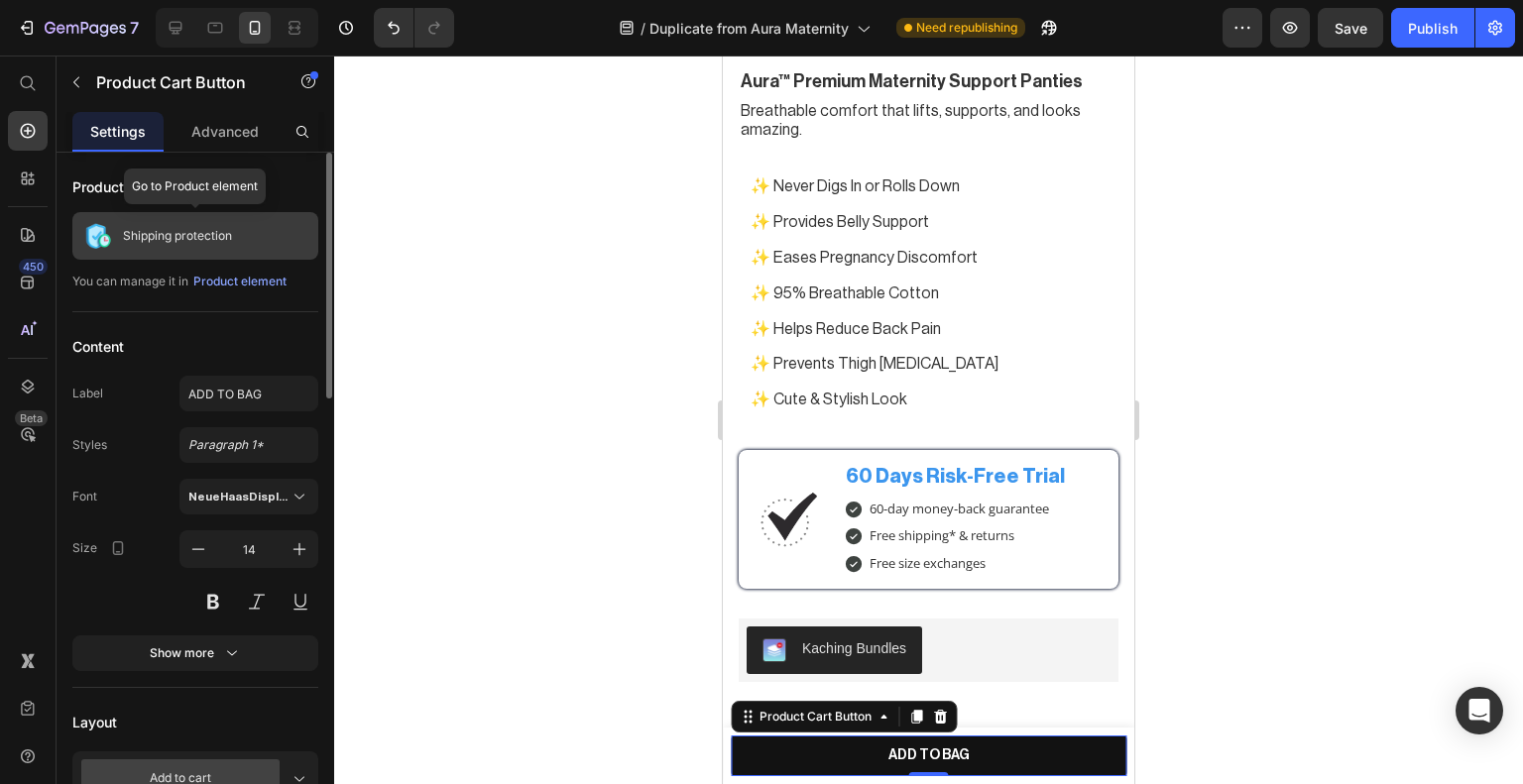click on "Shipping protection" 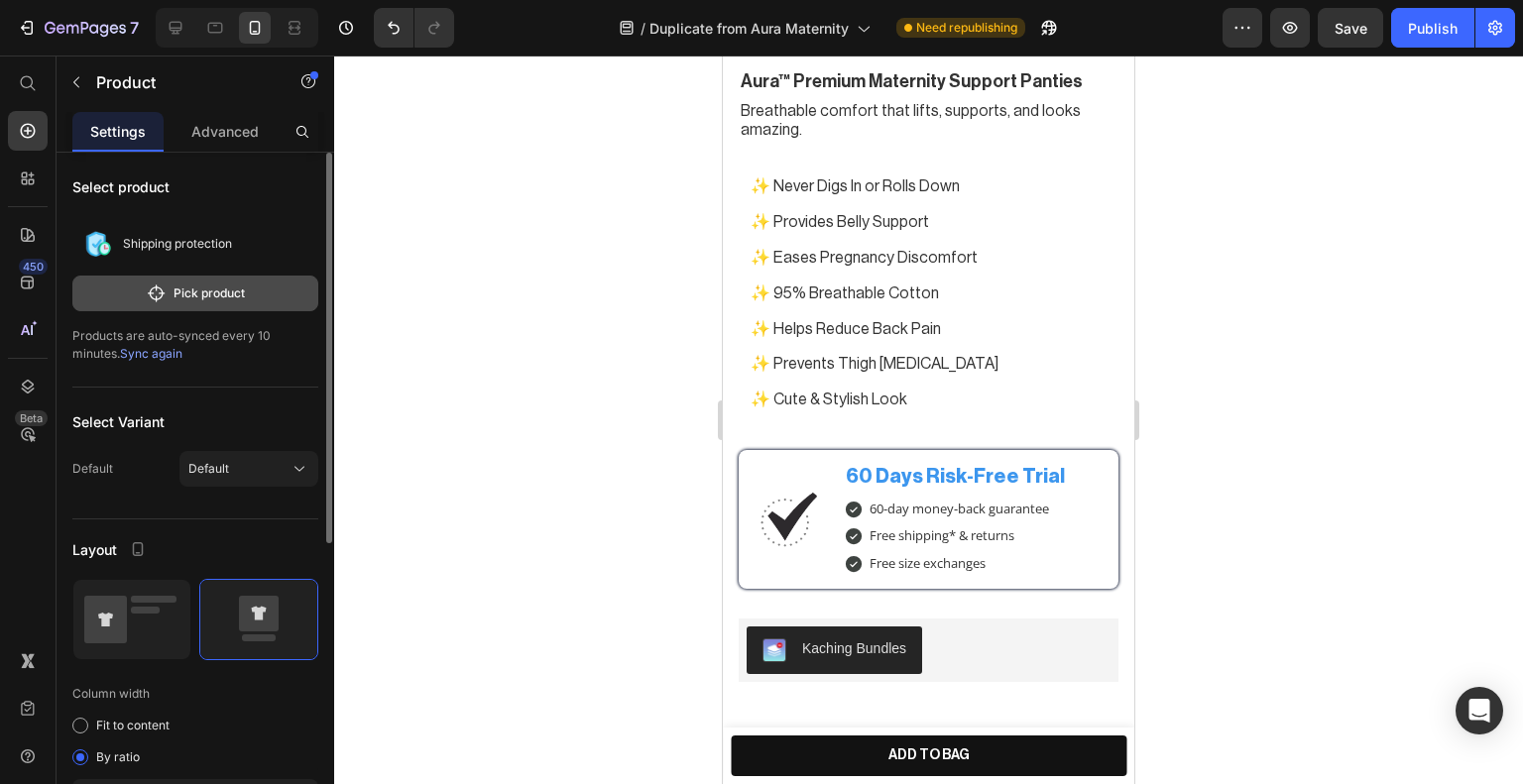 click 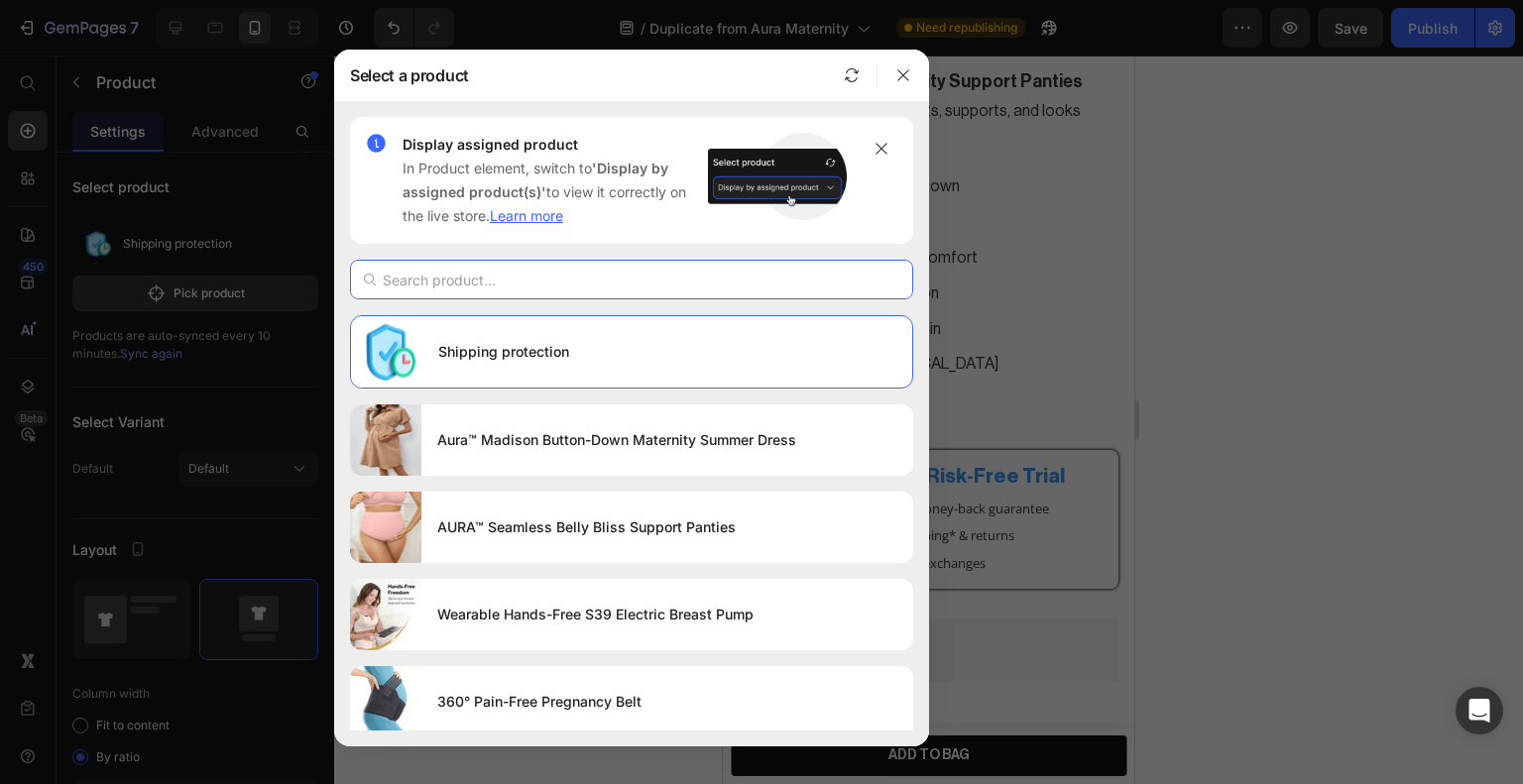 click at bounding box center [632, 280] 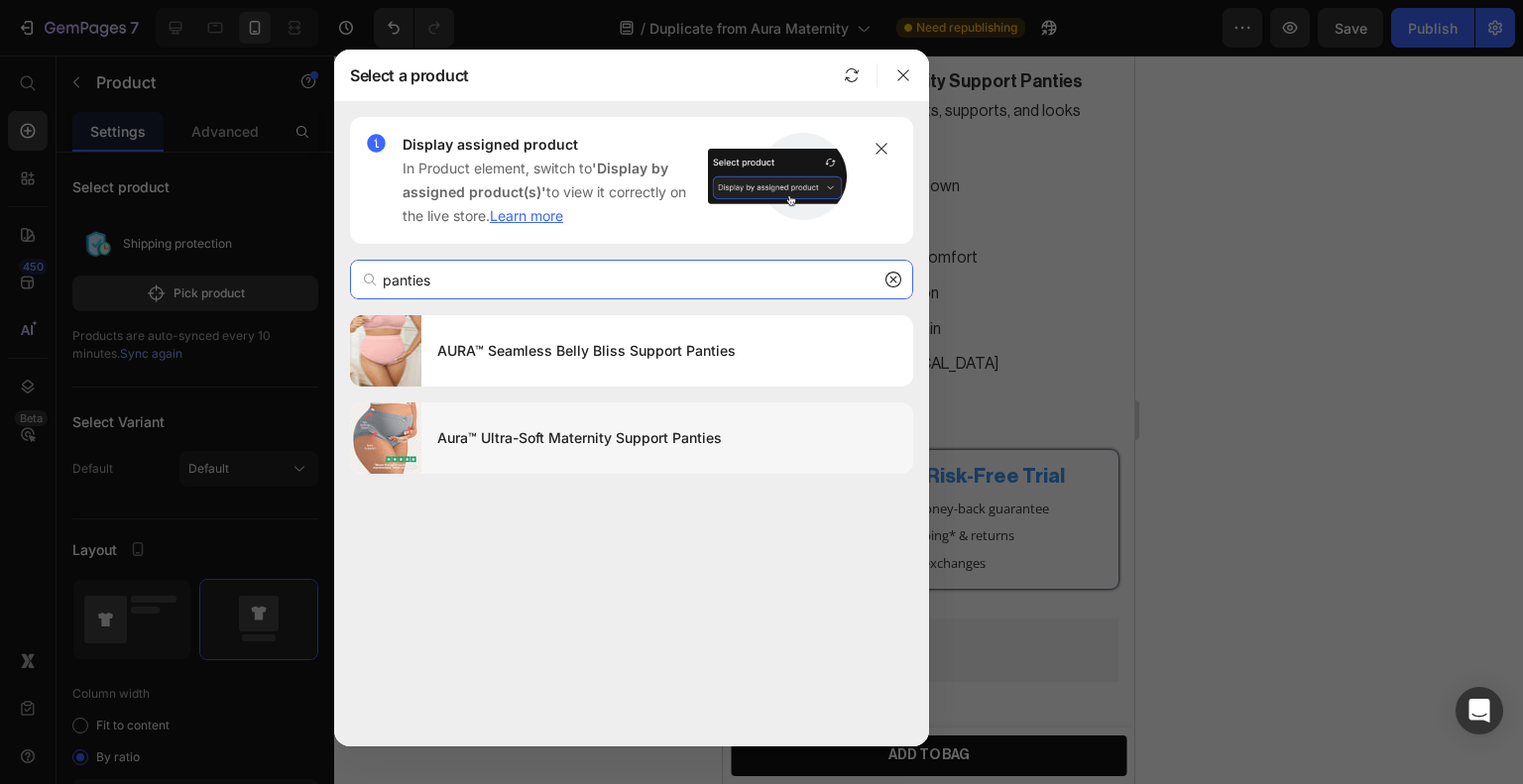 type on "panties" 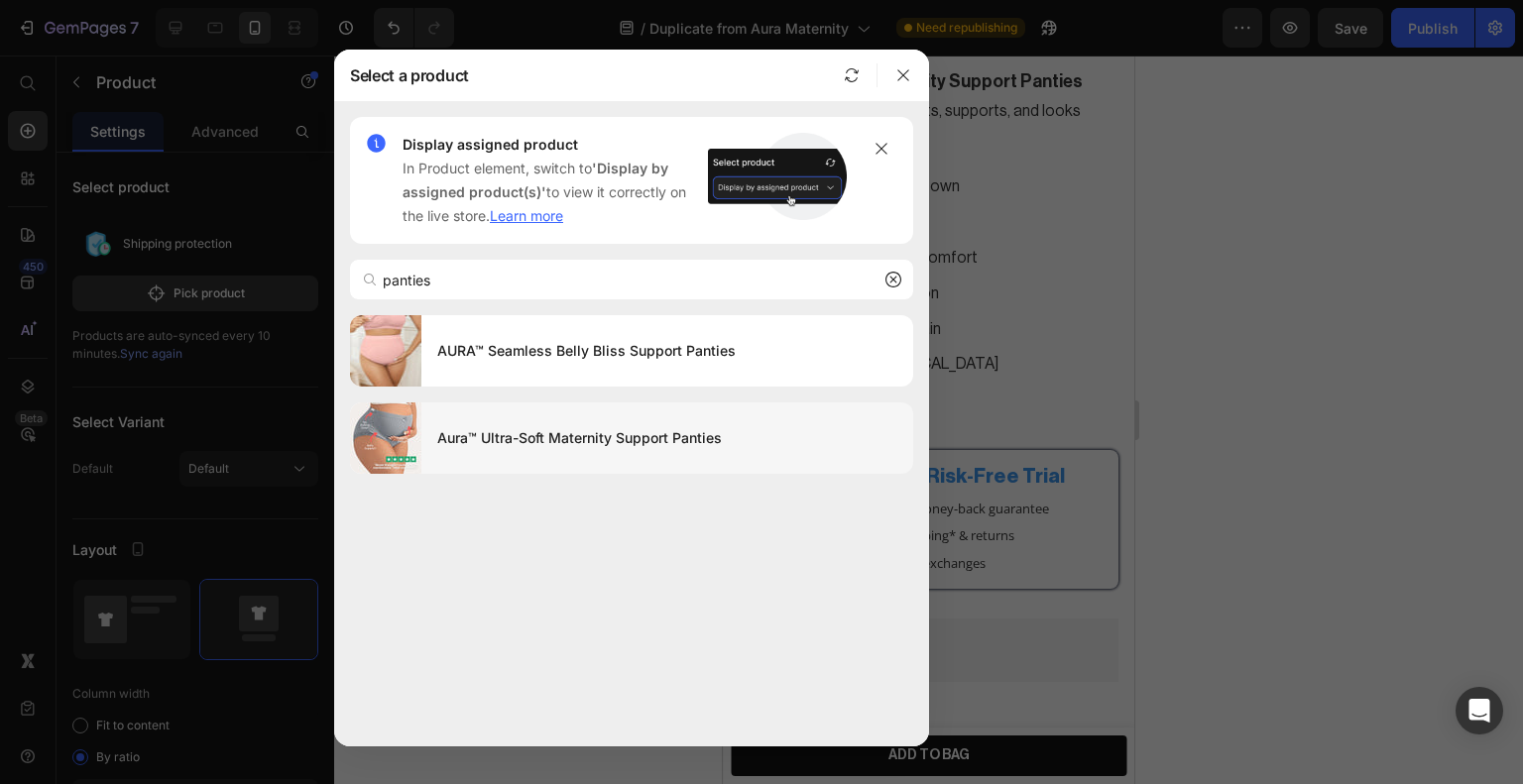 click on "Aura™ Ultra-Soft Maternity Support Panties" at bounding box center (667, 438) 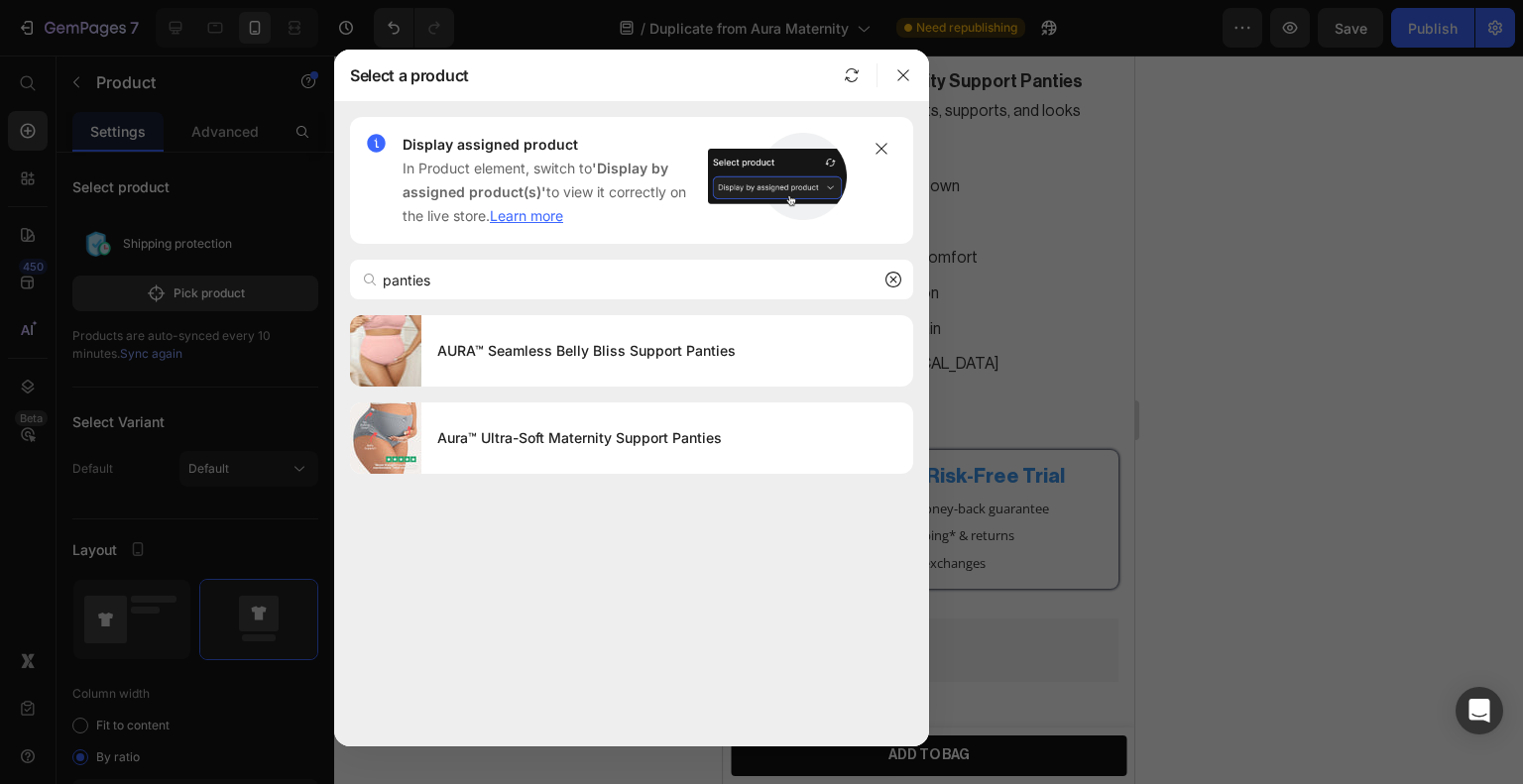 type 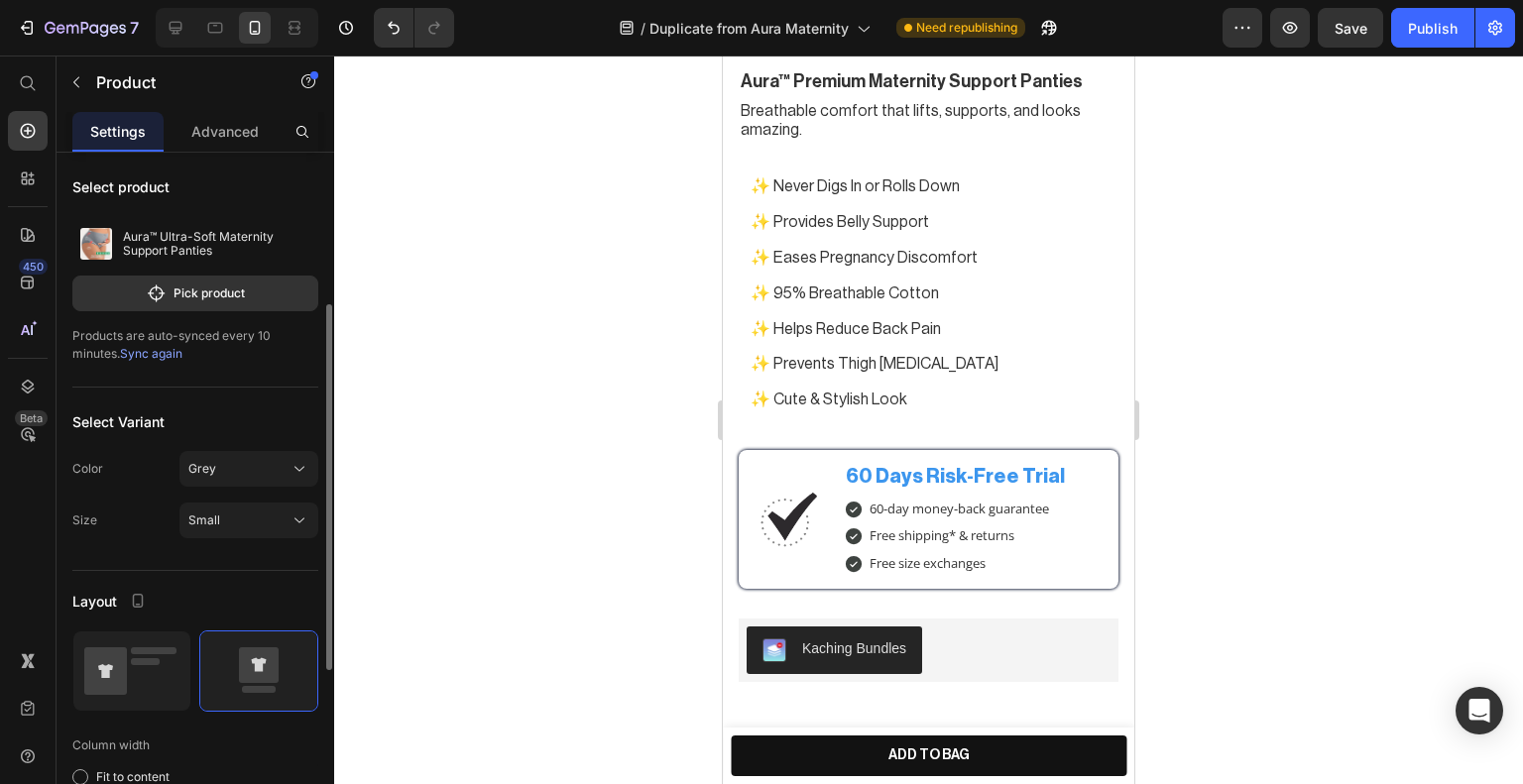 scroll, scrollTop: 99, scrollLeft: 0, axis: vertical 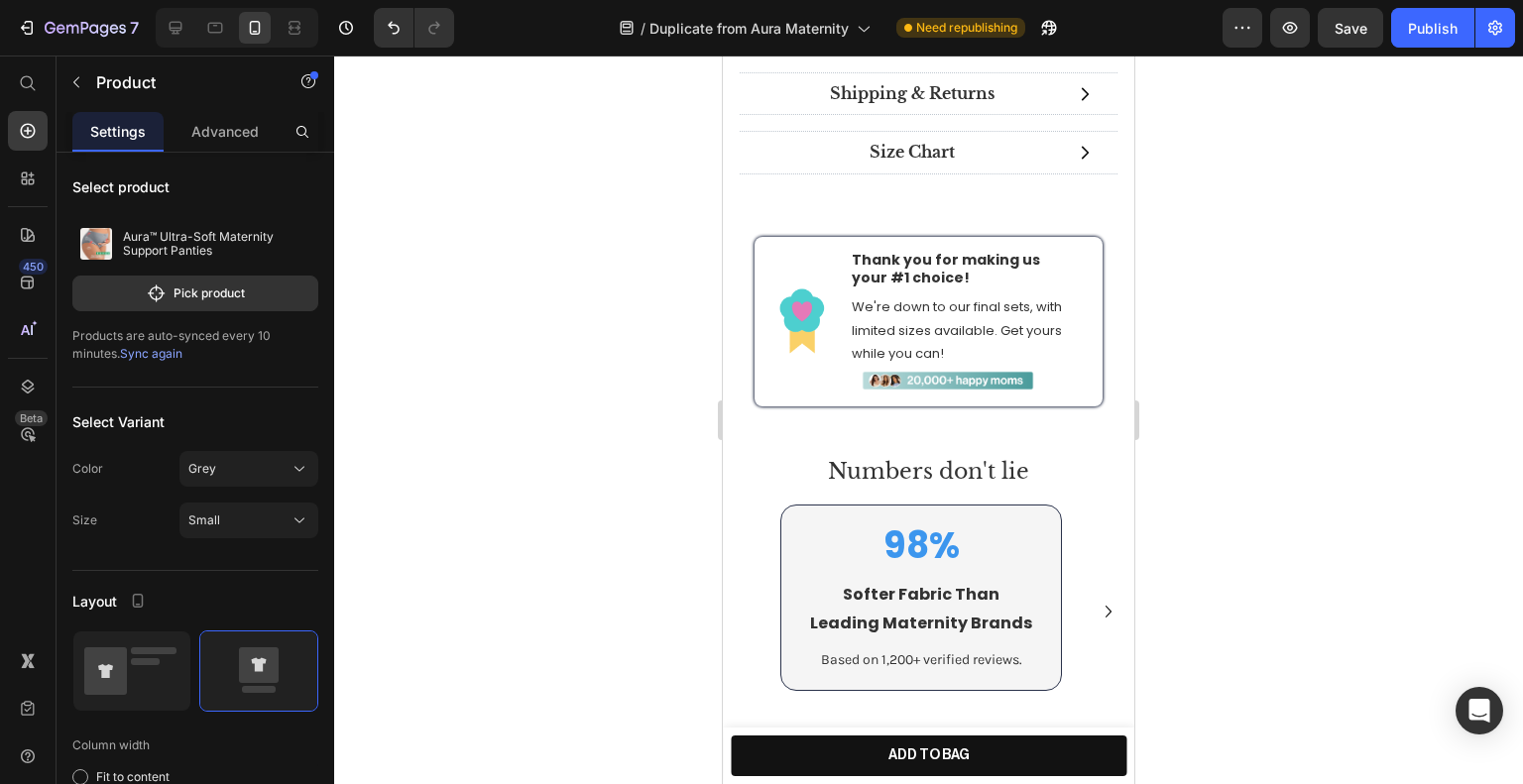 click 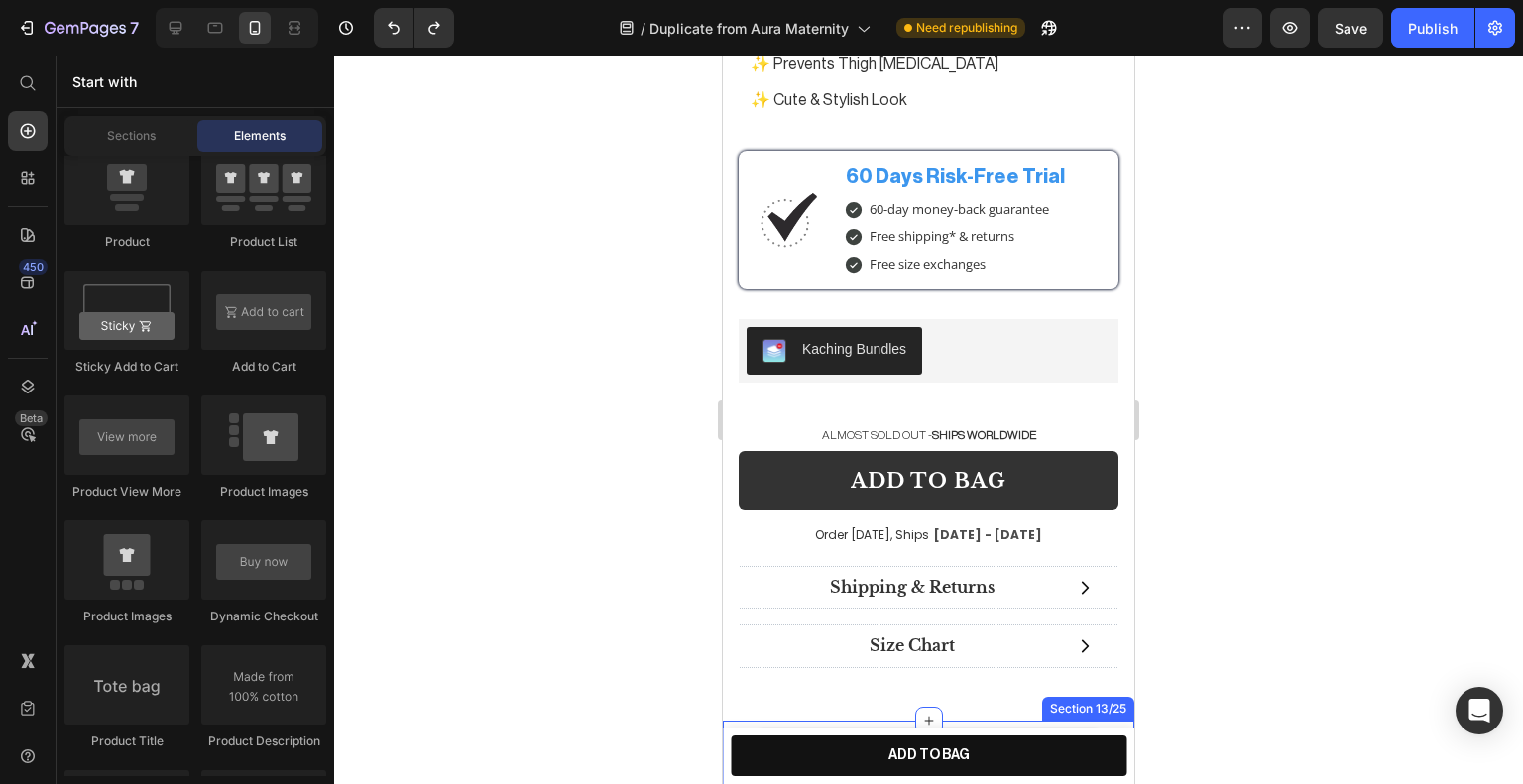 scroll, scrollTop: 14273, scrollLeft: 0, axis: vertical 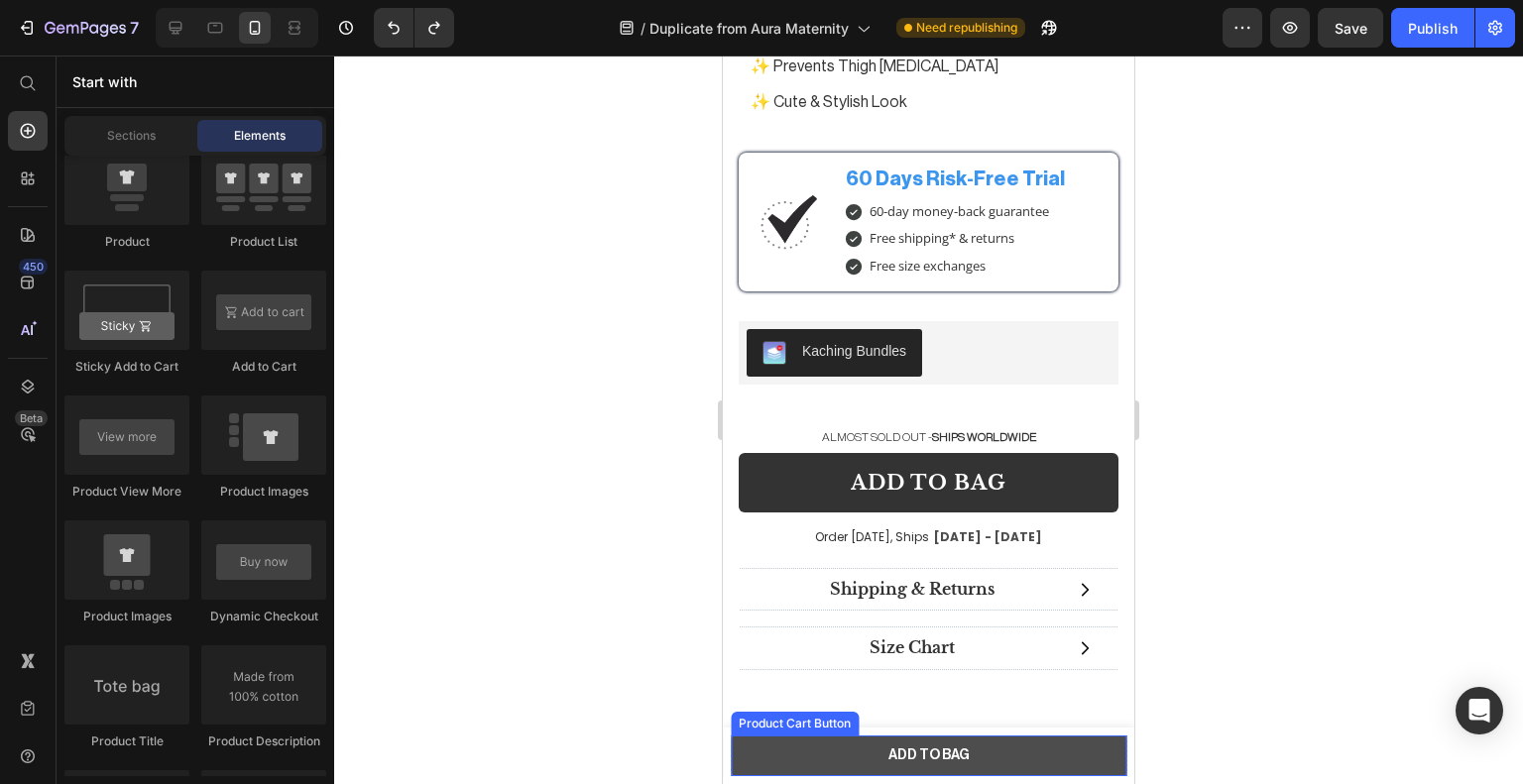 click on "ADD TO BAG" at bounding box center [928, 755] 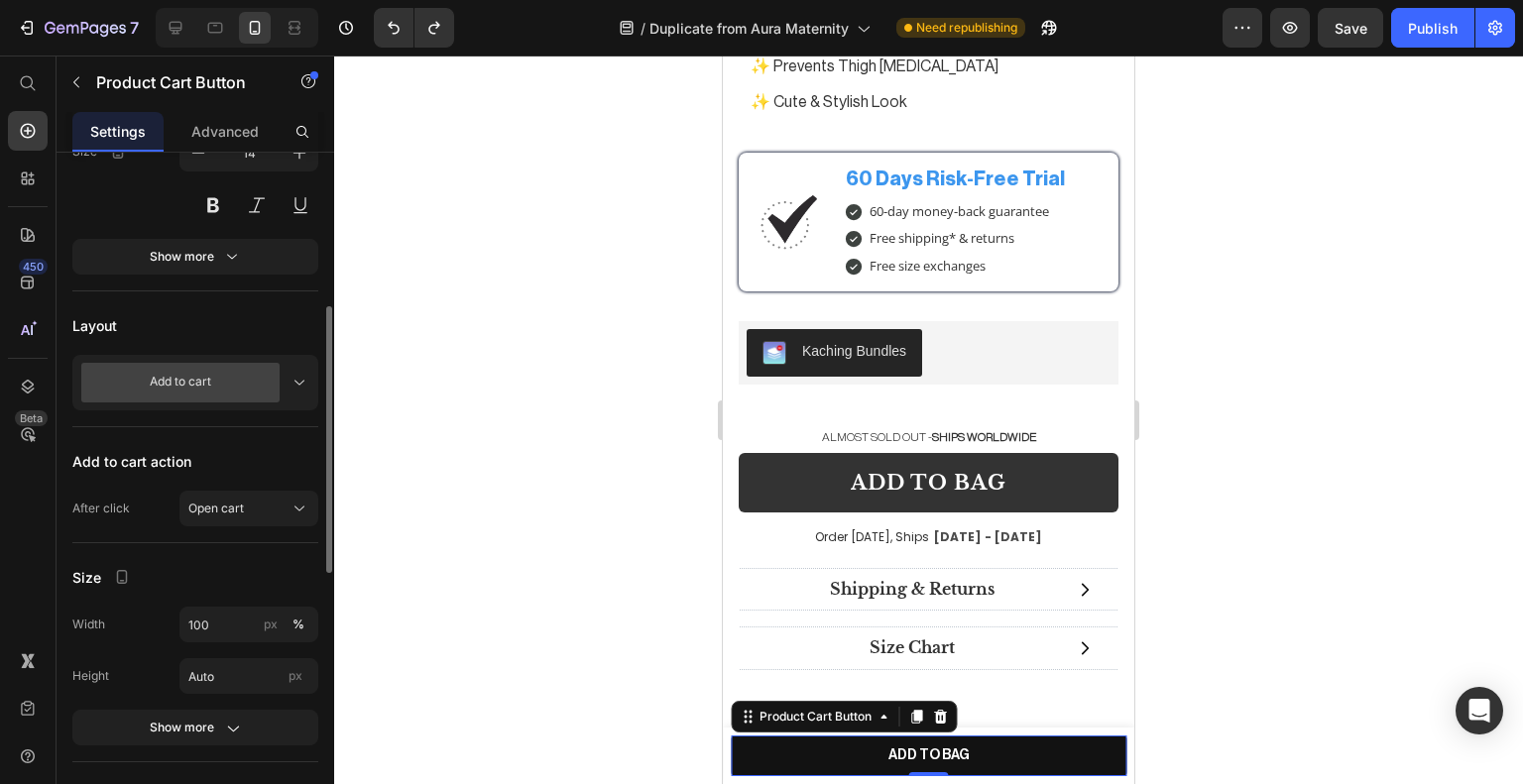 scroll, scrollTop: 0, scrollLeft: 0, axis: both 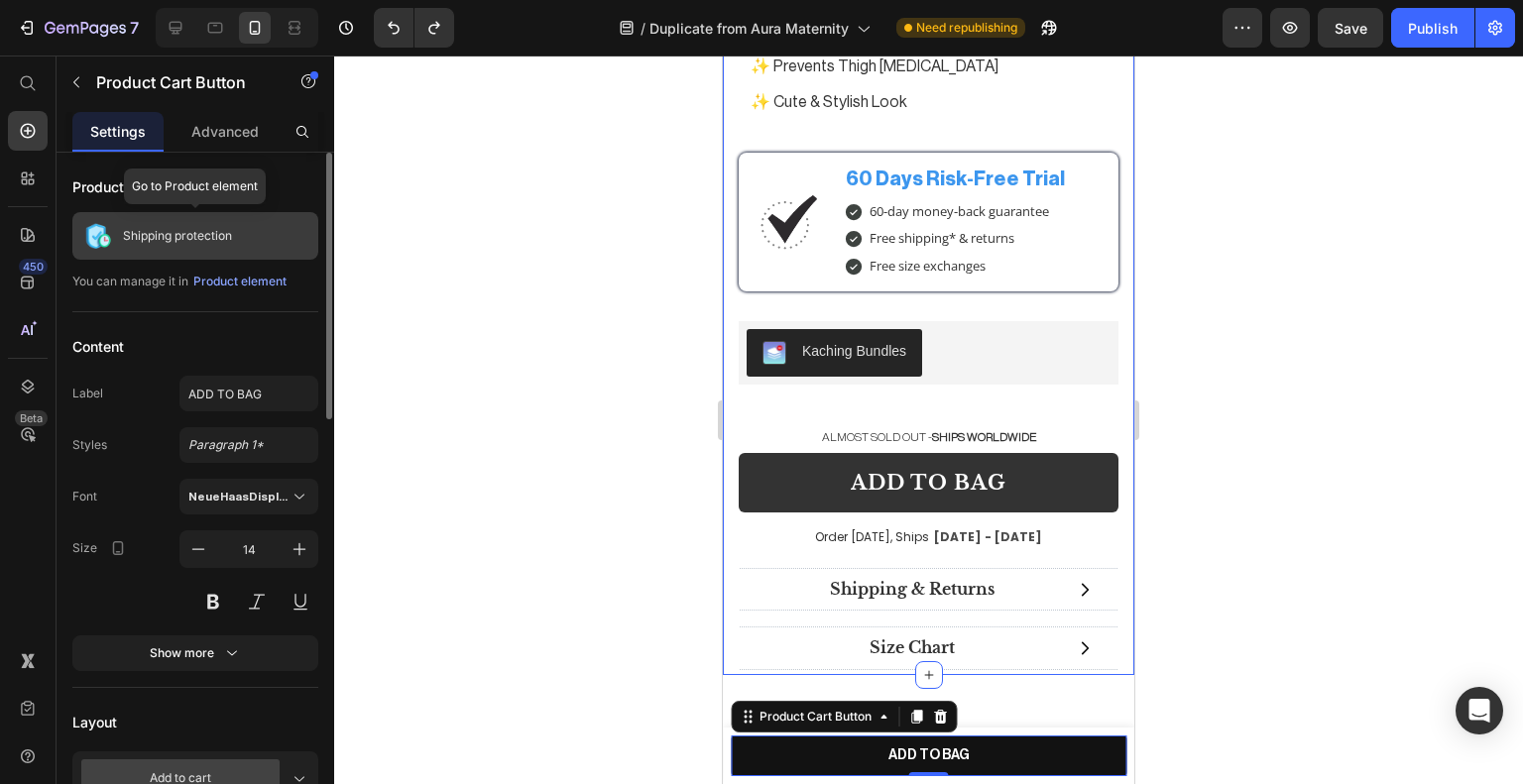 click on "Shipping protection" at bounding box center (195, 236) 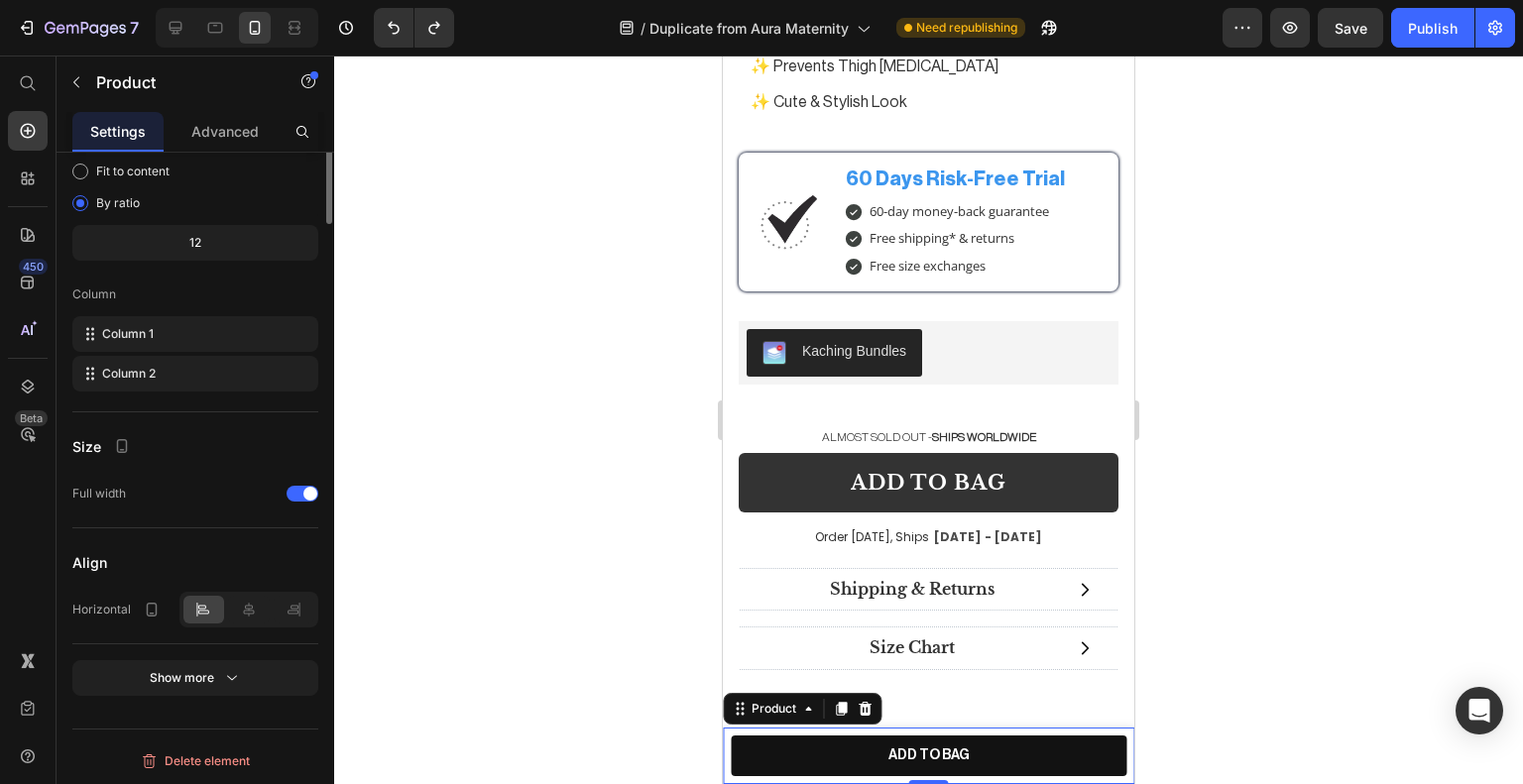 scroll, scrollTop: 58, scrollLeft: 0, axis: vertical 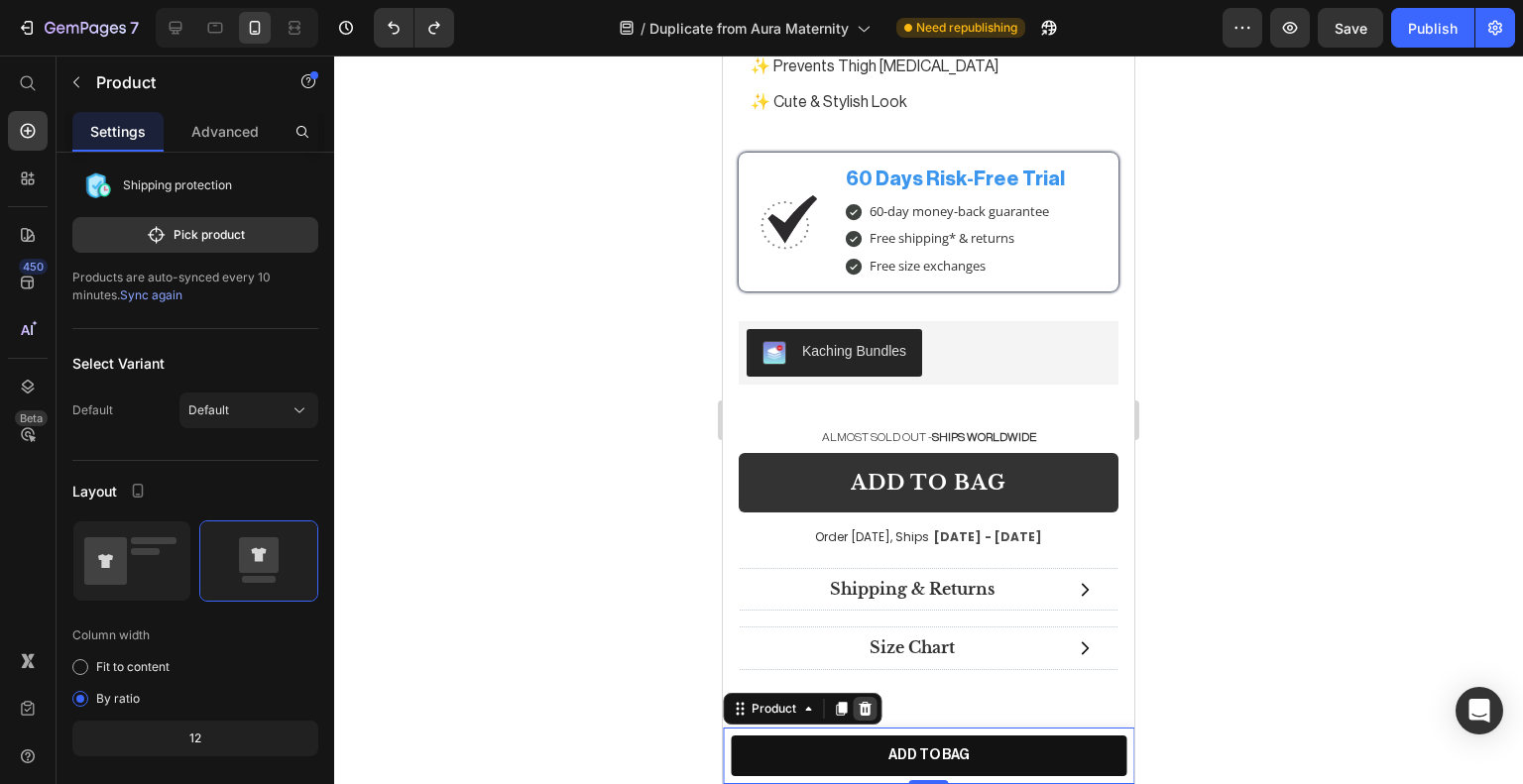 click 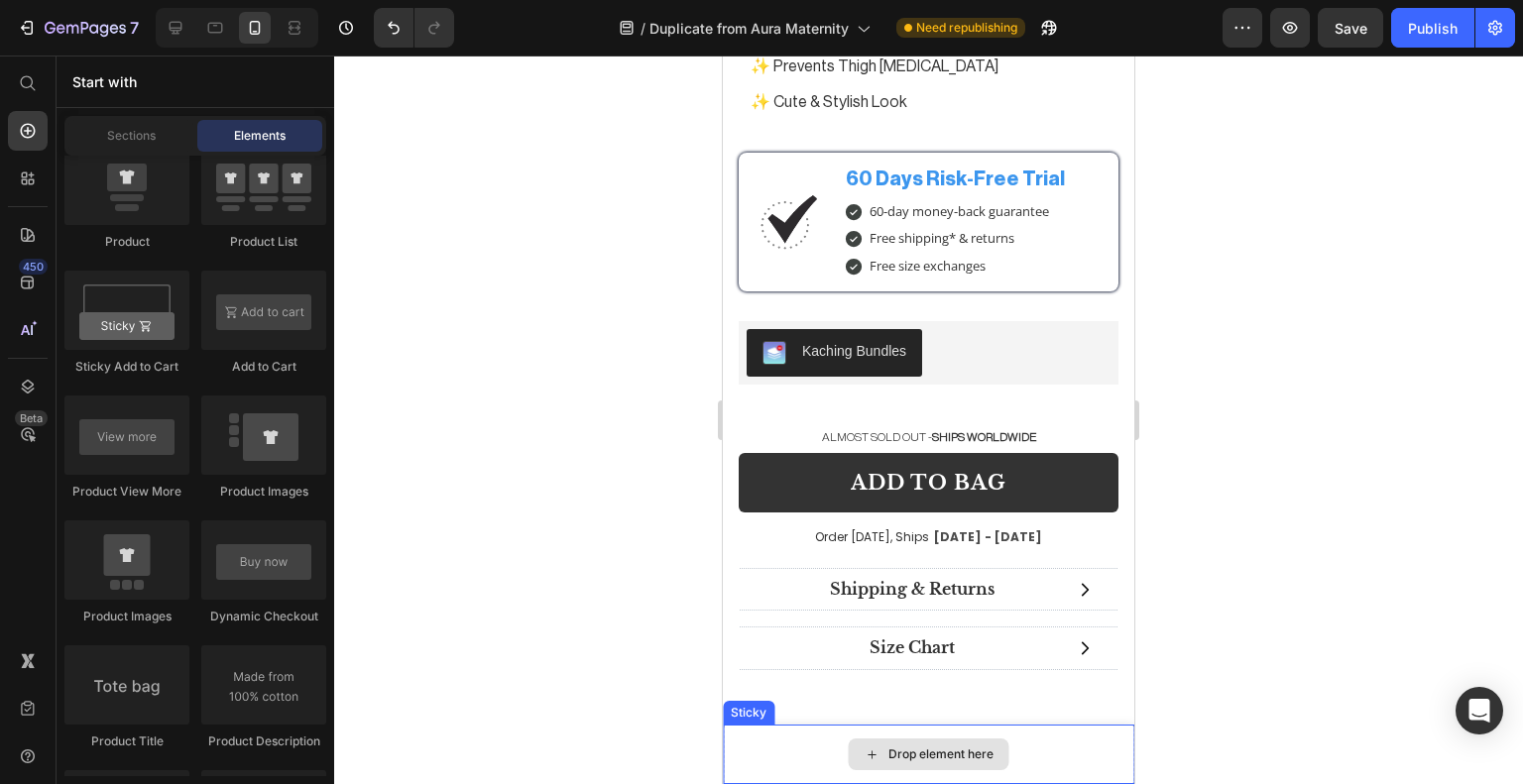 click on "Drop element here" at bounding box center (928, 754) 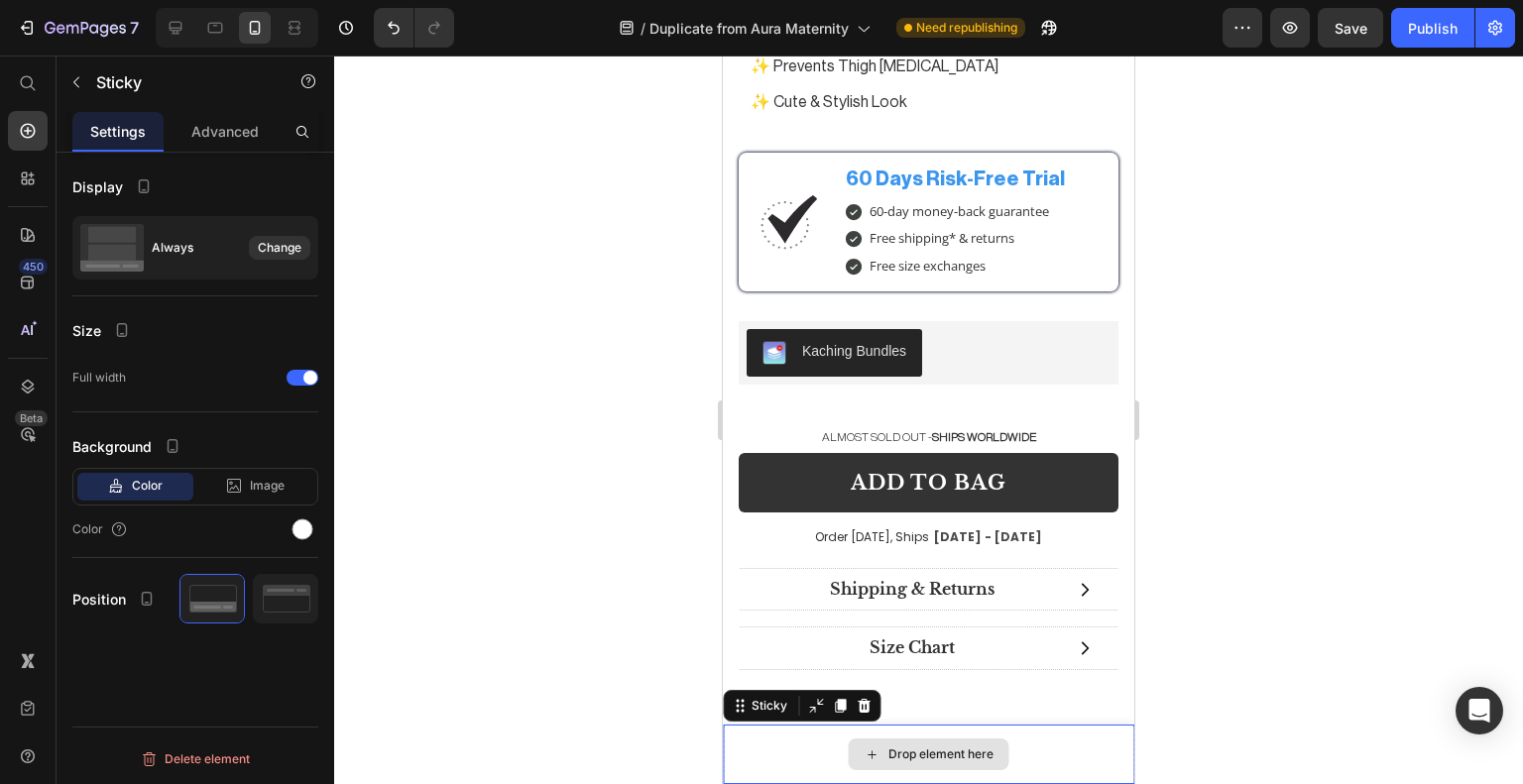 scroll, scrollTop: 0, scrollLeft: 0, axis: both 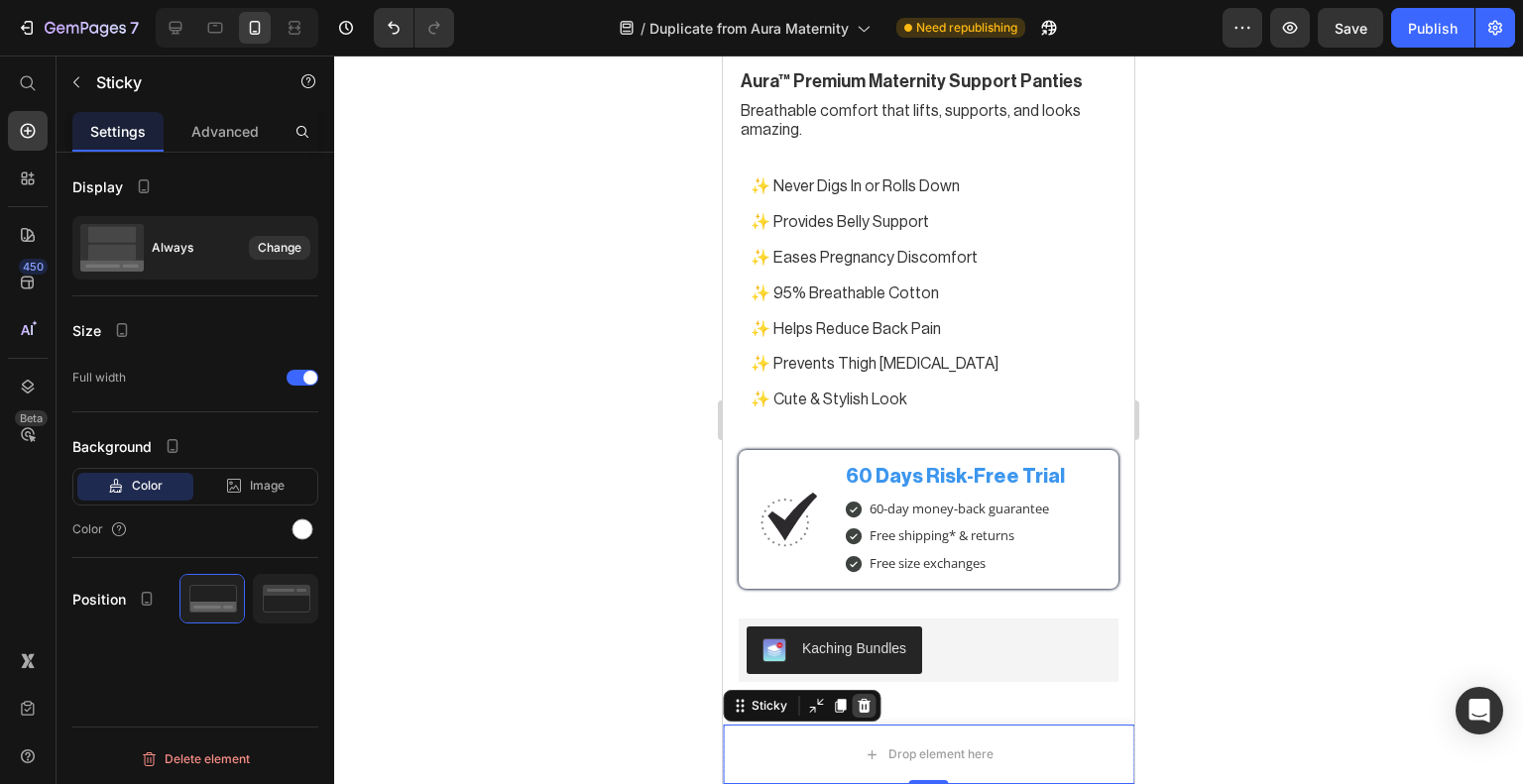 click 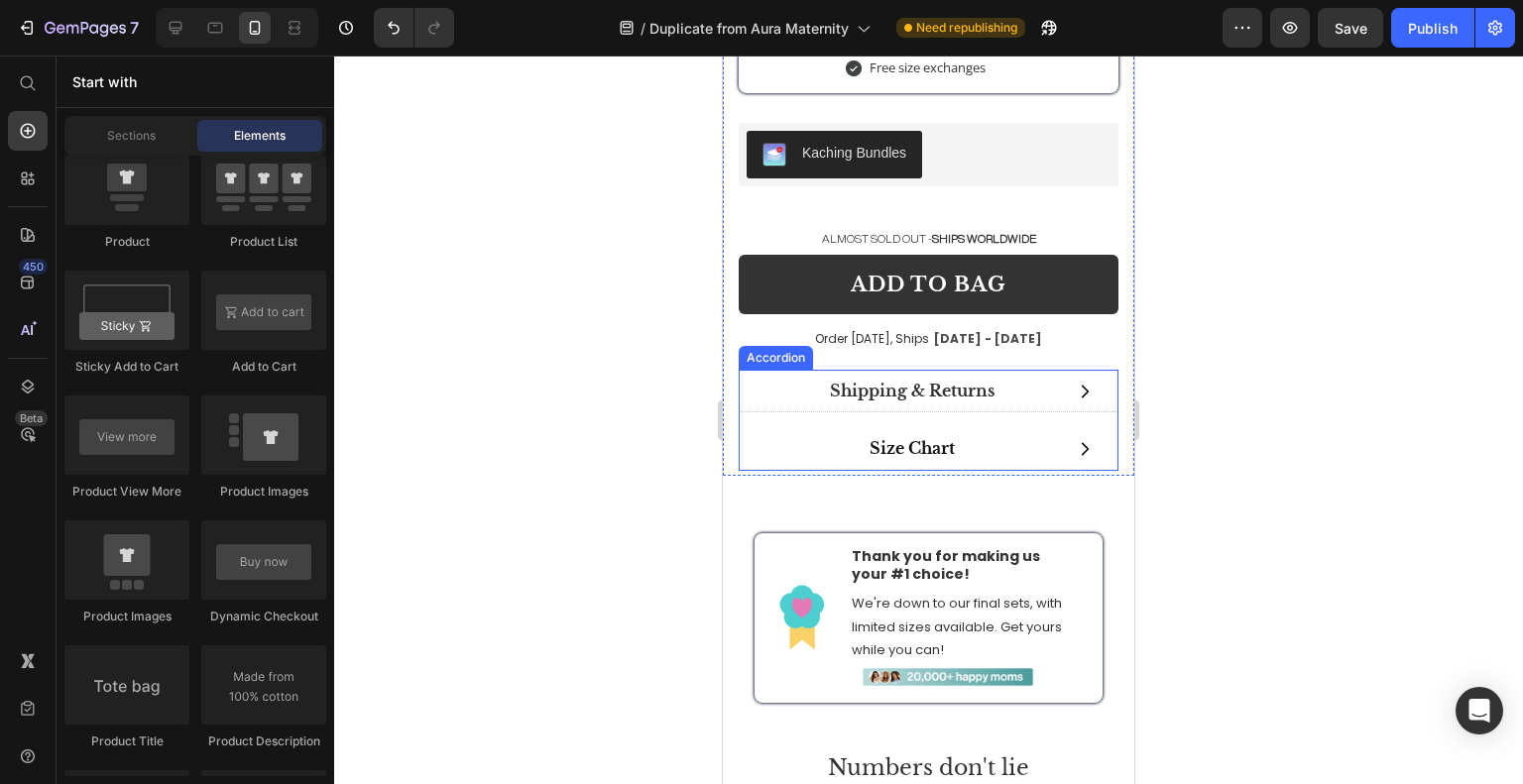 scroll, scrollTop: 14570, scrollLeft: 0, axis: vertical 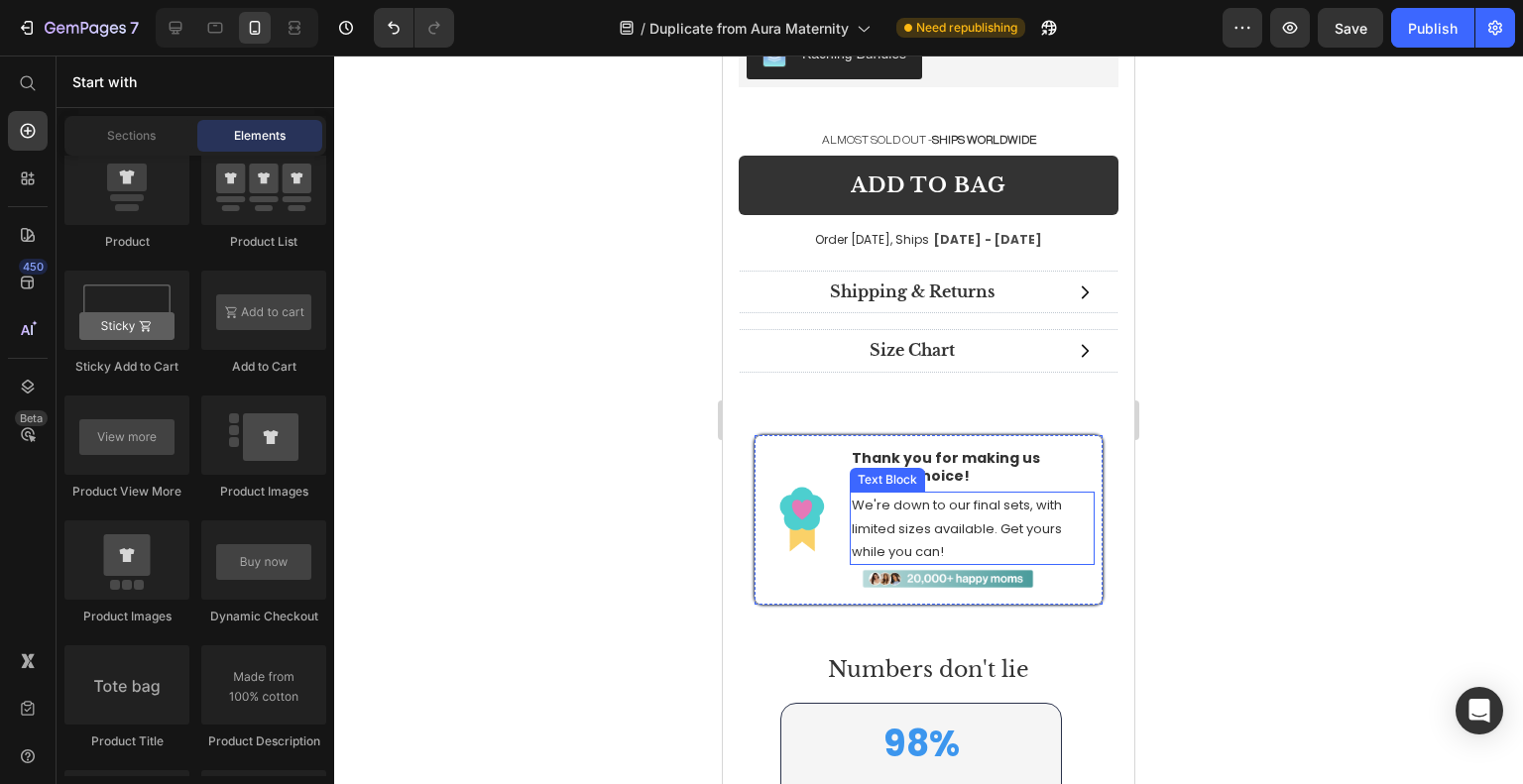 click on "We're down to our final sets, with limited sizes available. Get yours while you can!" at bounding box center [972, 528] 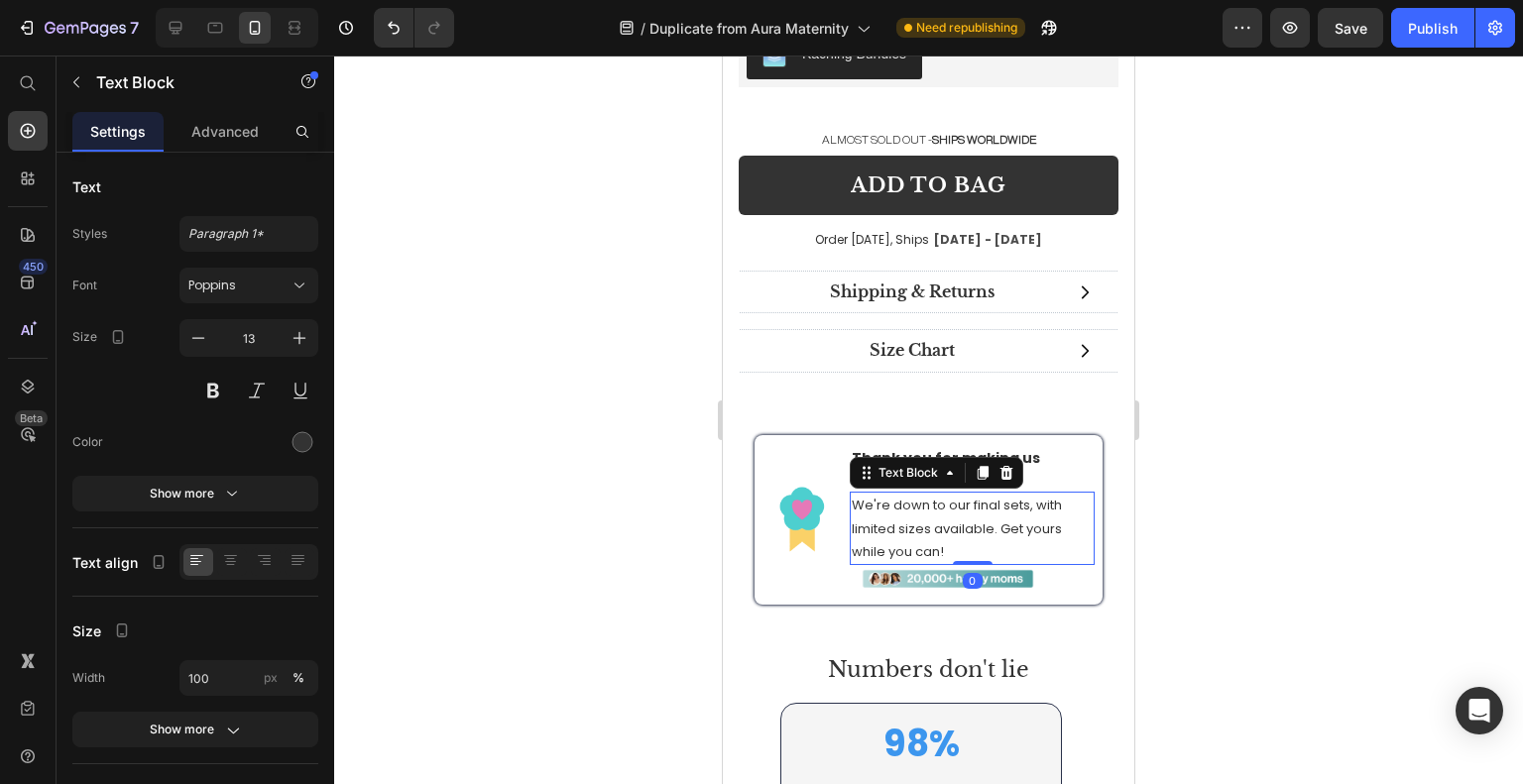 click 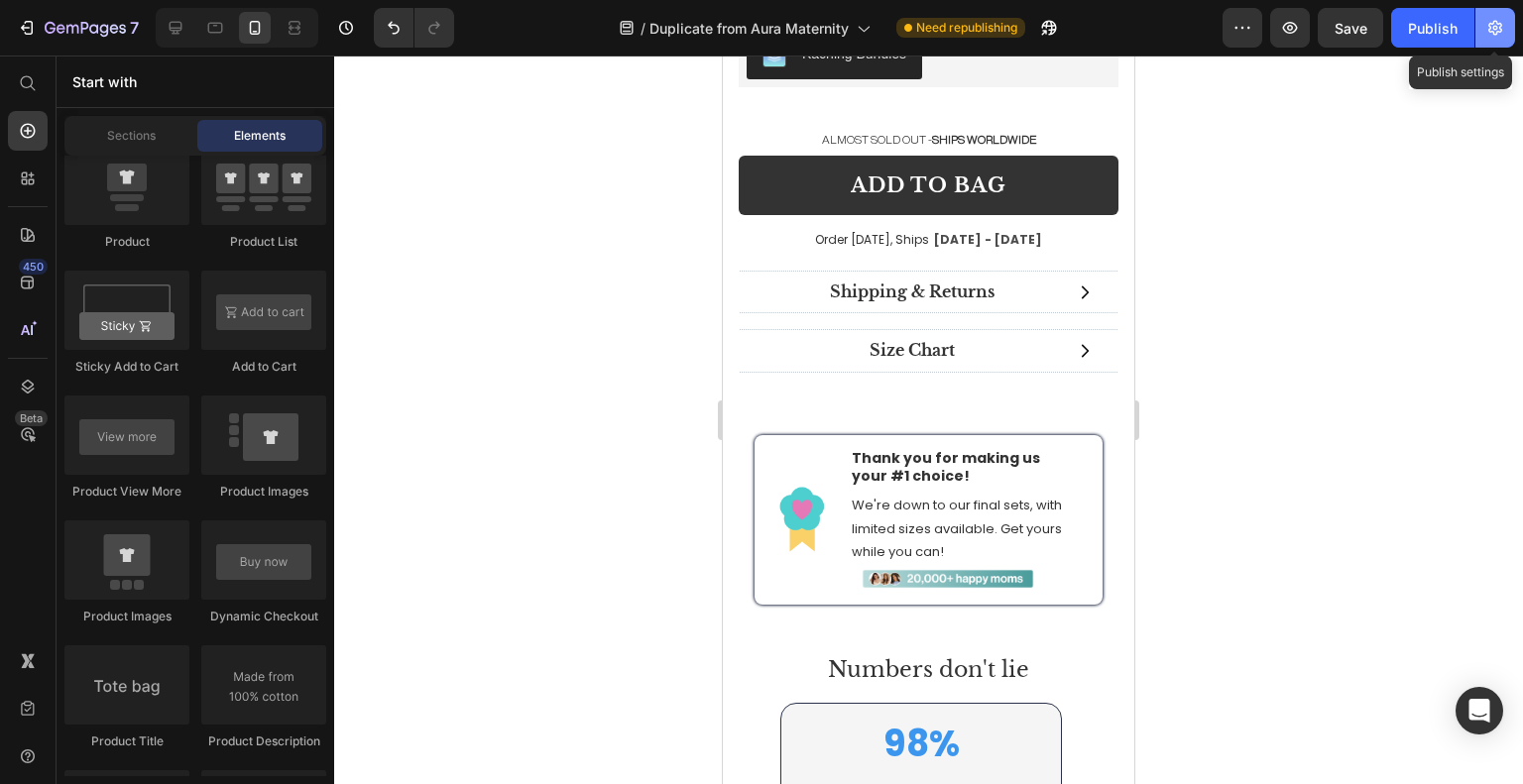 click 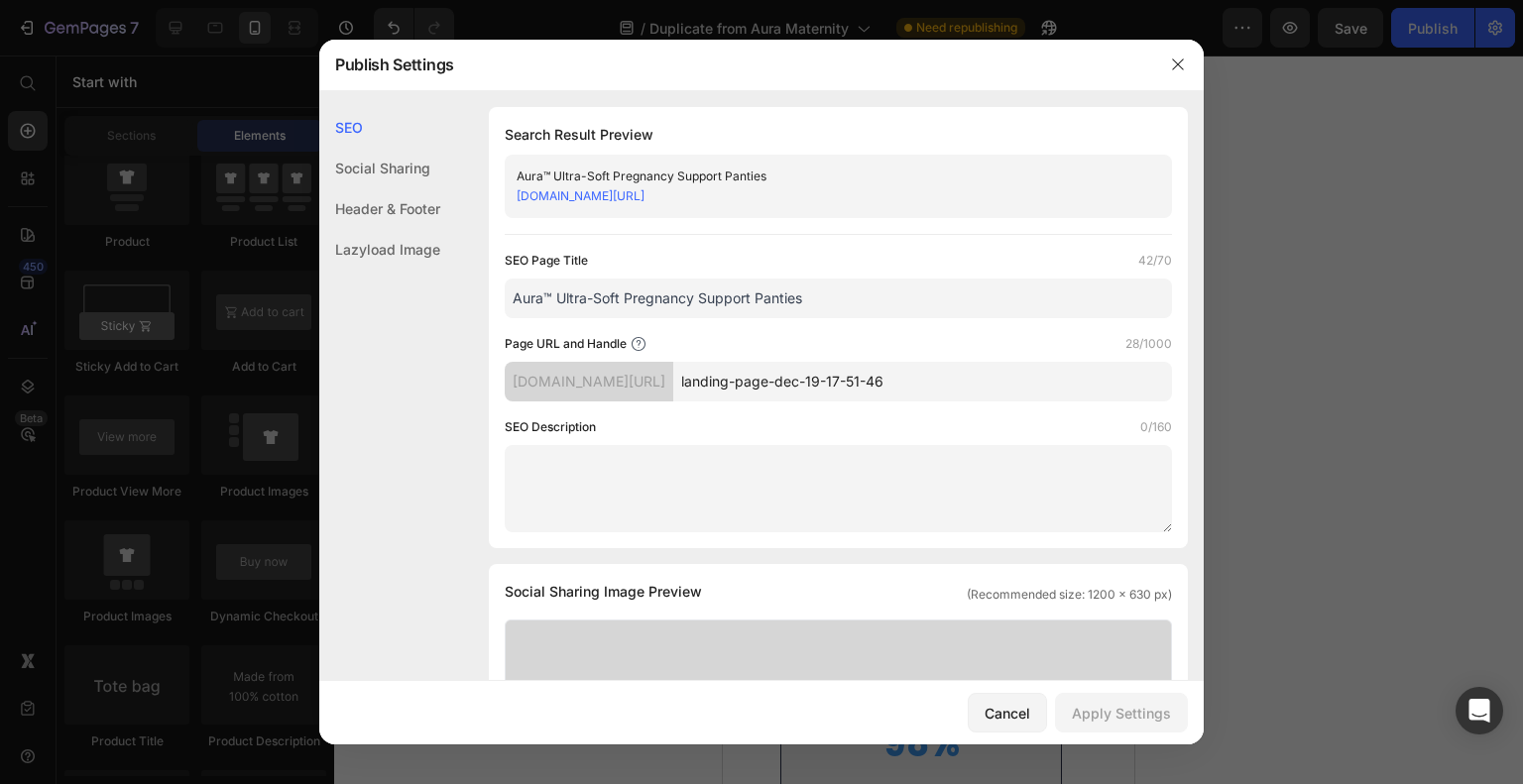 click at bounding box center (762, 392) 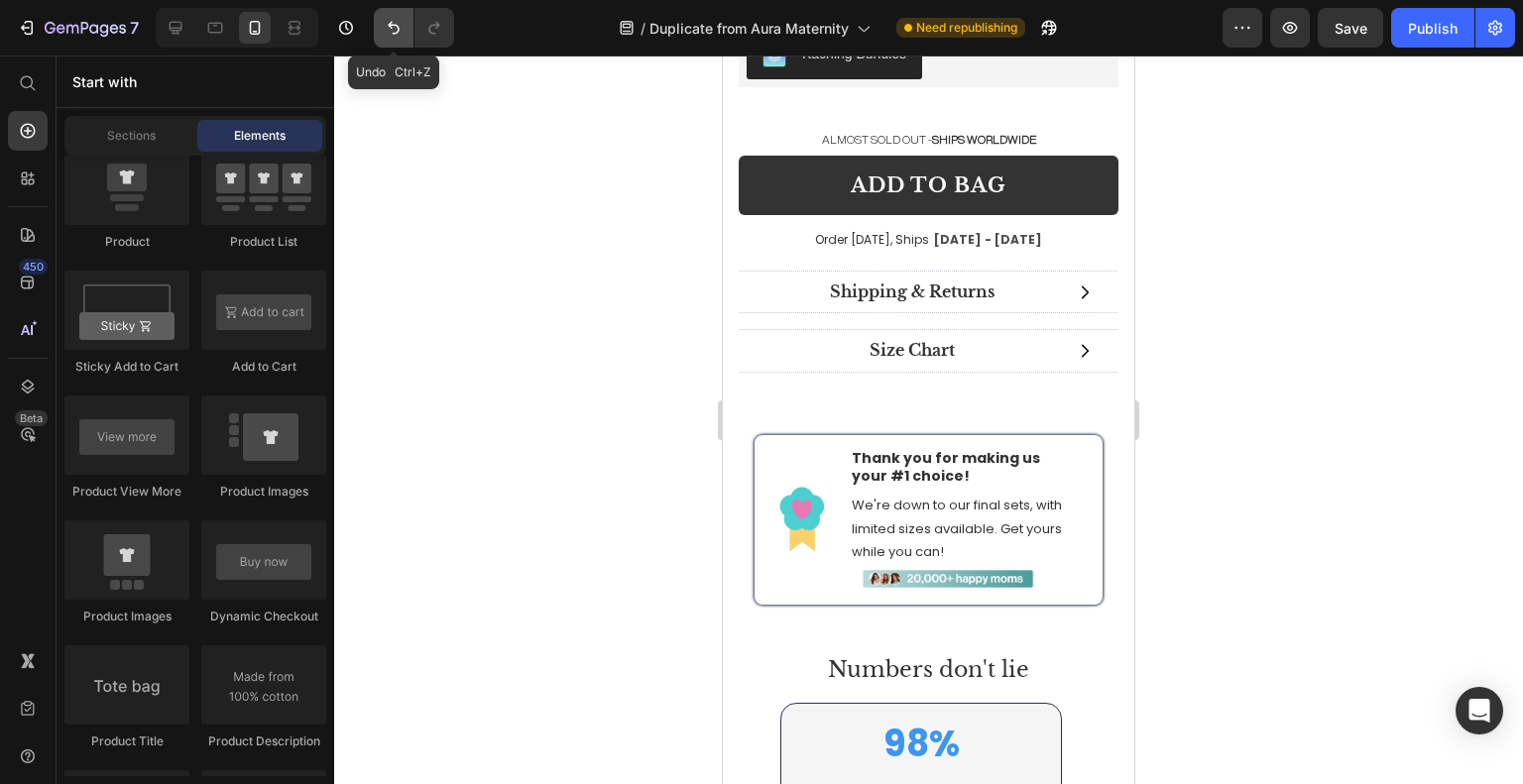 click 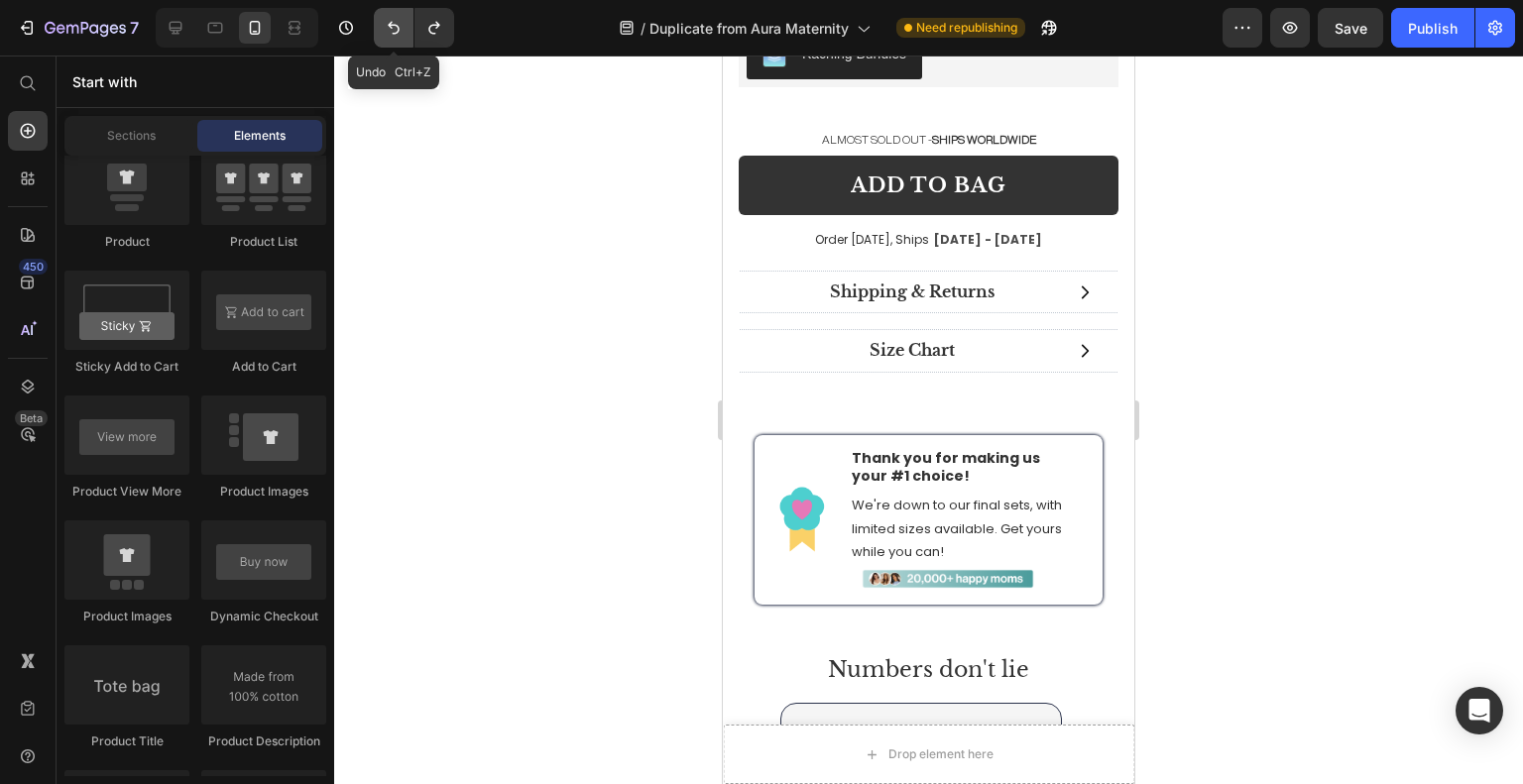 click 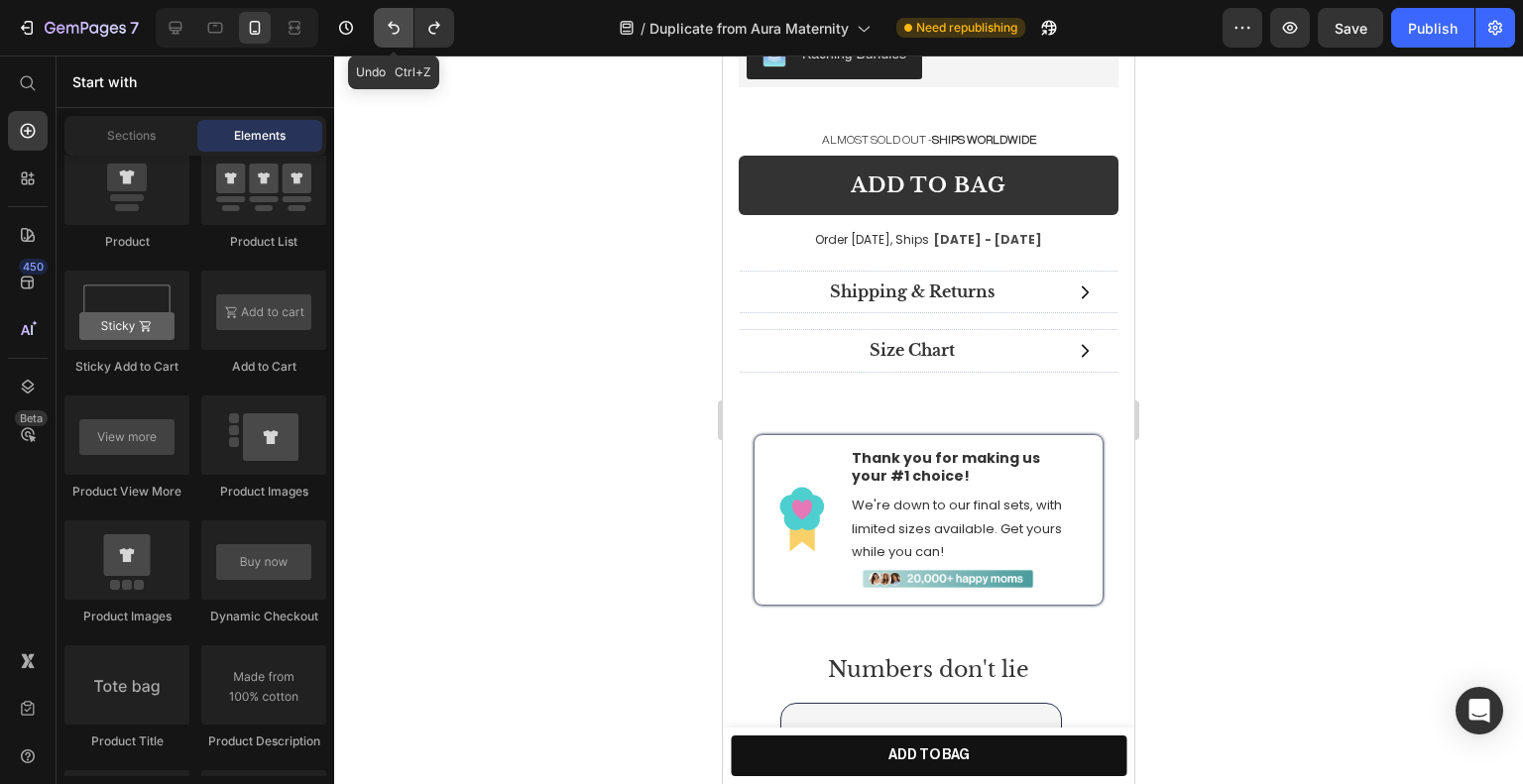click 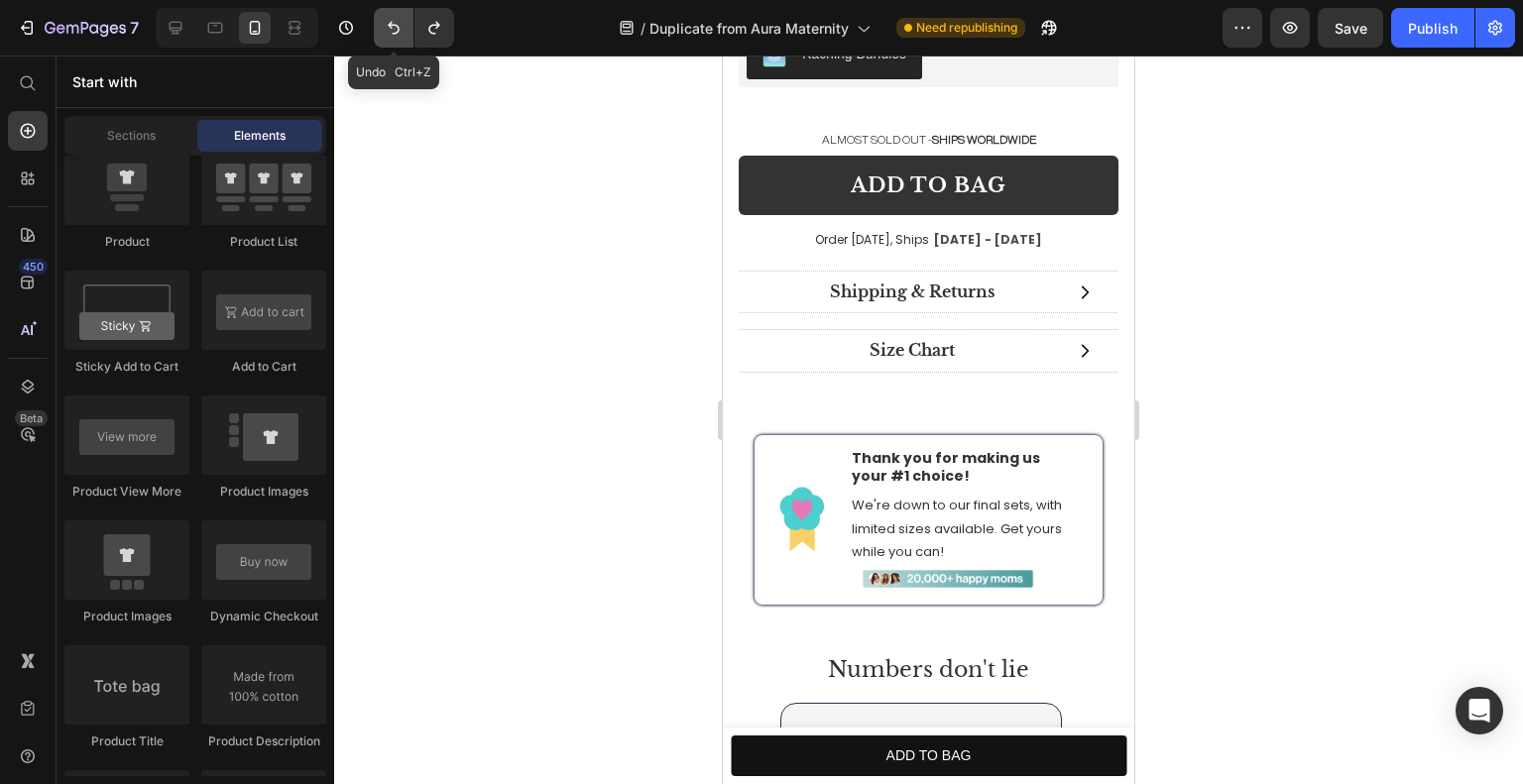 click 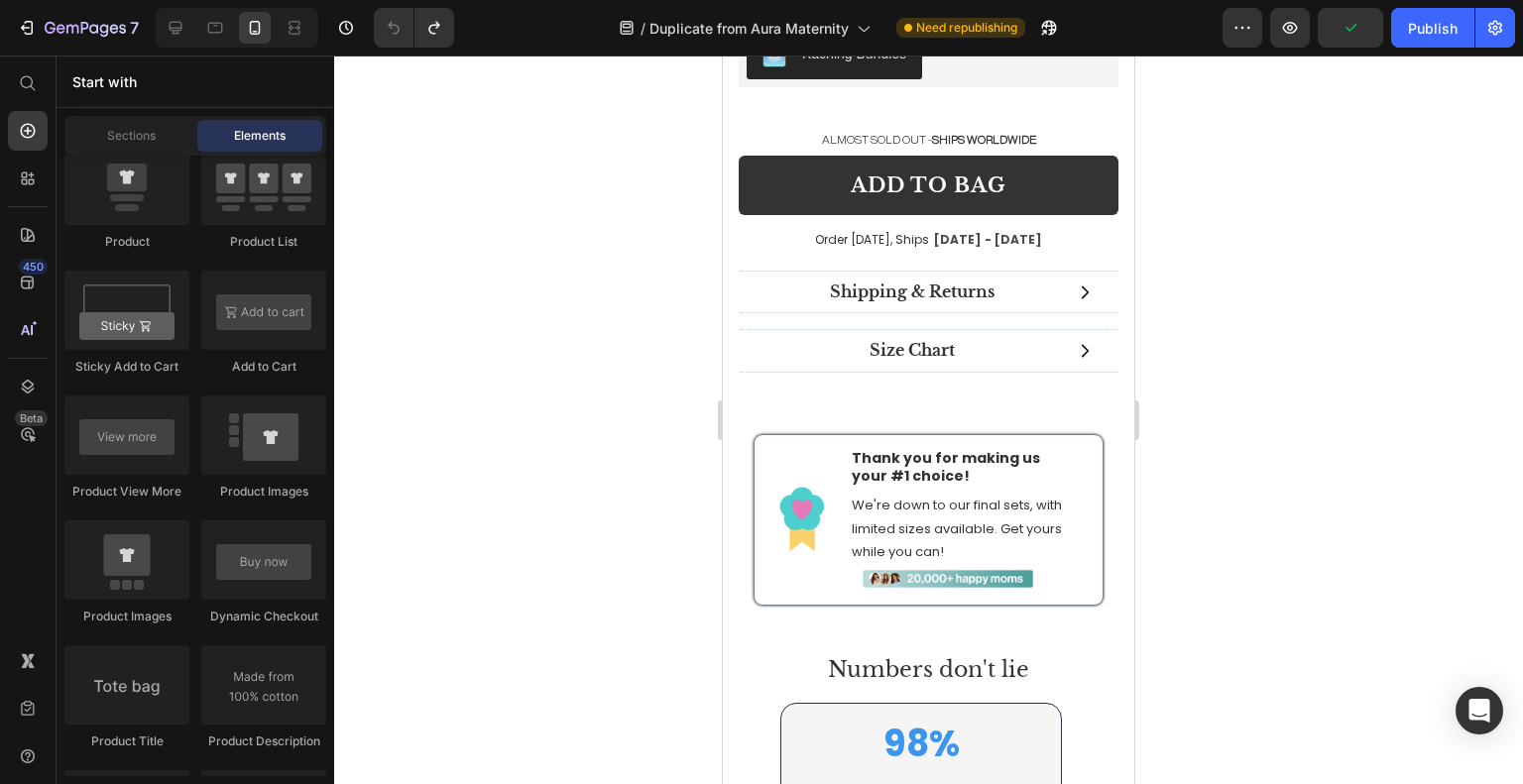 click 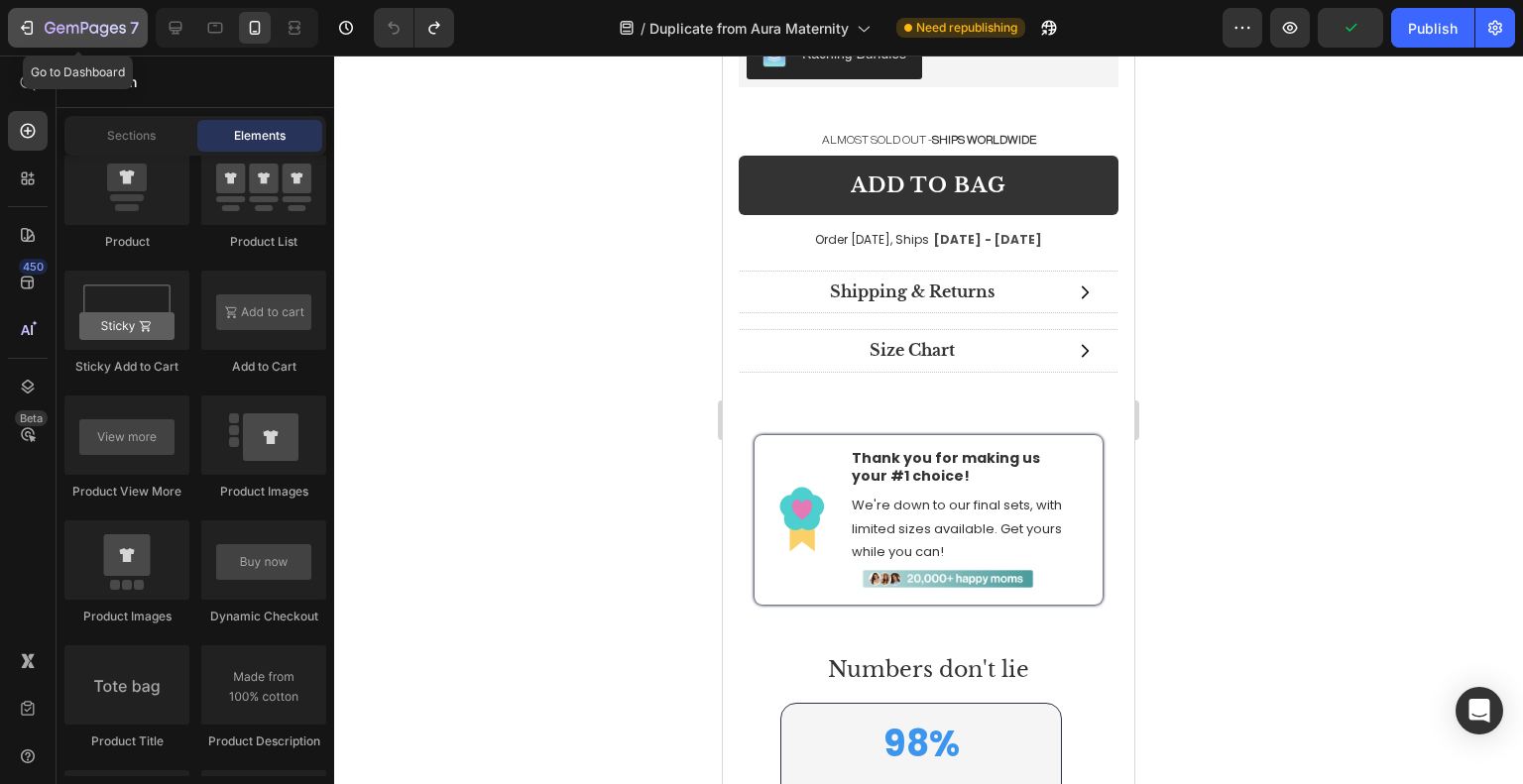 click 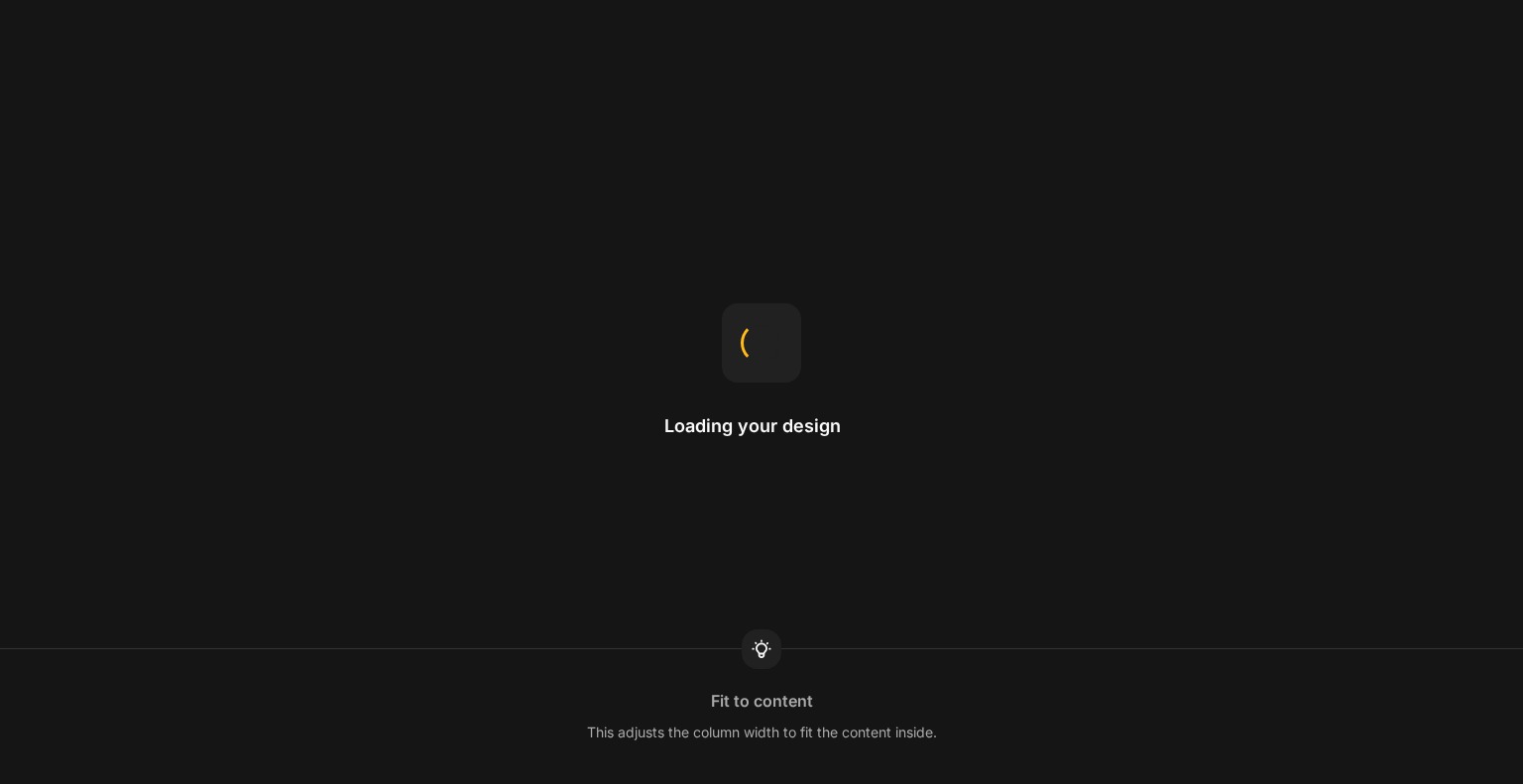 scroll, scrollTop: 0, scrollLeft: 0, axis: both 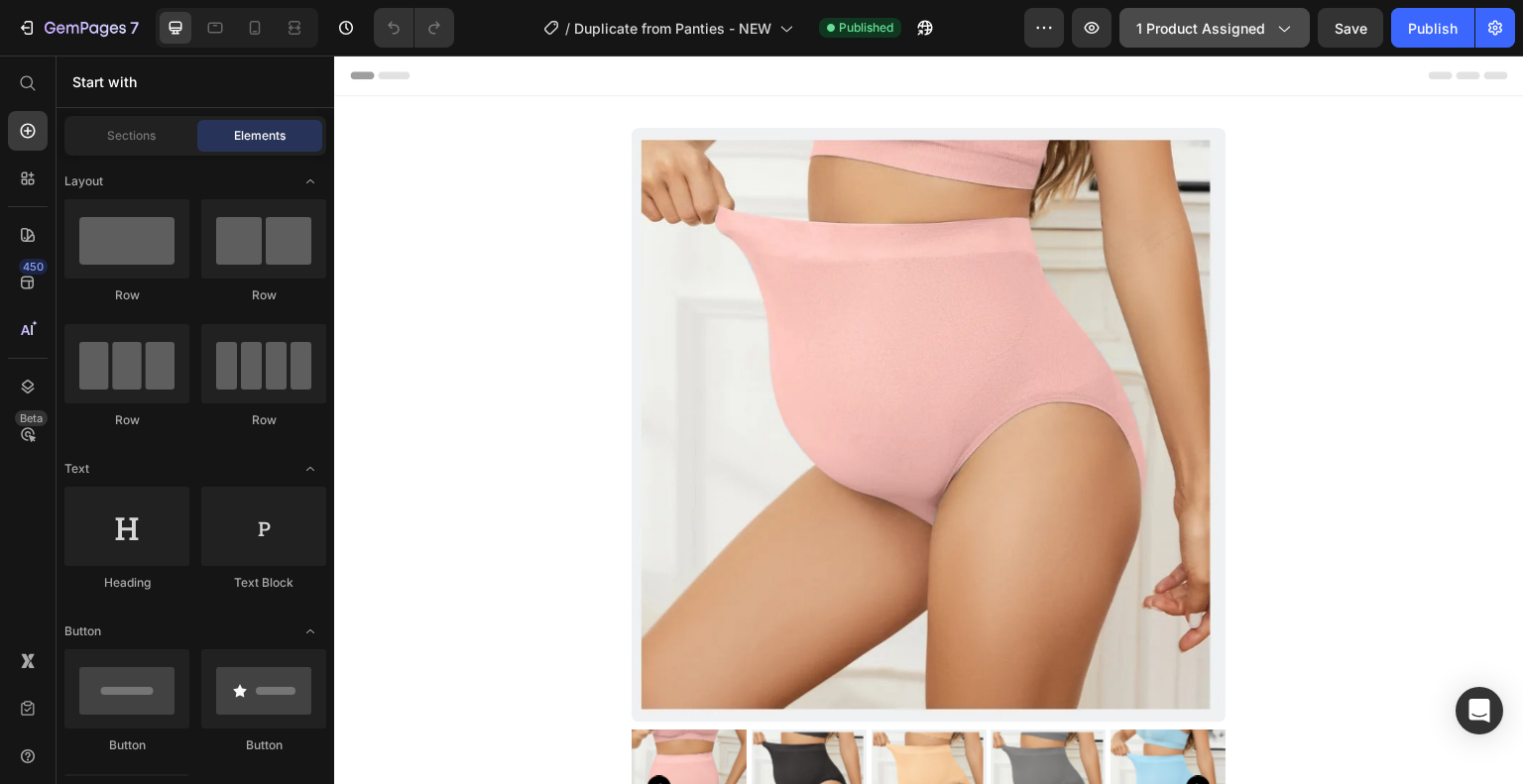 click on "1 product assigned" 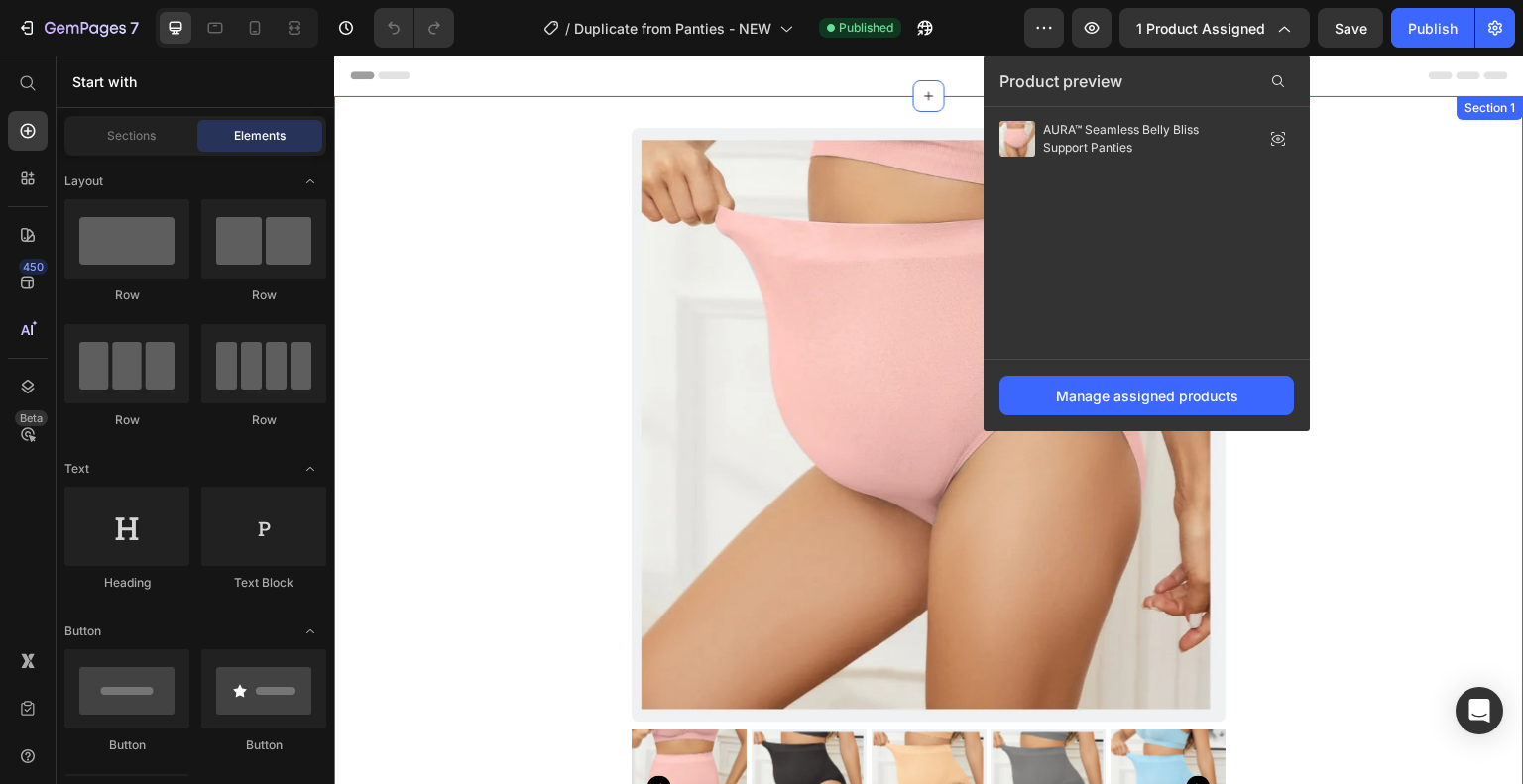 click on "Product Images Icon Icon Icon Icon
Icon Icon List 4.9/5.0 (All Reviews) Text Block Row AURA™ Seamless Belly Bliss Support Panties Heading "It's so soft and light that I literally forget I have it on." Text Block Emma R. Text Block
Icon
Icon Icon Icon Icon
Icon Icon List Row Row ✨Gentle belly lift and support ✨ Prevents abdominal cooling ✨ 100% Seamless ✨ Perfect for sensitive pregnancy skin ✨ All-day comfort guarantee Item List Image Try AURA Risk-Free Heading
Icon 60-day money-back guarantee Text Block Row
Icon Free shipping* & returns Text Block Row
Icon Free Size Exchange Text Block Row Row Row Row Kaching Bundles Kaching Bundles Low Stock Heading
Ships
Jul 13 - Jul 14
Delivery Date Row ALMOST SOLD OUT -  SHIPS WORLDWIDE Heading add to BAG Add to Cart
Order Today, Ships
Delivery Date" at bounding box center [929, 1204] 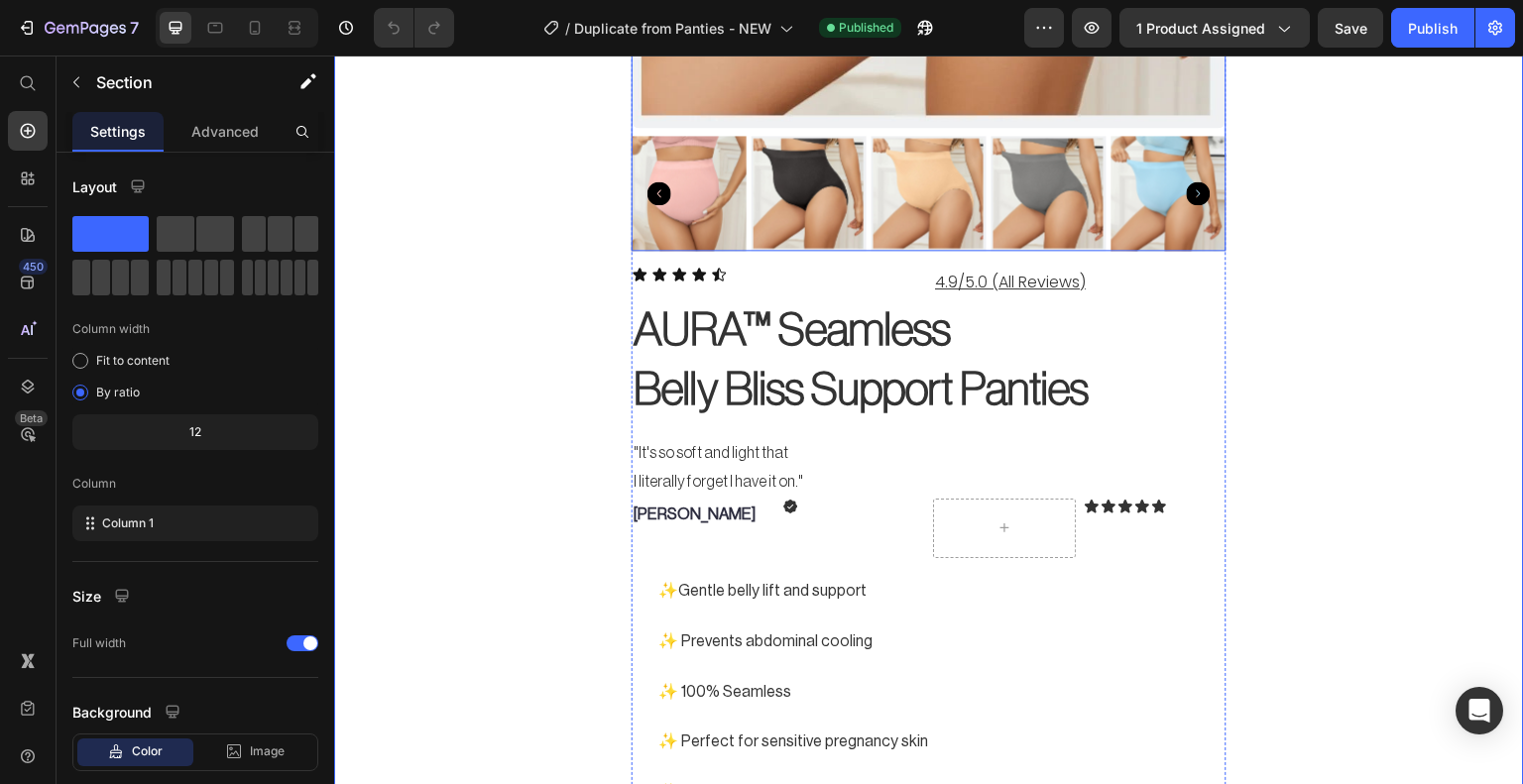 scroll, scrollTop: 892, scrollLeft: 0, axis: vertical 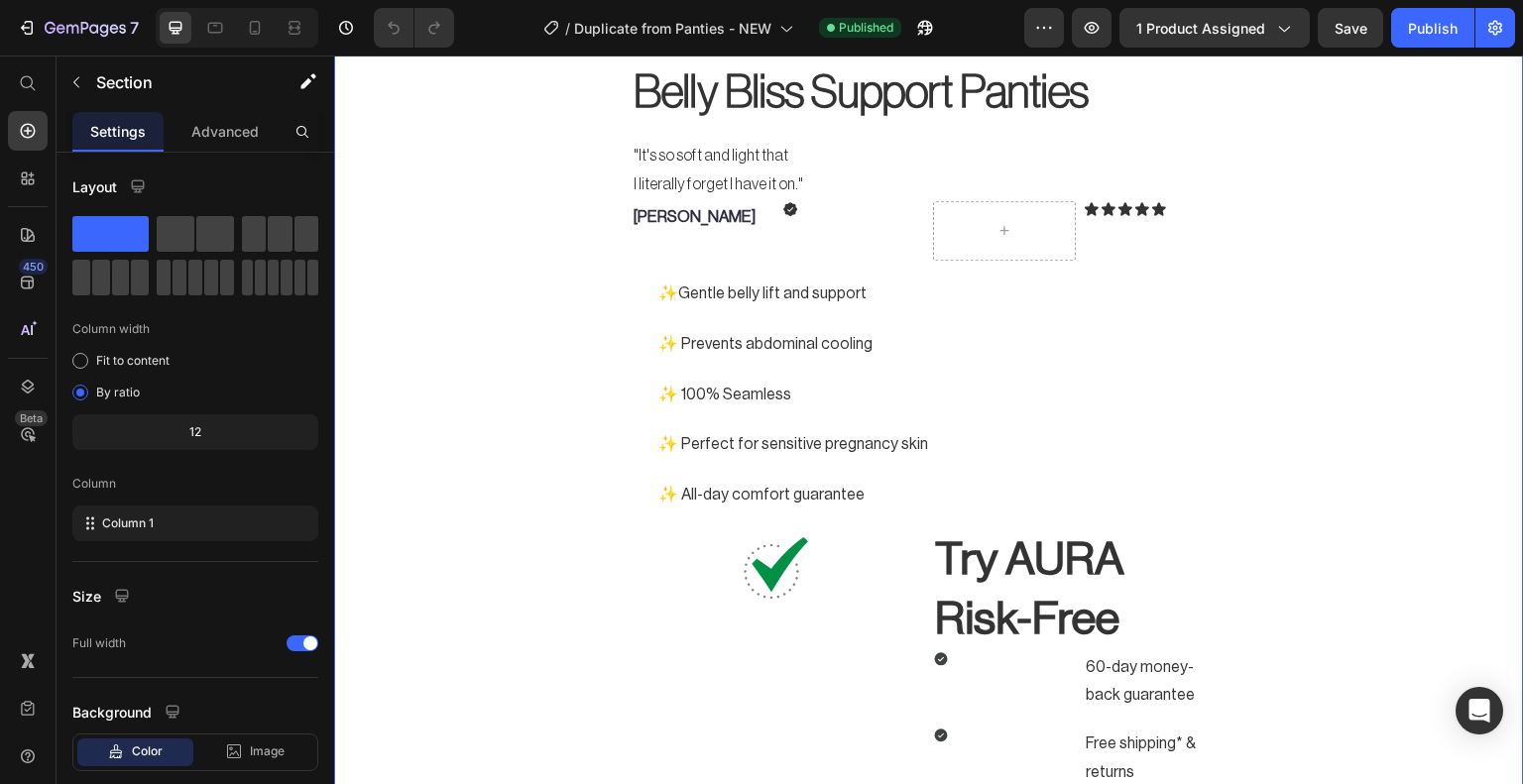 click at bounding box center (237, 28) 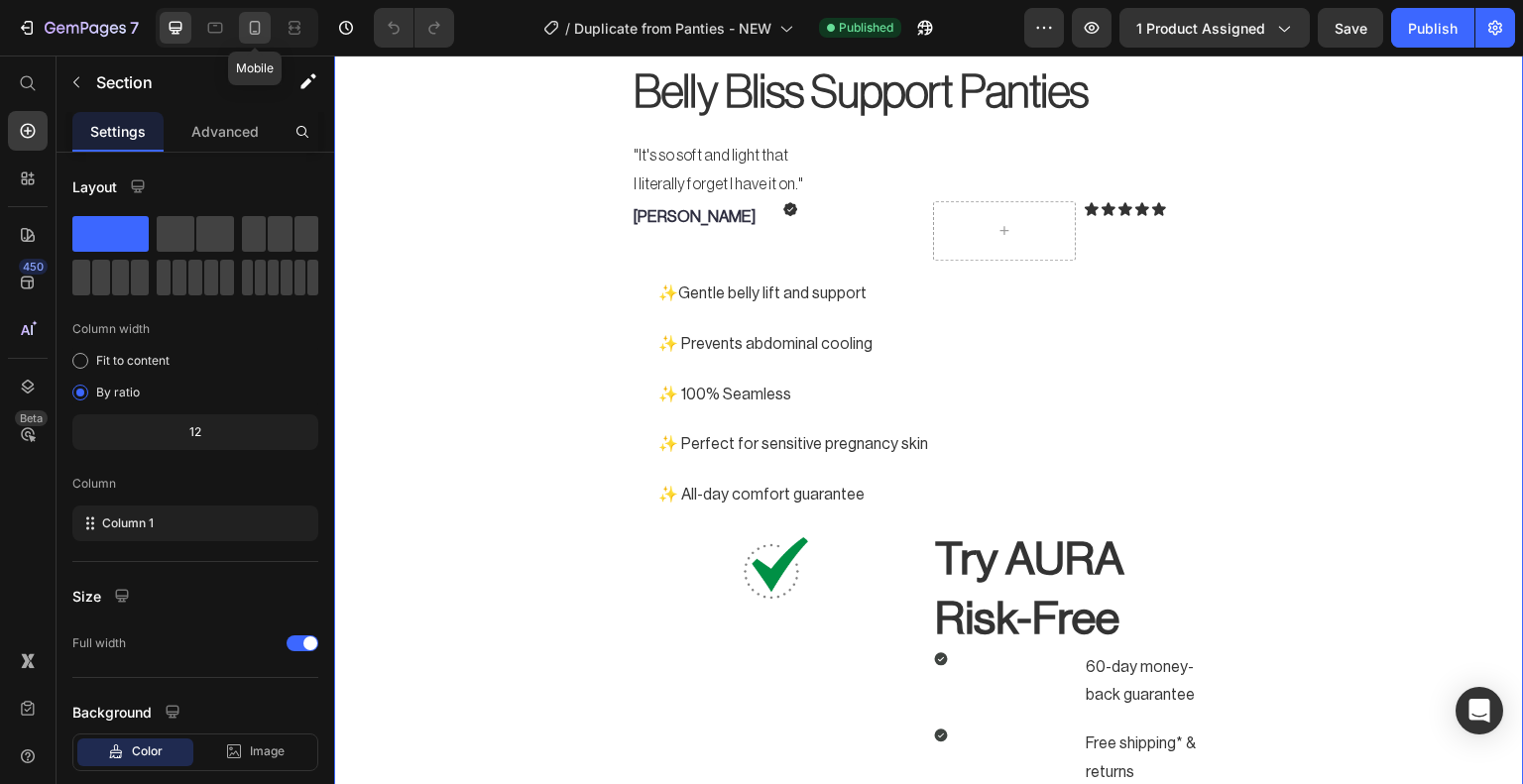 click 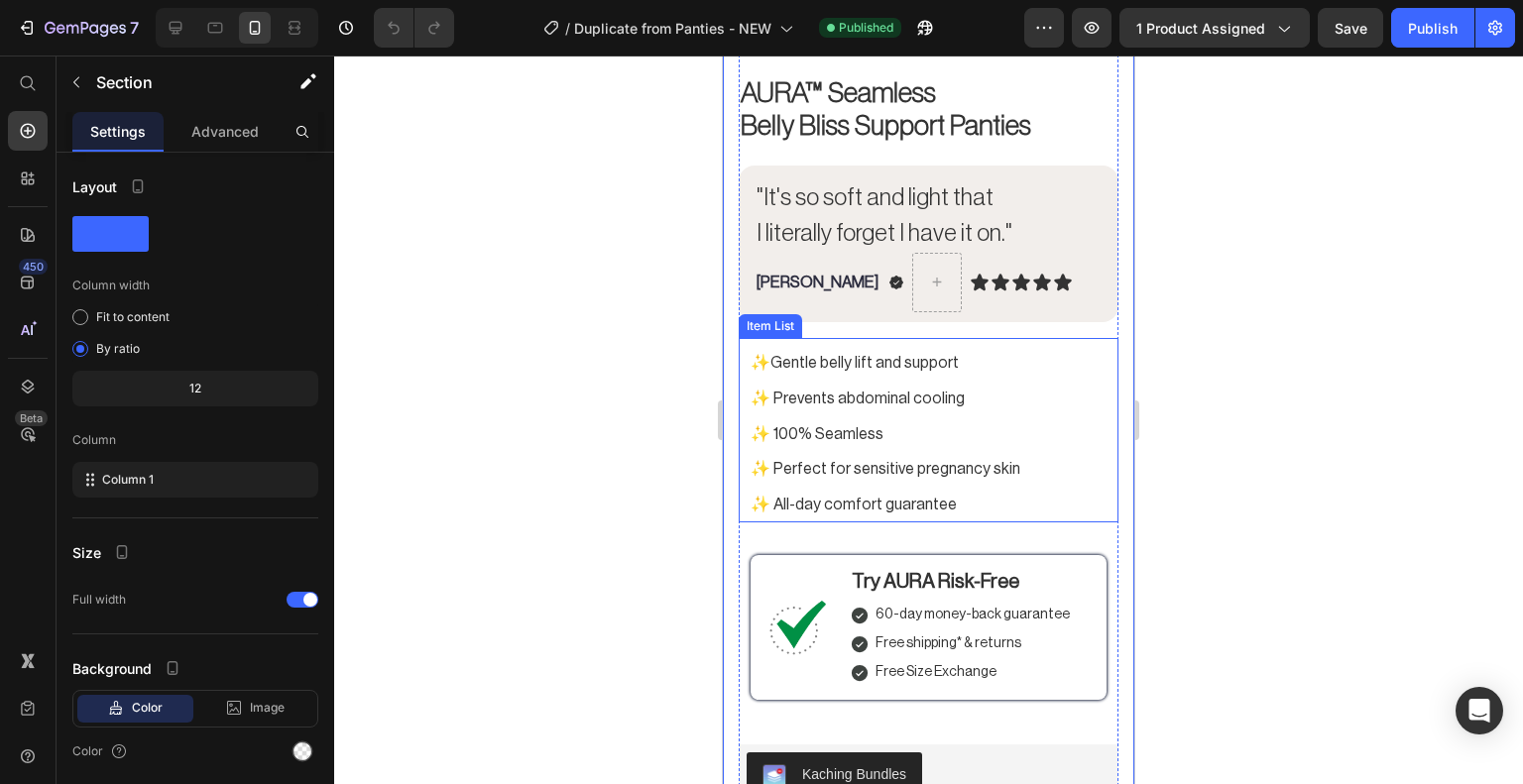 scroll, scrollTop: 892, scrollLeft: 0, axis: vertical 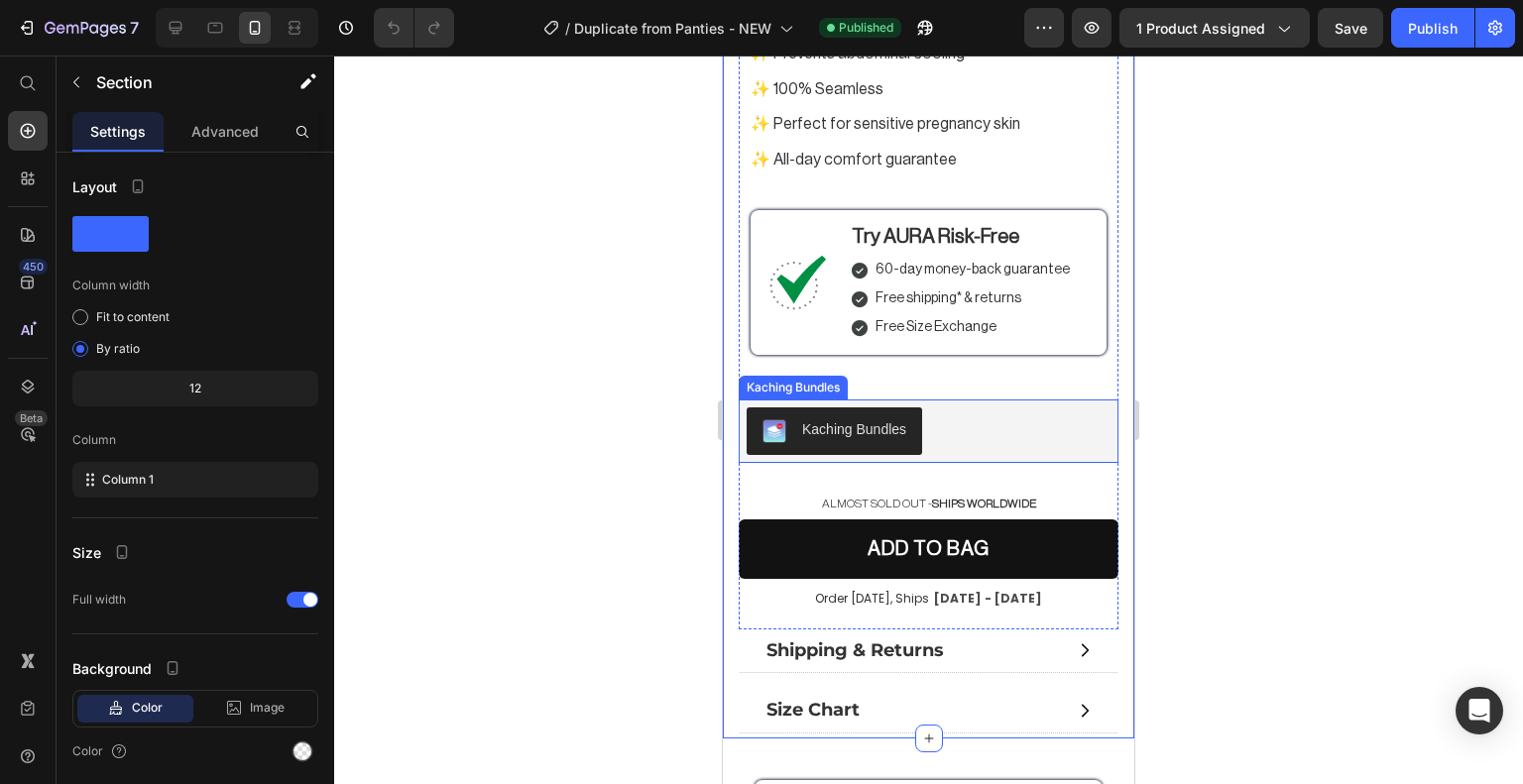click on "Kaching Bundles" at bounding box center [928, 431] 